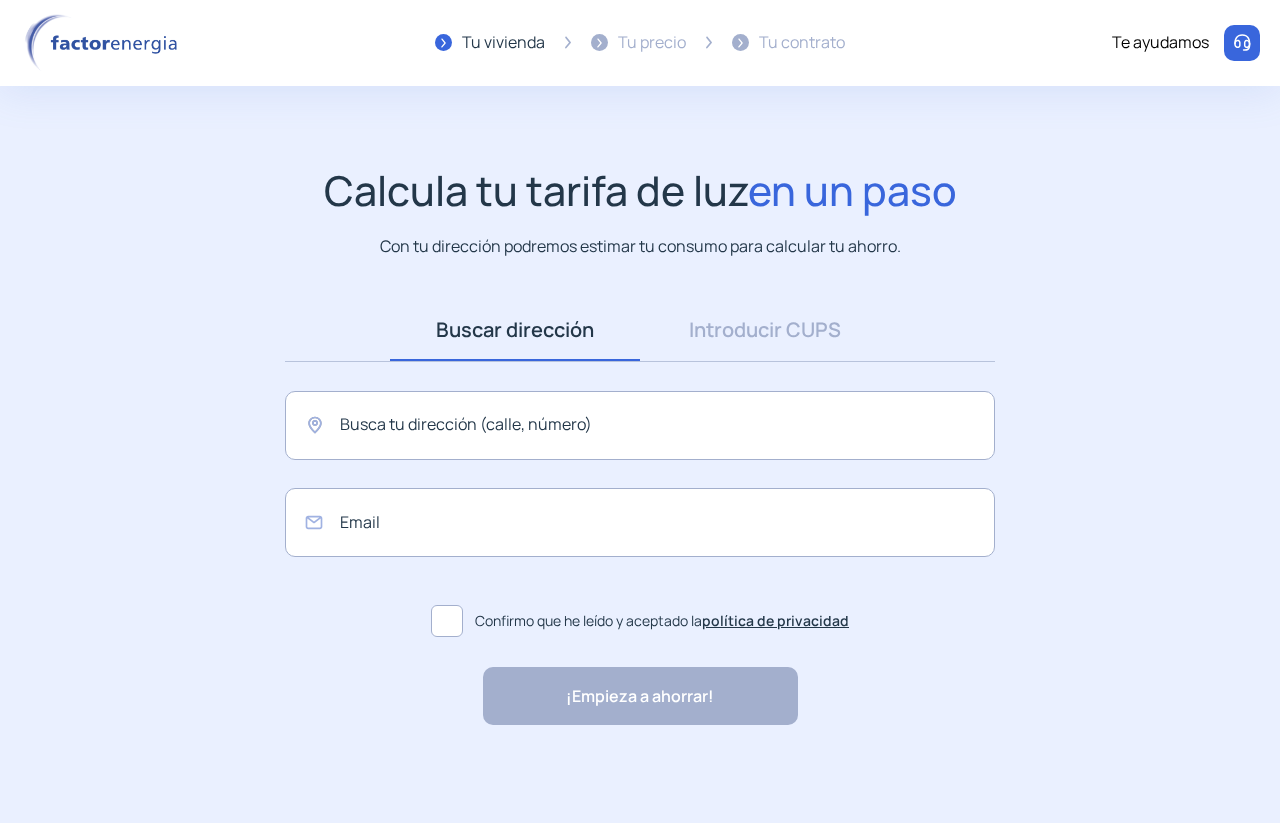 scroll, scrollTop: 0, scrollLeft: 0, axis: both 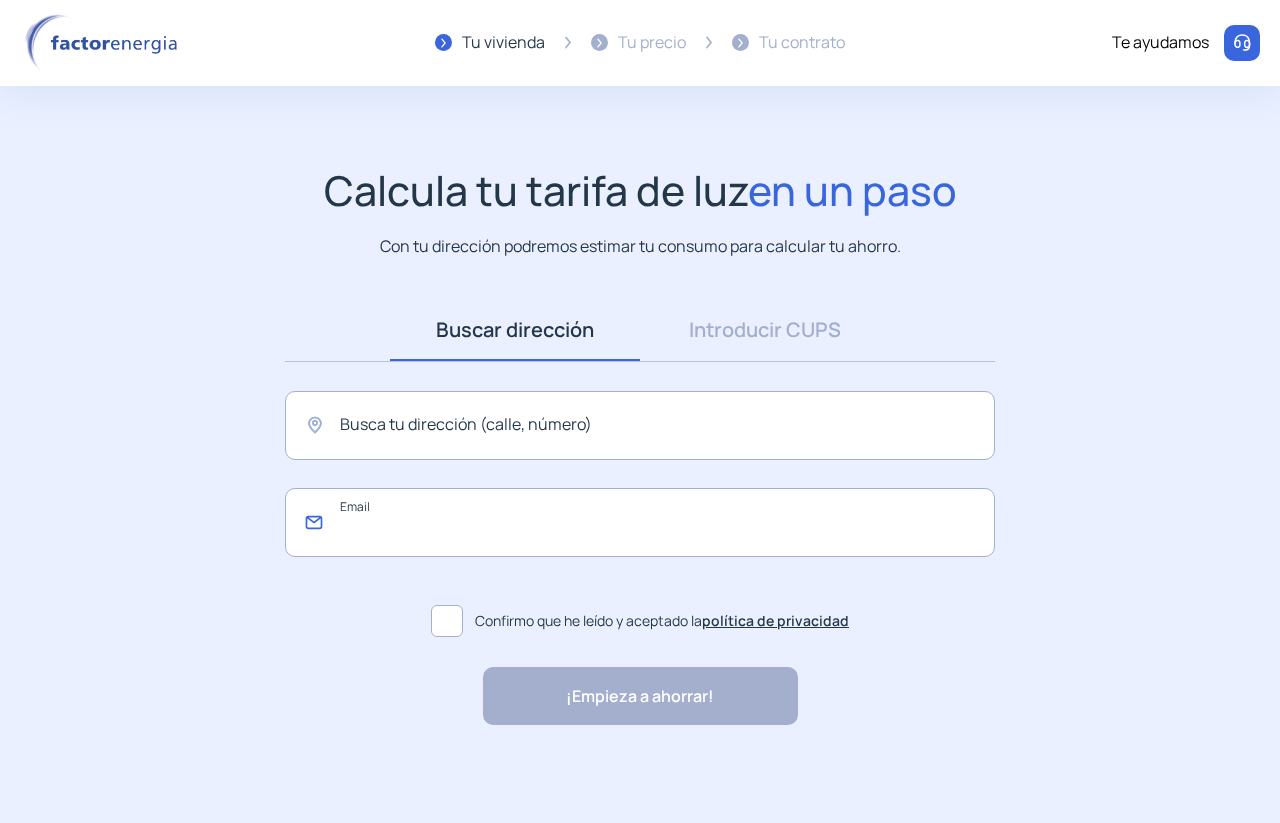 click 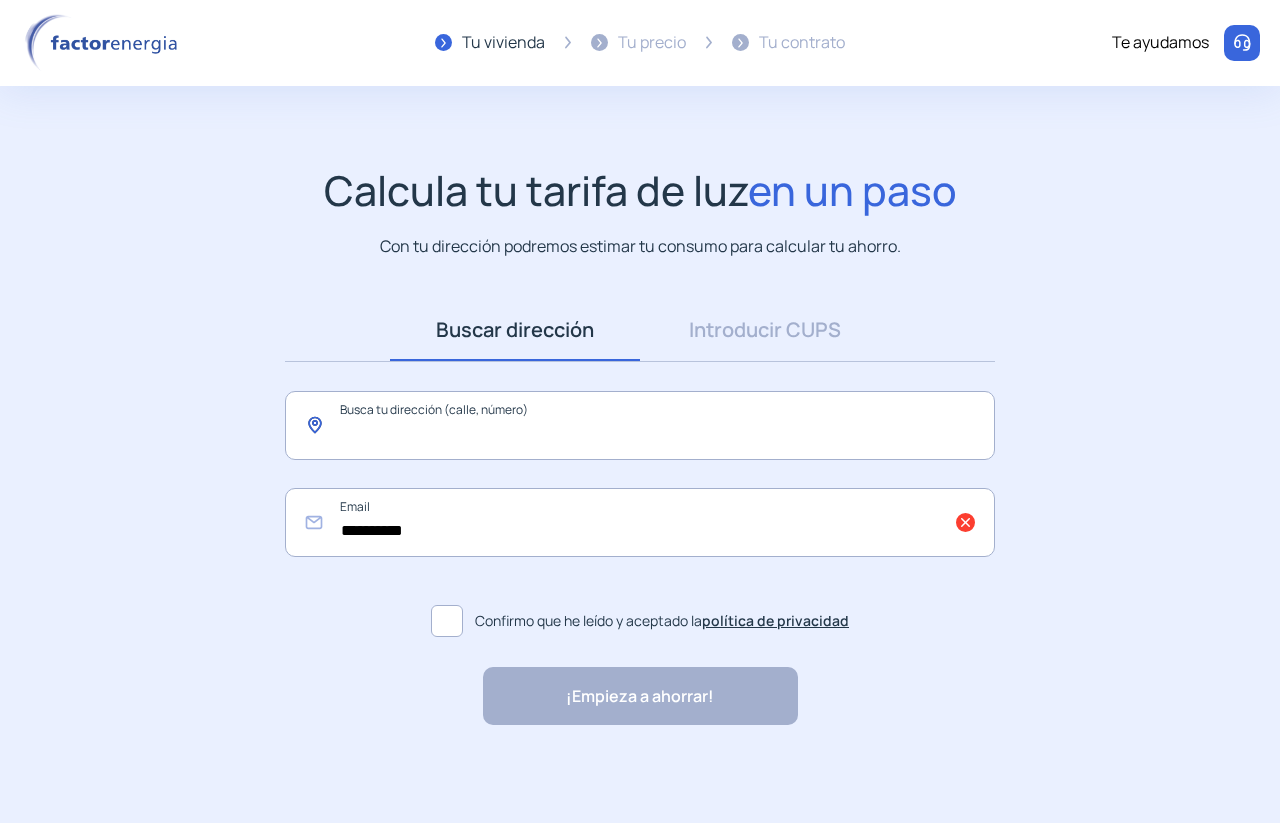 click 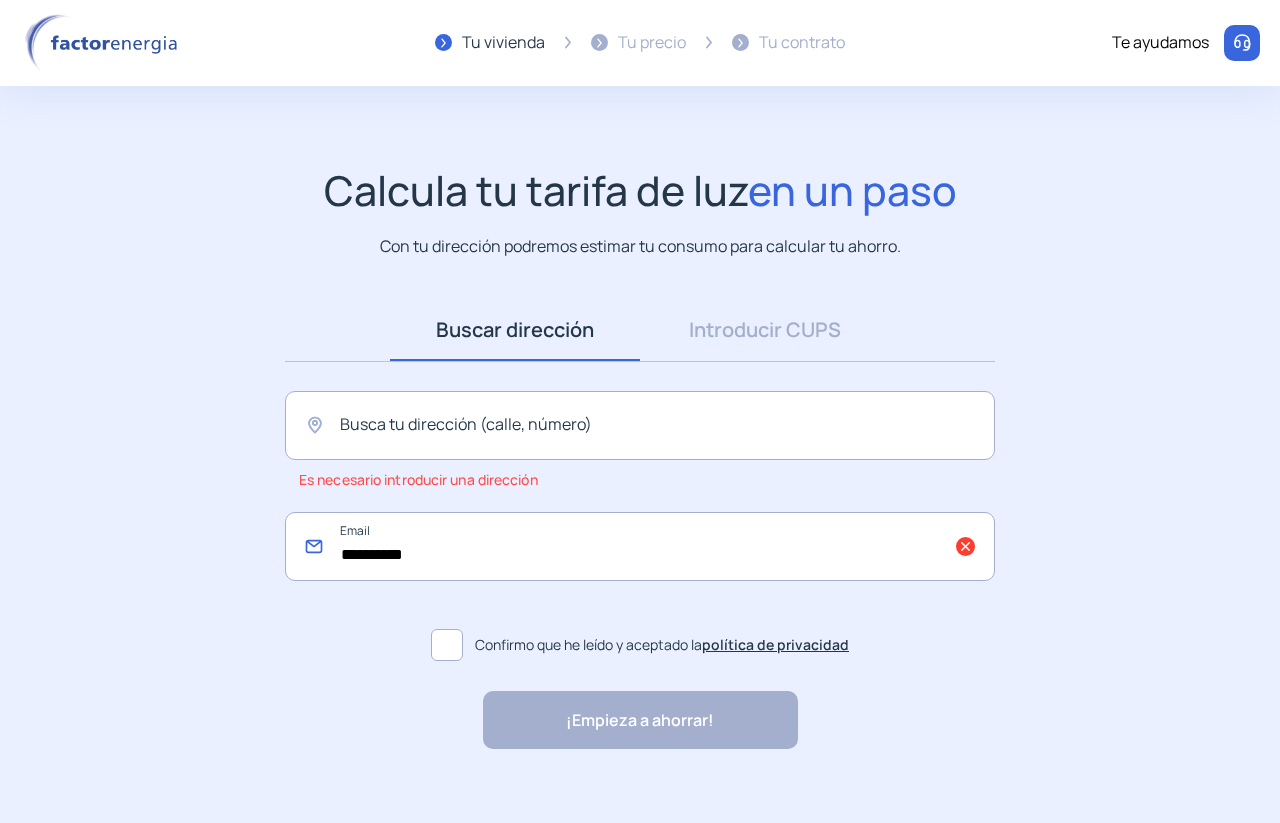 click on "**********" 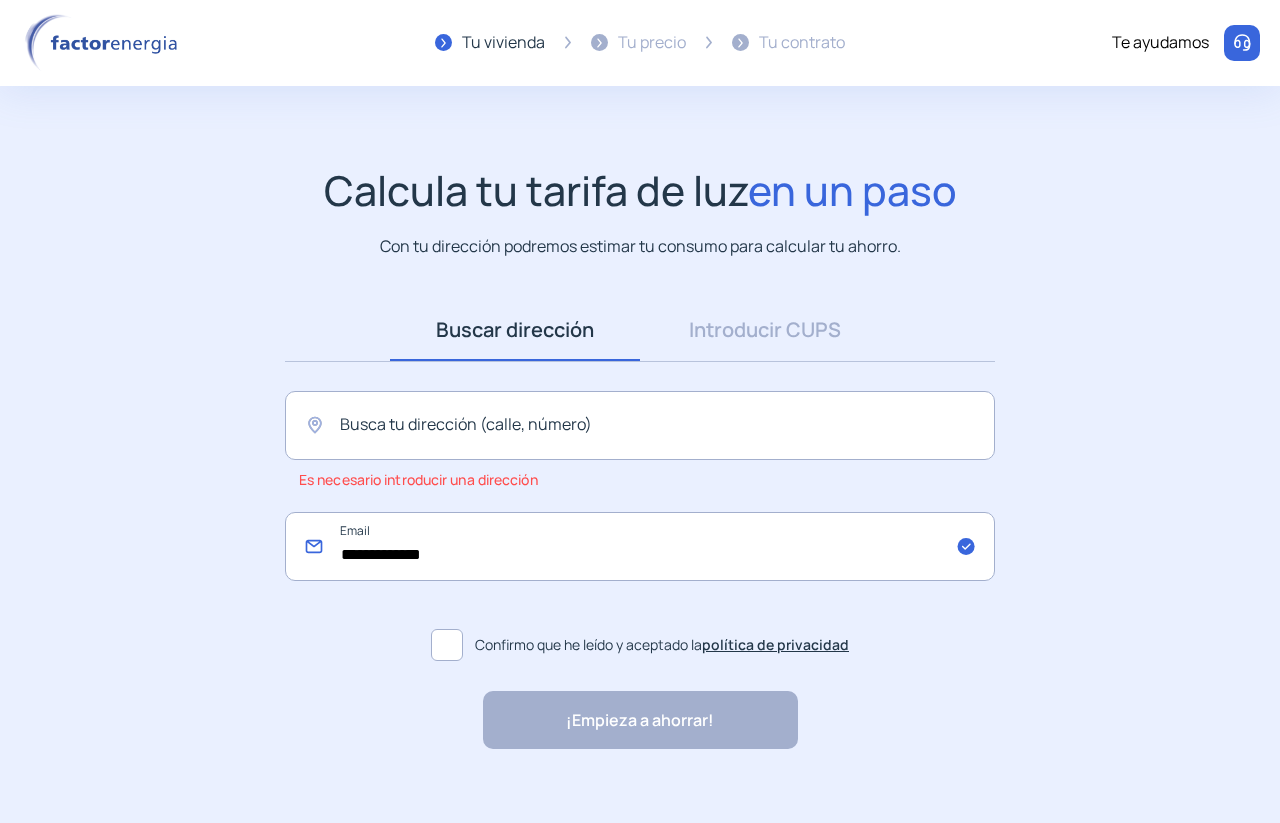 type on "**********" 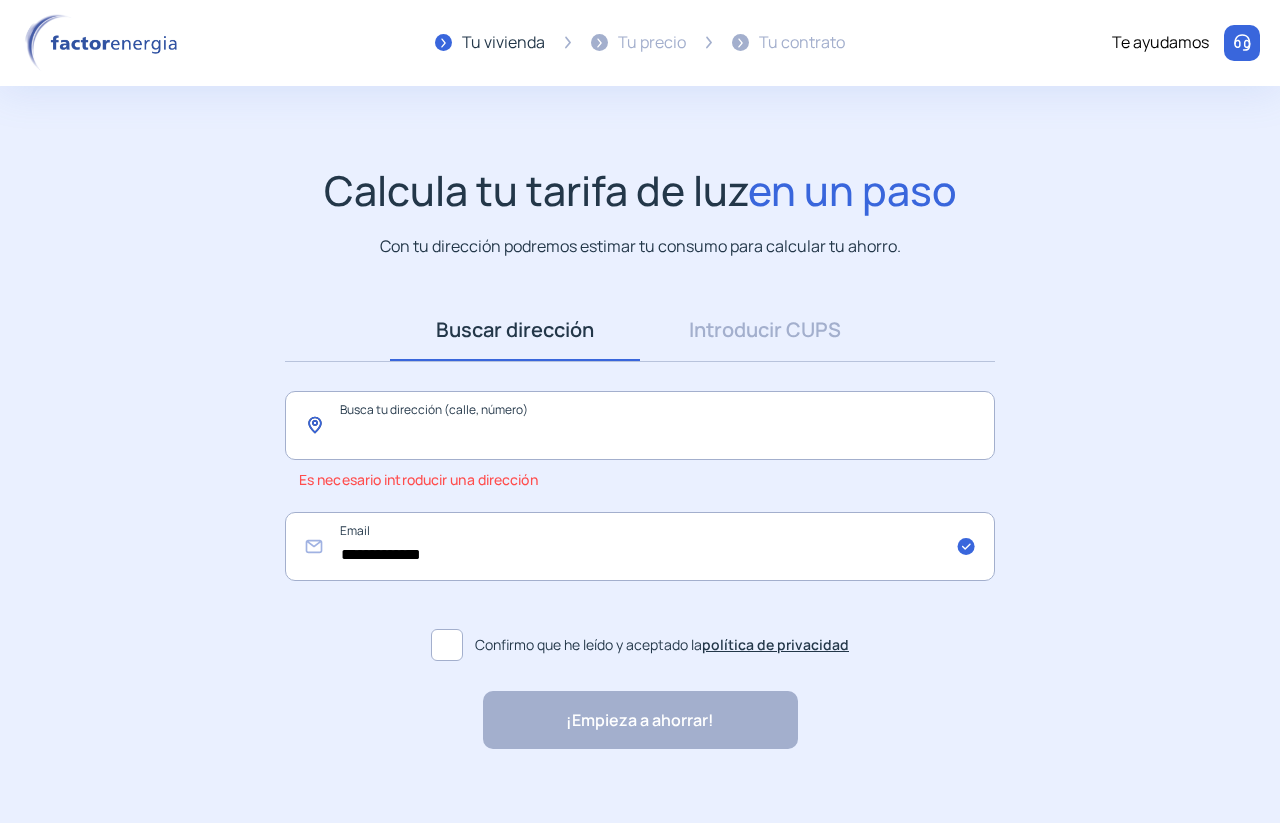 click 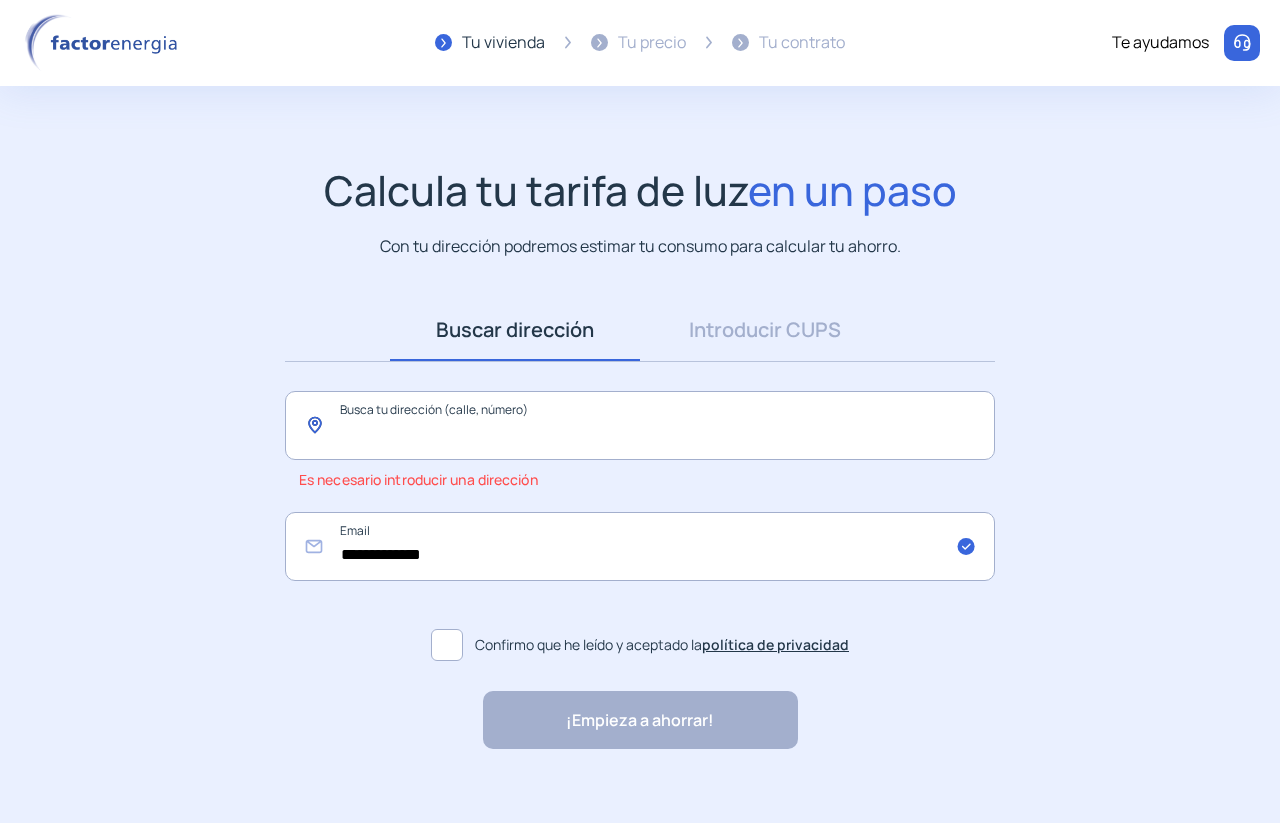 paste on "*****" 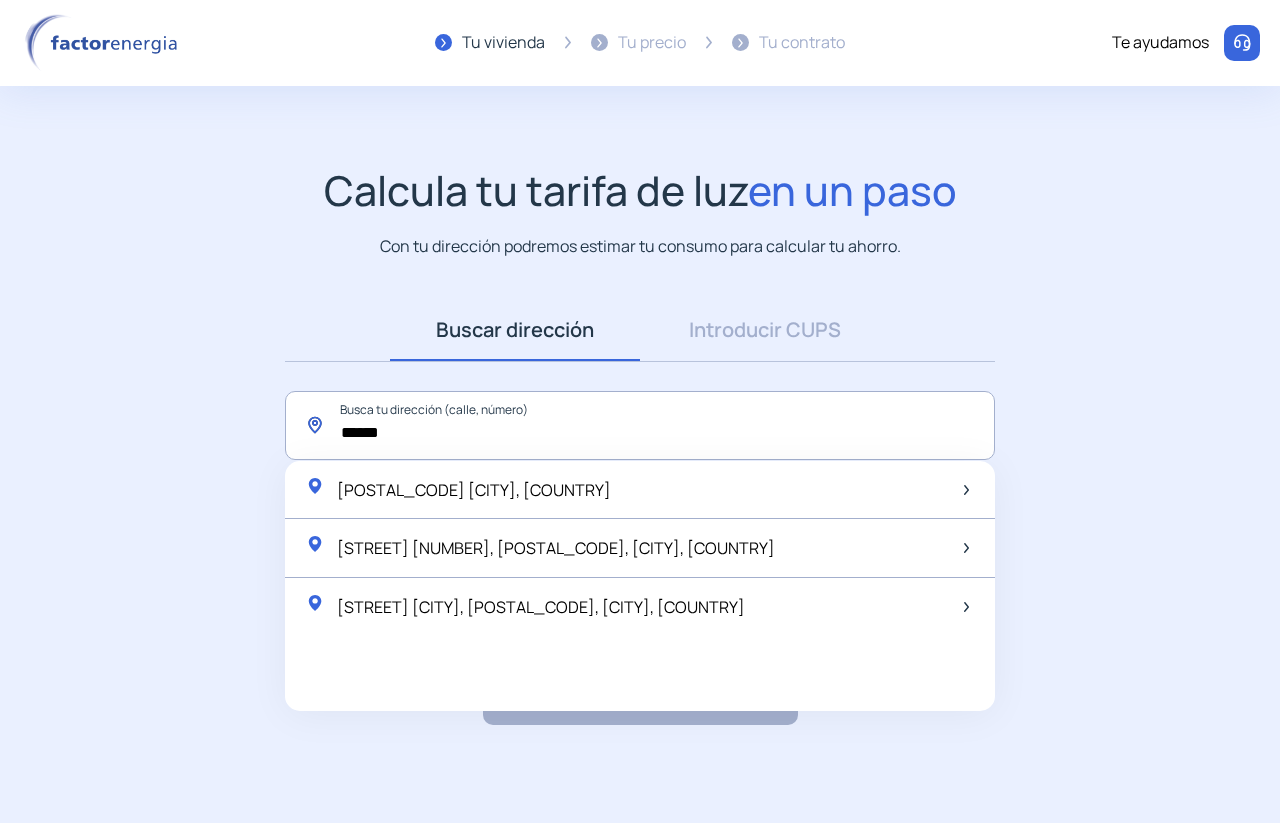 paste on "**********" 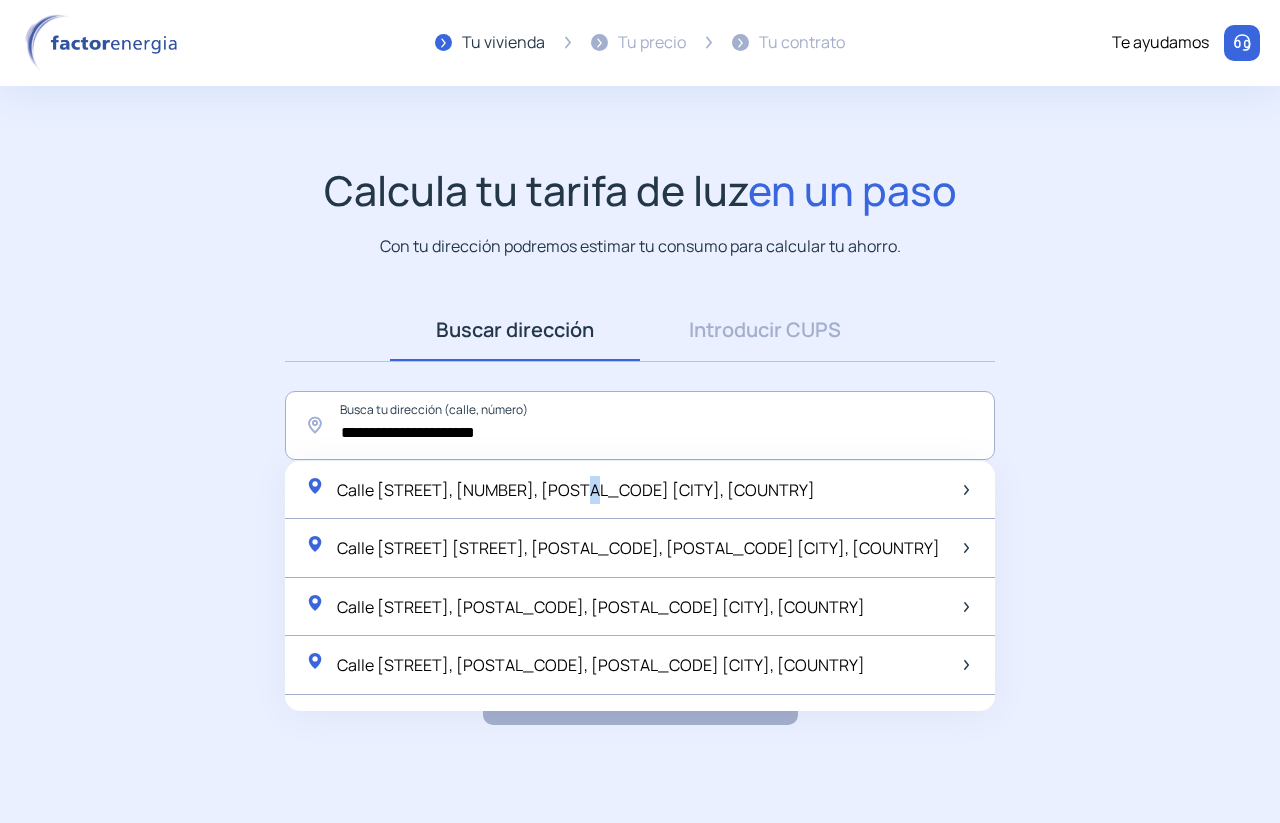 click on "Calle Galileo, 18, 29010 Málaga, España" 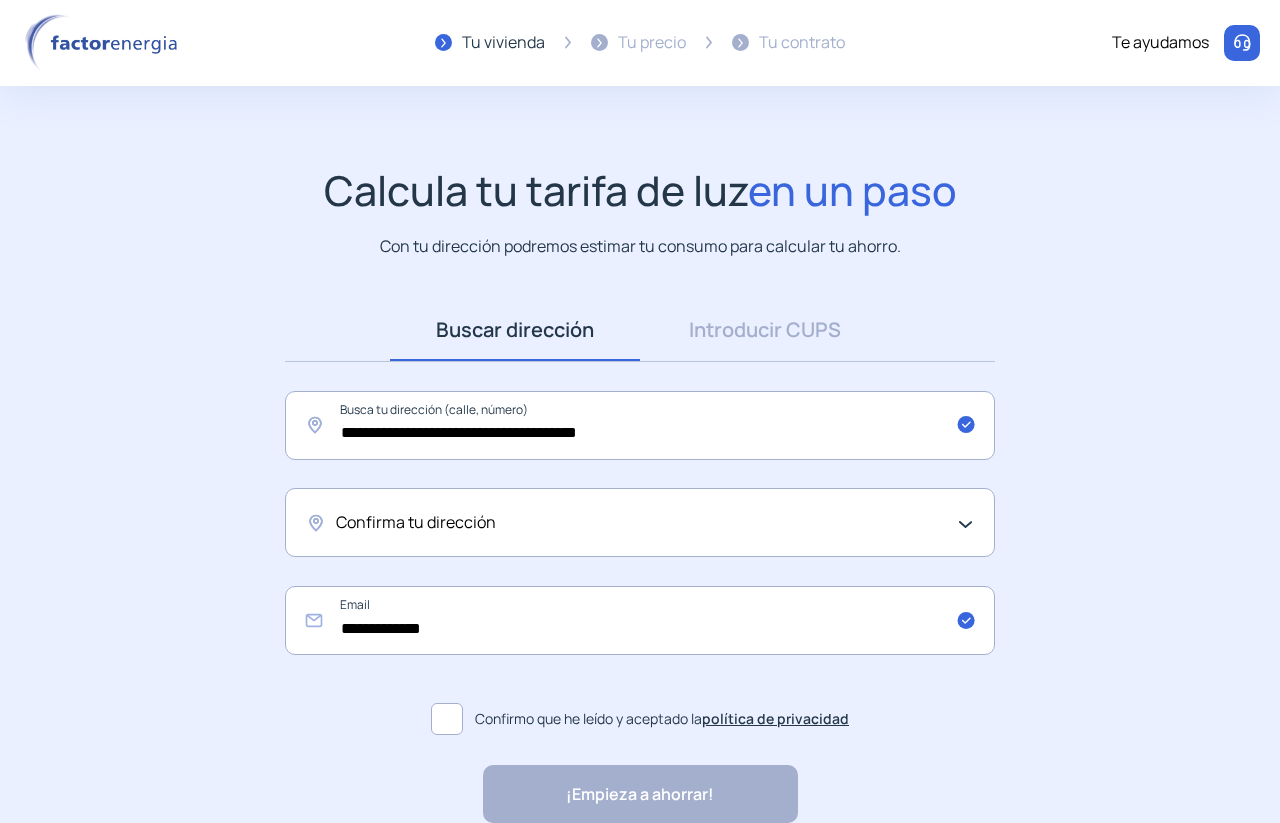 click on "Confirma tu dirección" 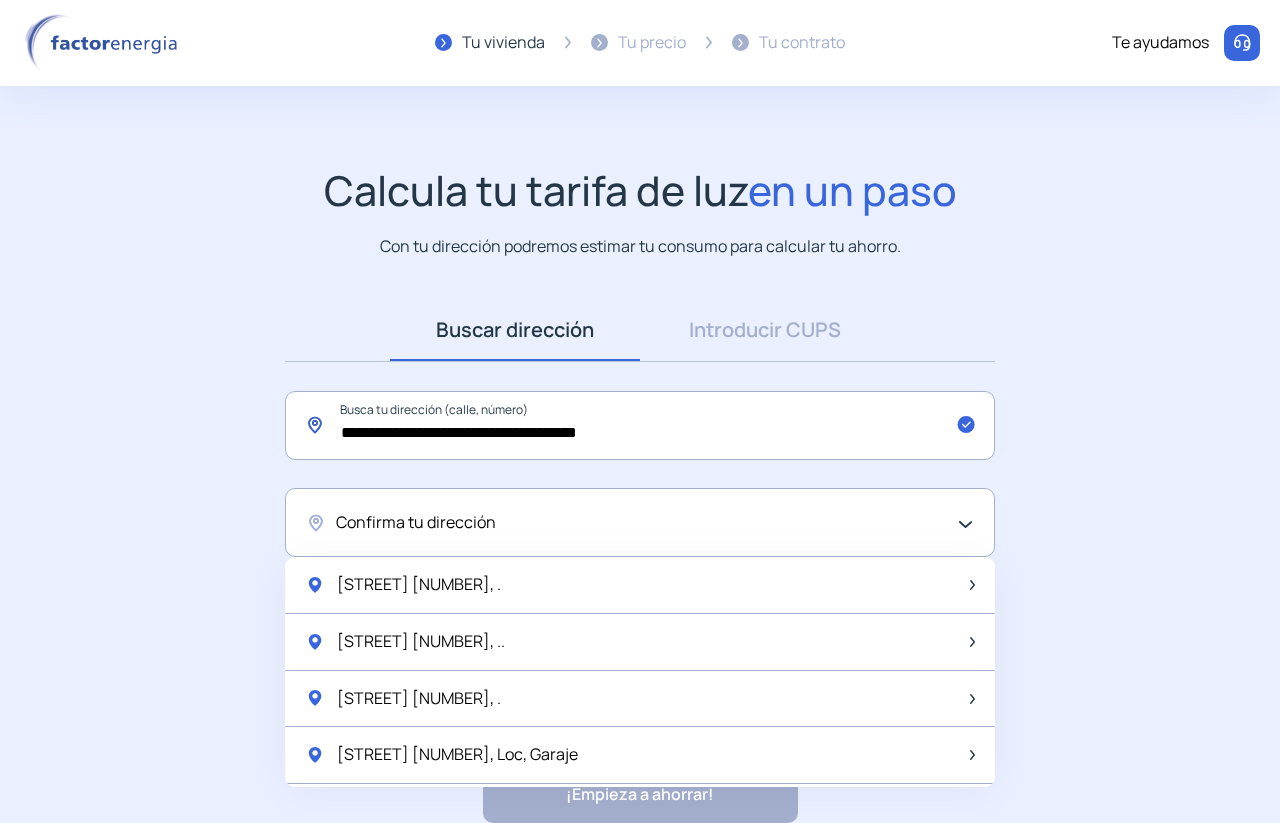click on "**********" 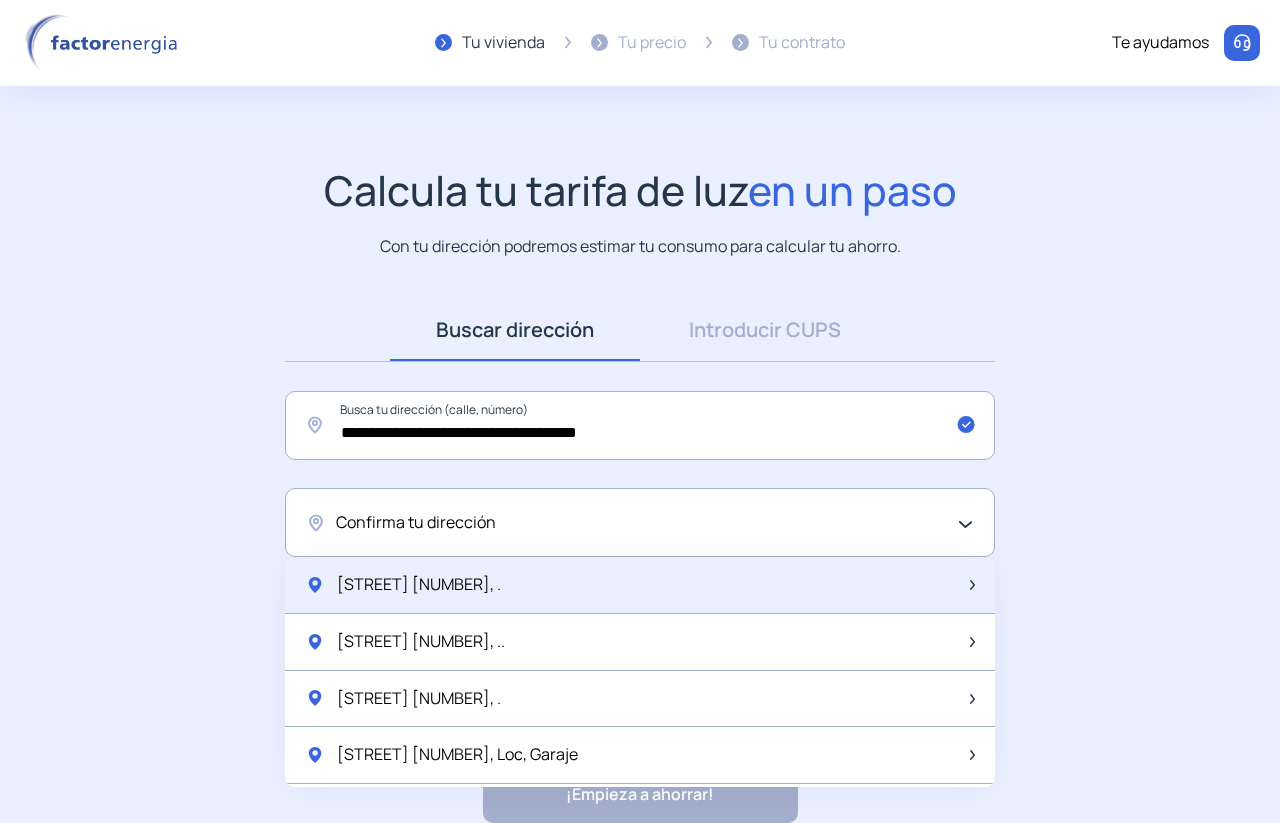 click on "Galileo 18, ." 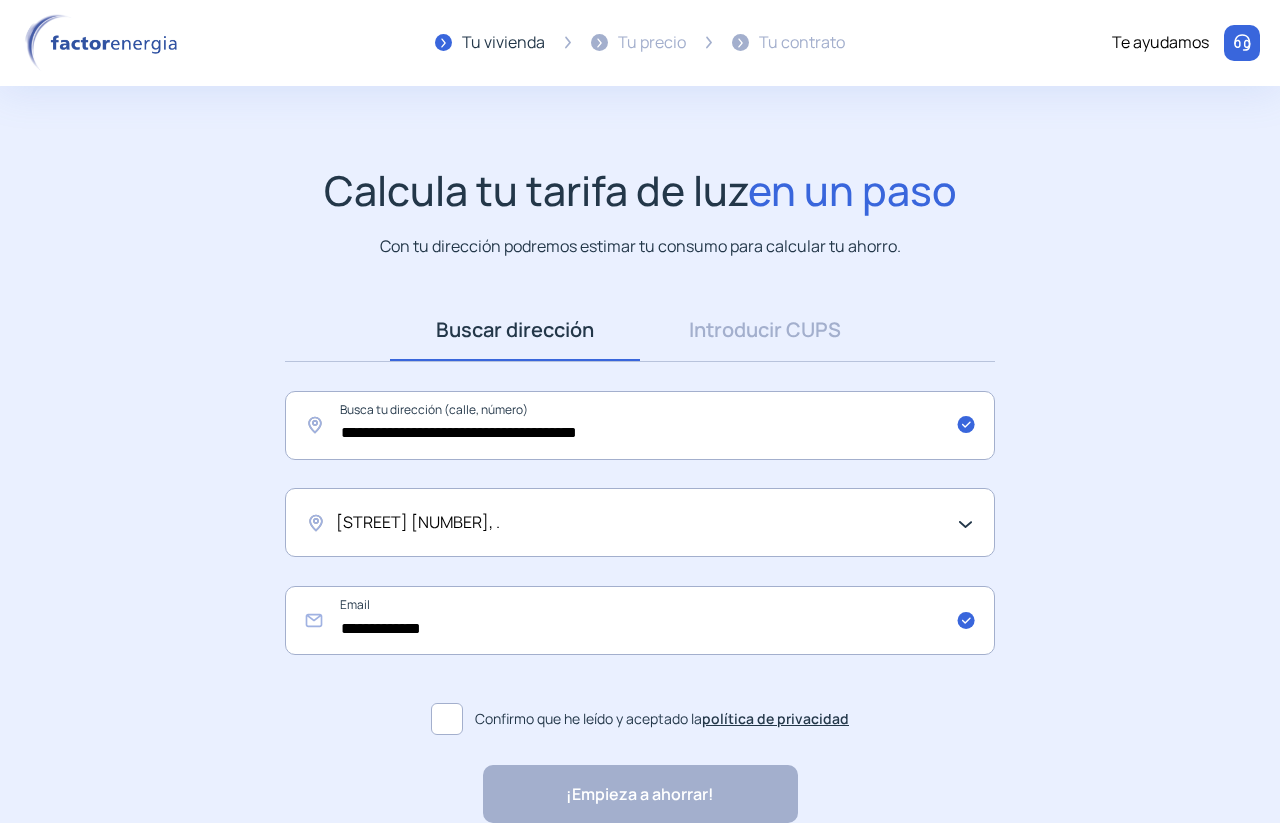 click on "GALILEO 18, ." 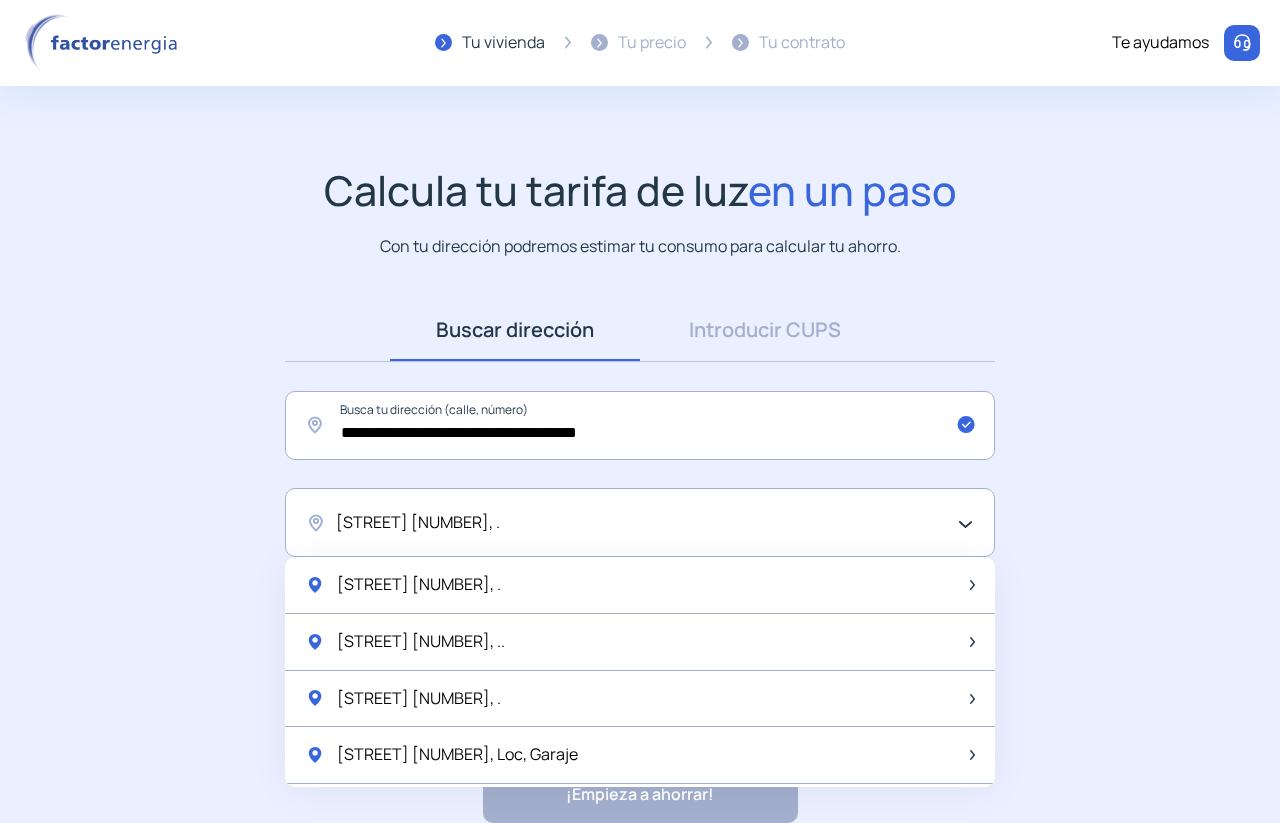 click on "GALILEO 18, ." 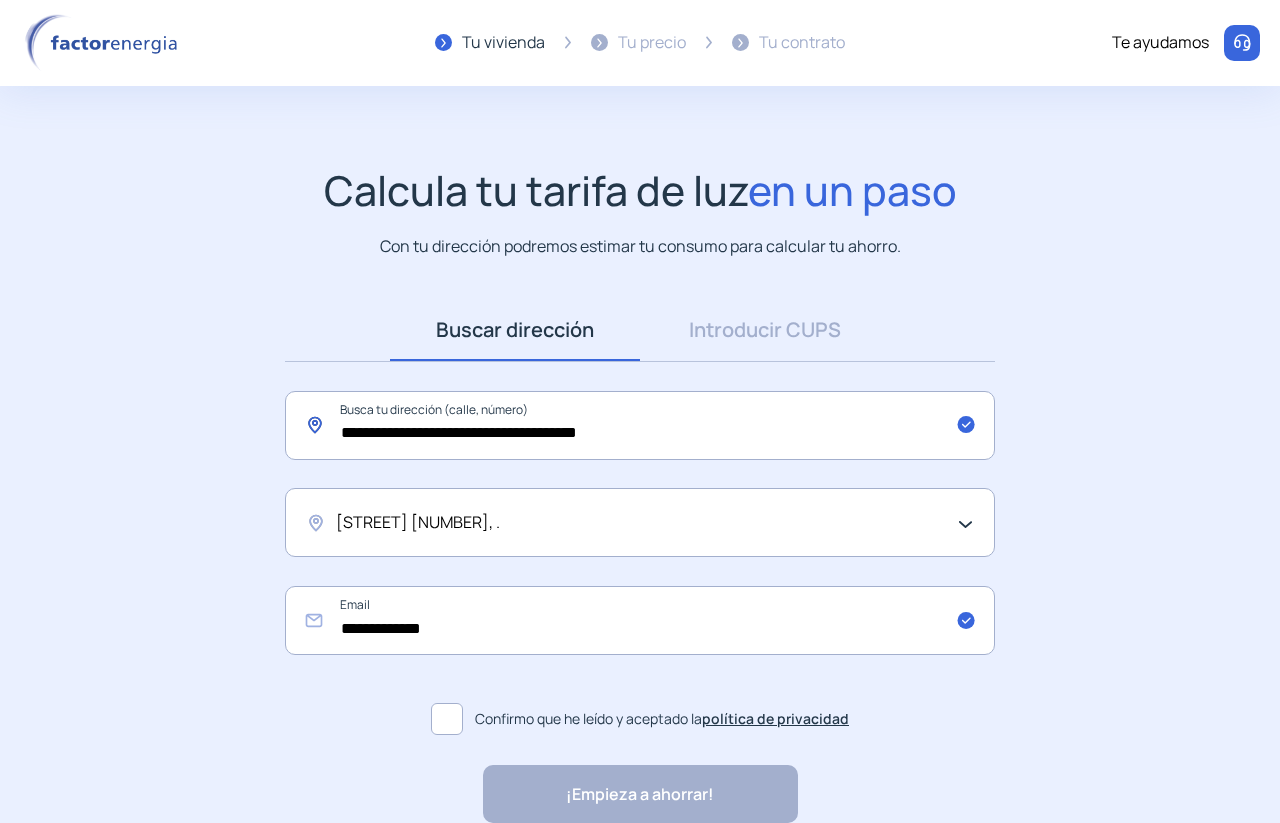 drag, startPoint x: 464, startPoint y: 429, endPoint x: 634, endPoint y: 441, distance: 170.423 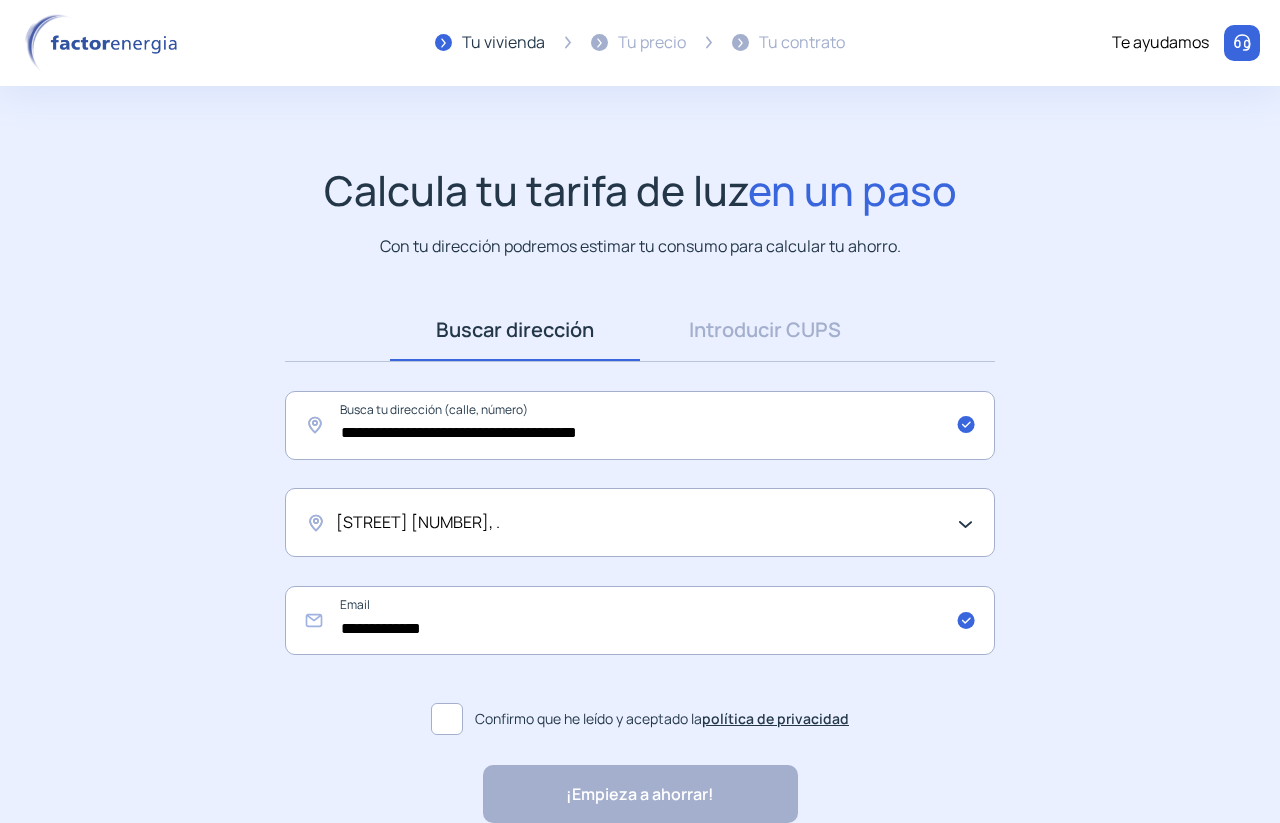 click on "GALILEO 18, ." 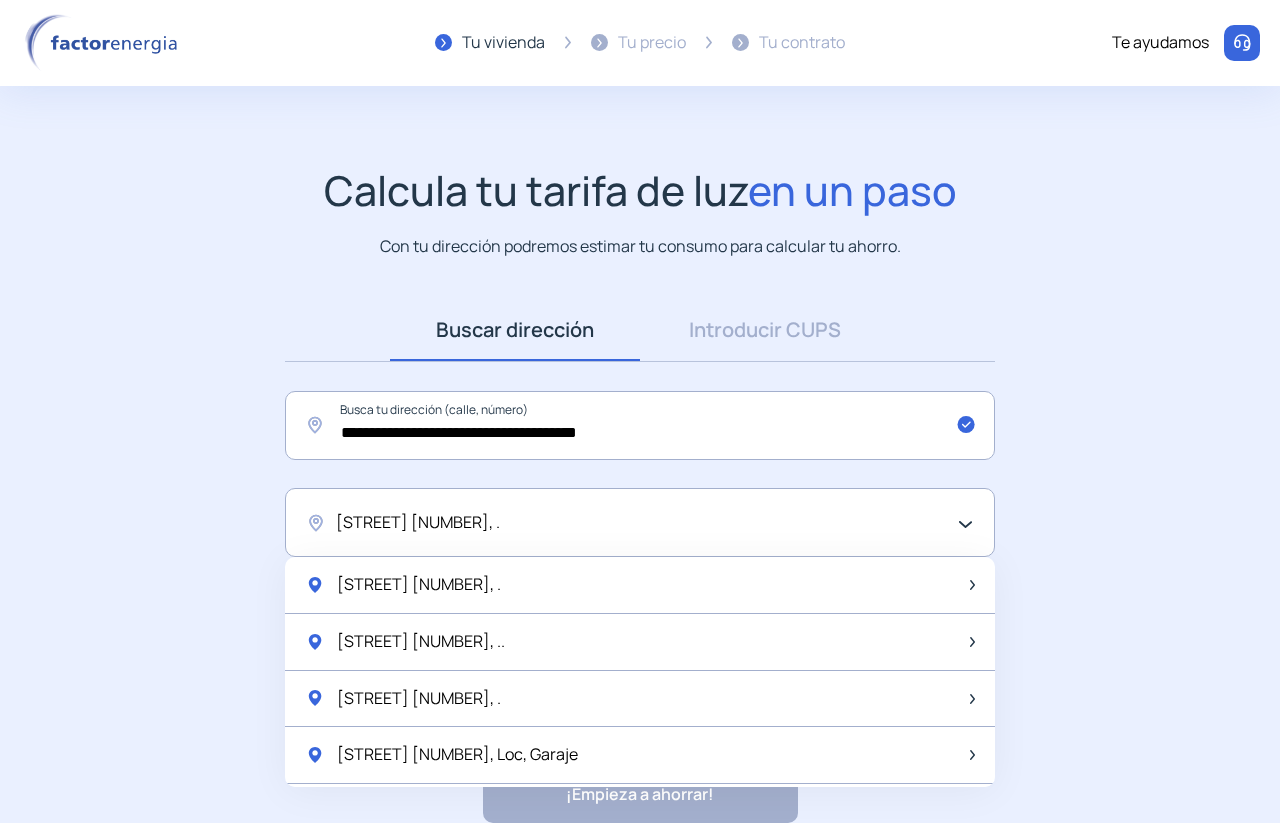 click on "GALILEO 18, ." 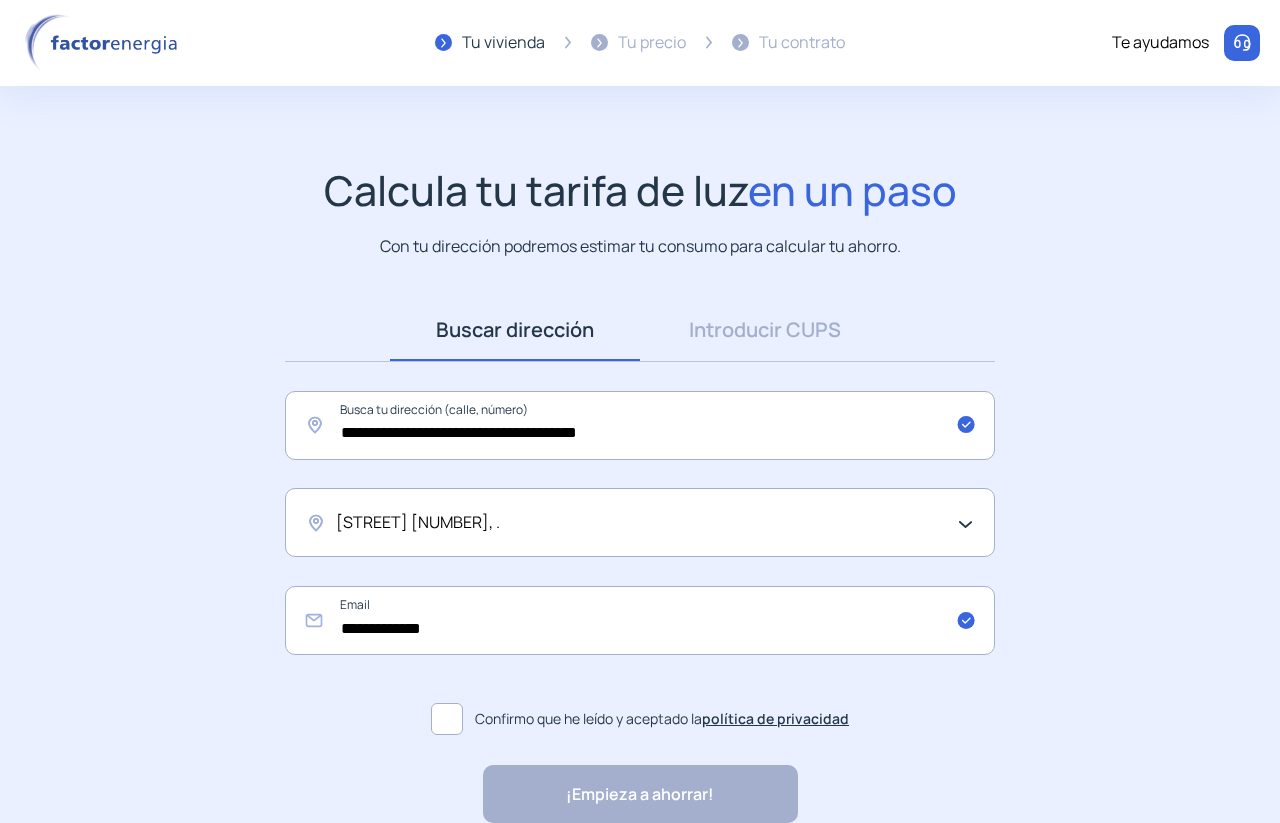 click on "GALILEO 18, ." 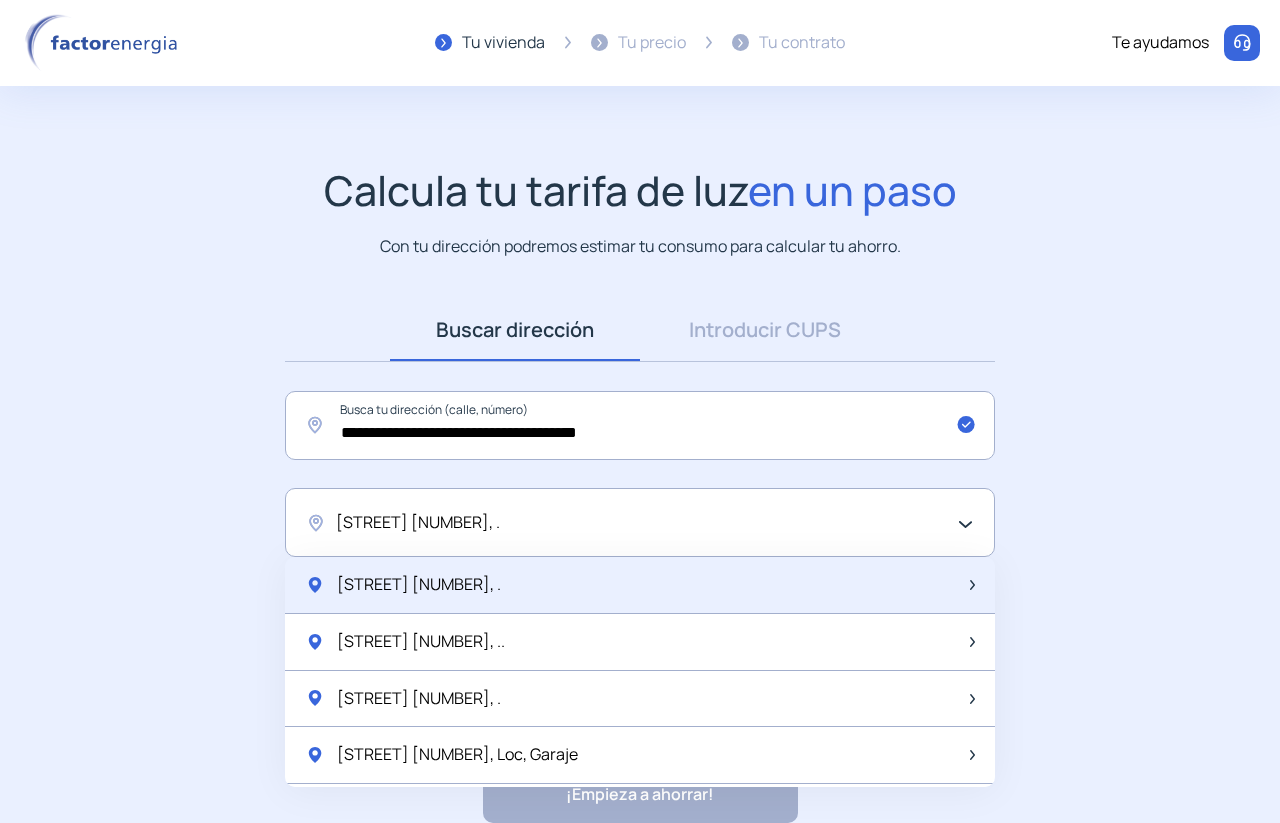 click on "Galileo 18, ." 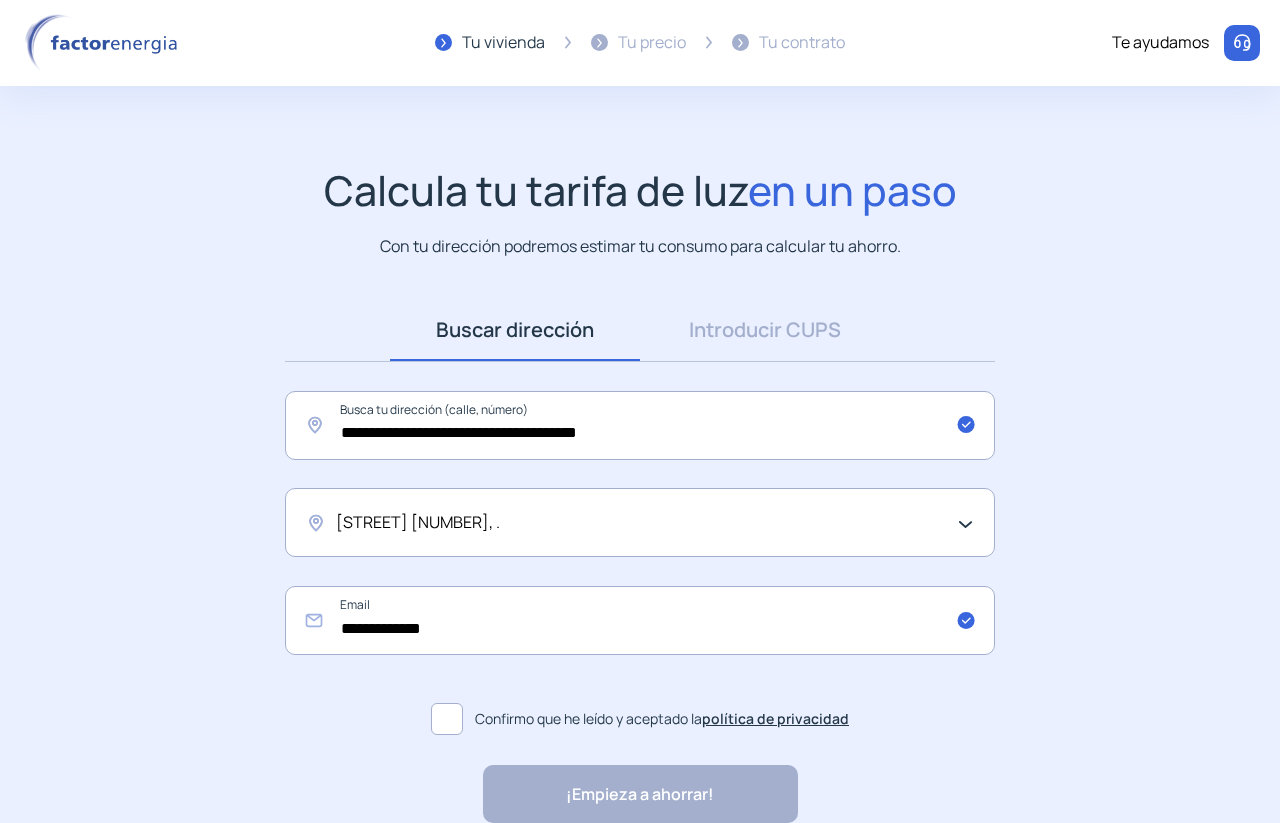 click 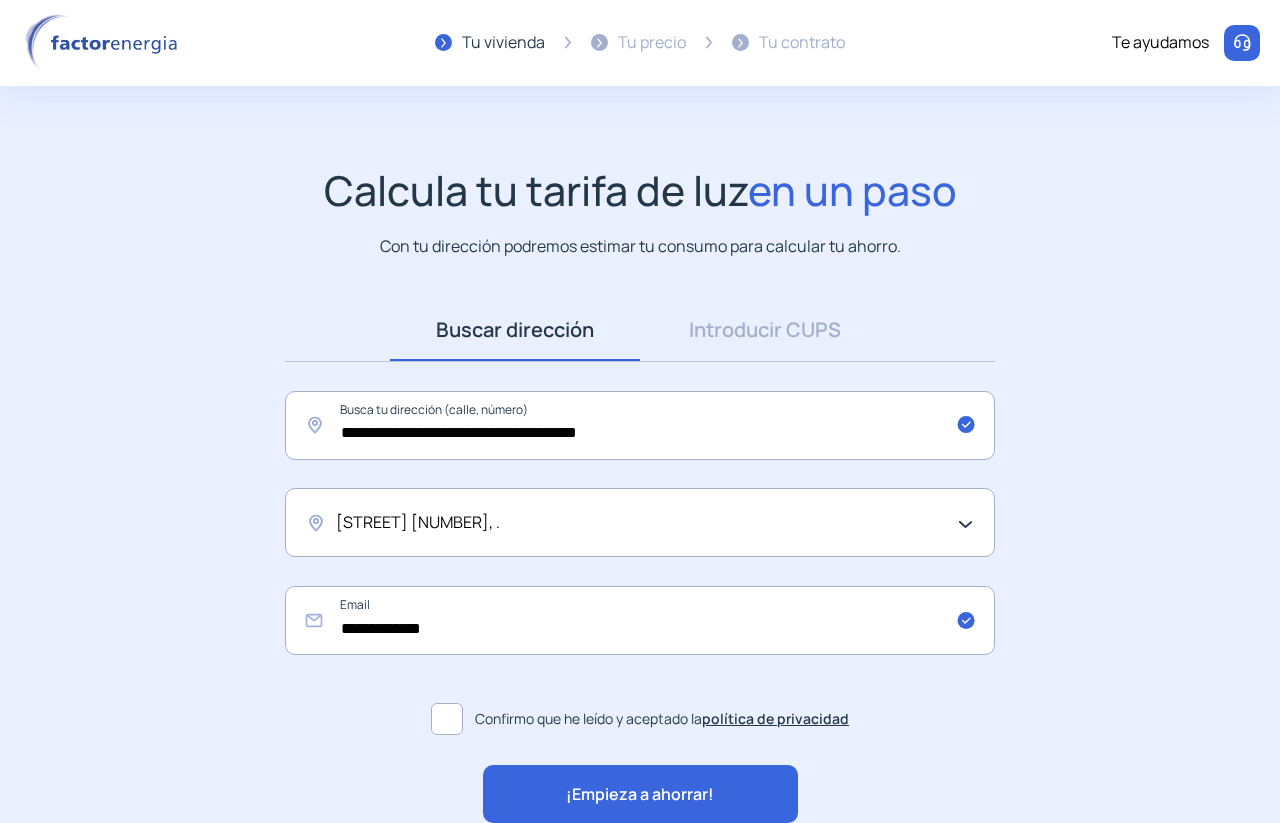 scroll, scrollTop: 100, scrollLeft: 0, axis: vertical 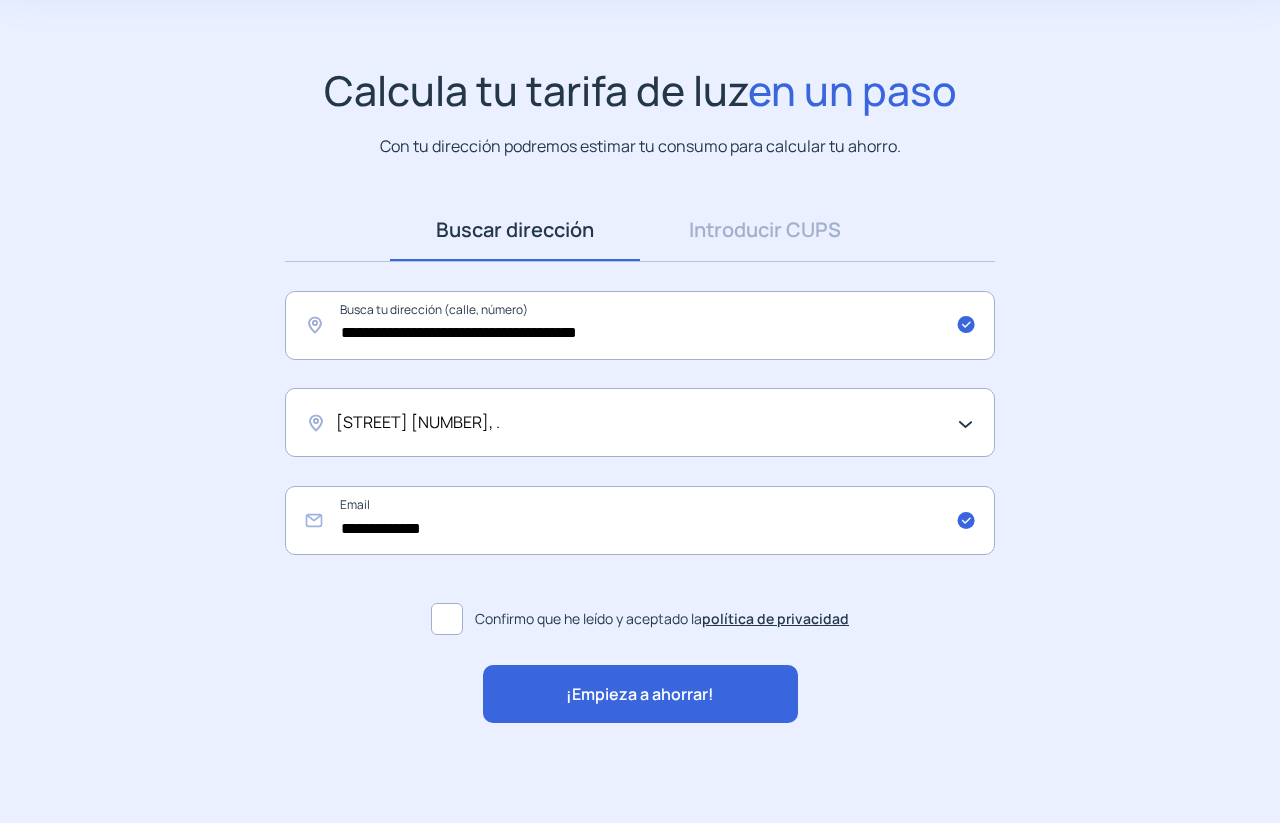 click on "¡Empieza a ahorrar!" 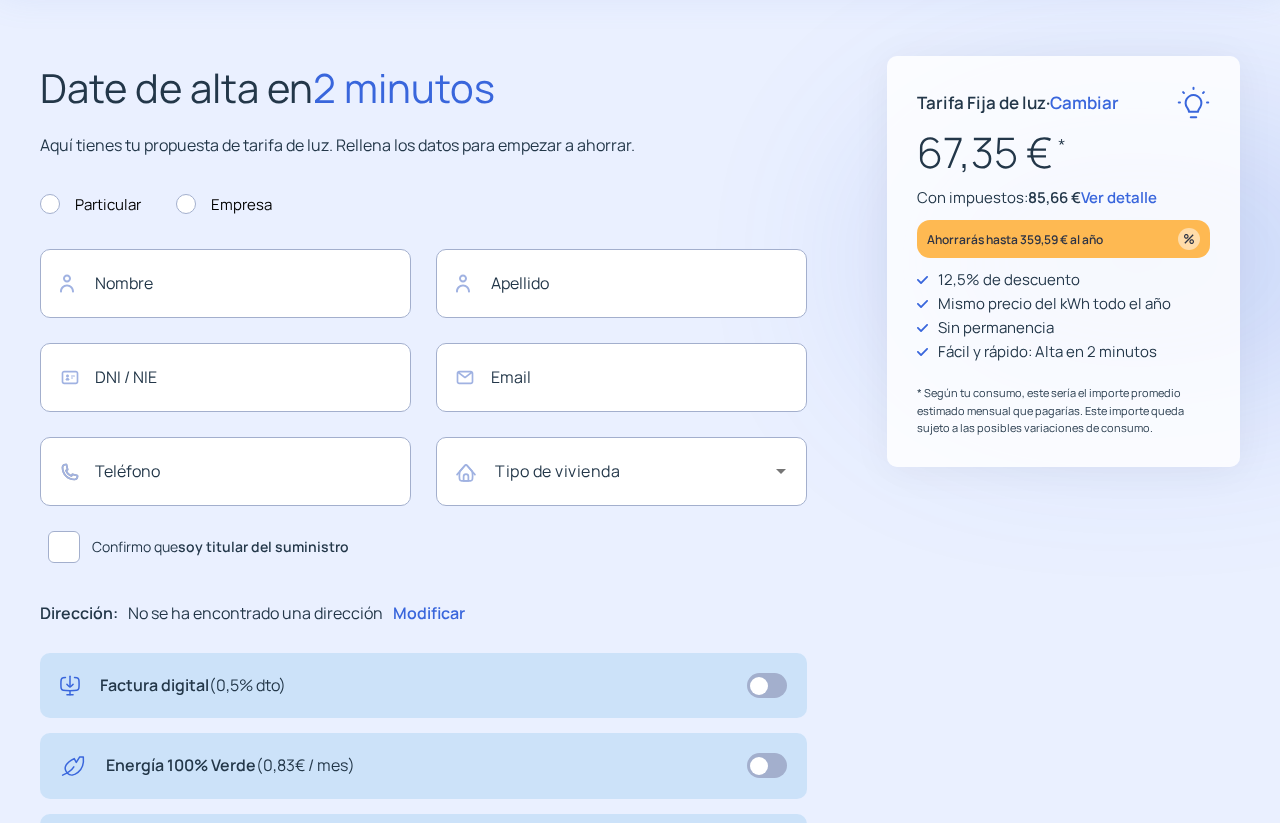 type on "**********" 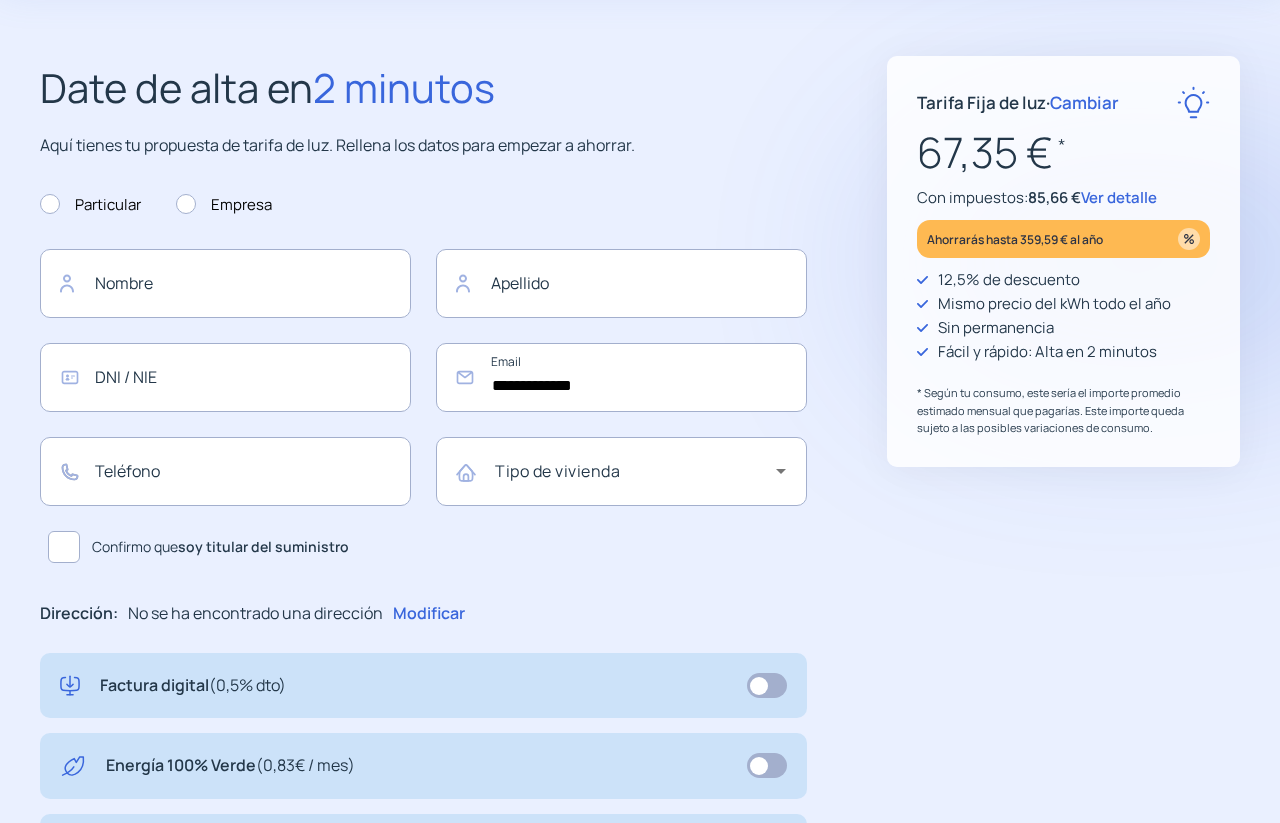 scroll, scrollTop: 0, scrollLeft: 0, axis: both 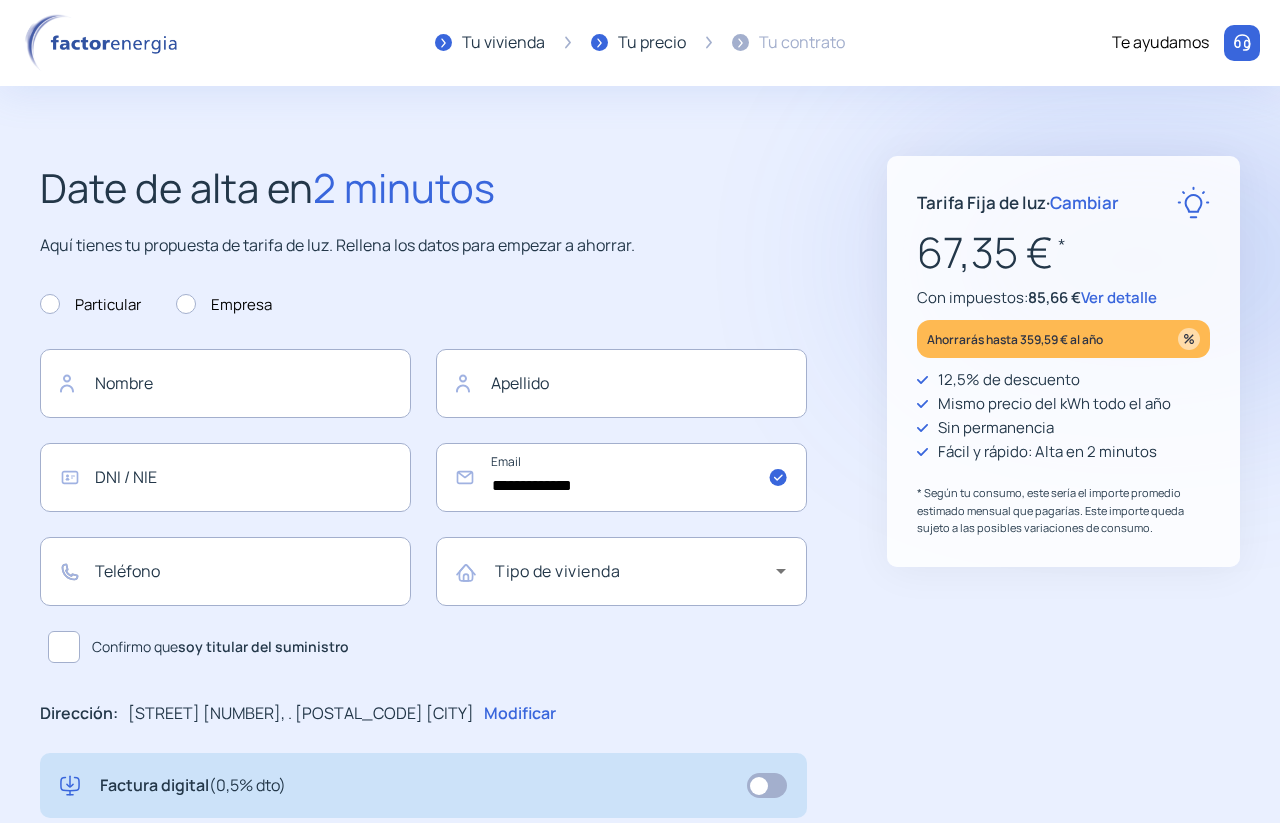 click on "**********" 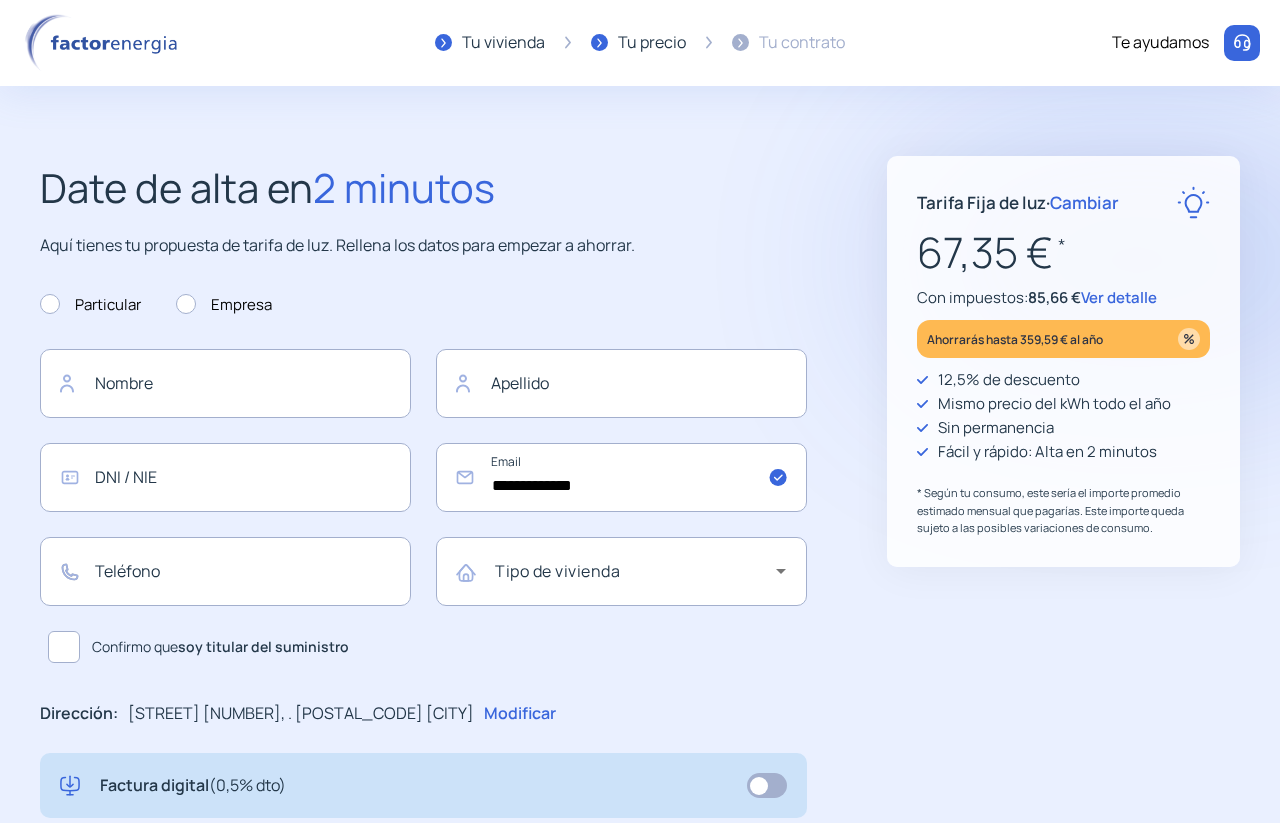 click on "**********" 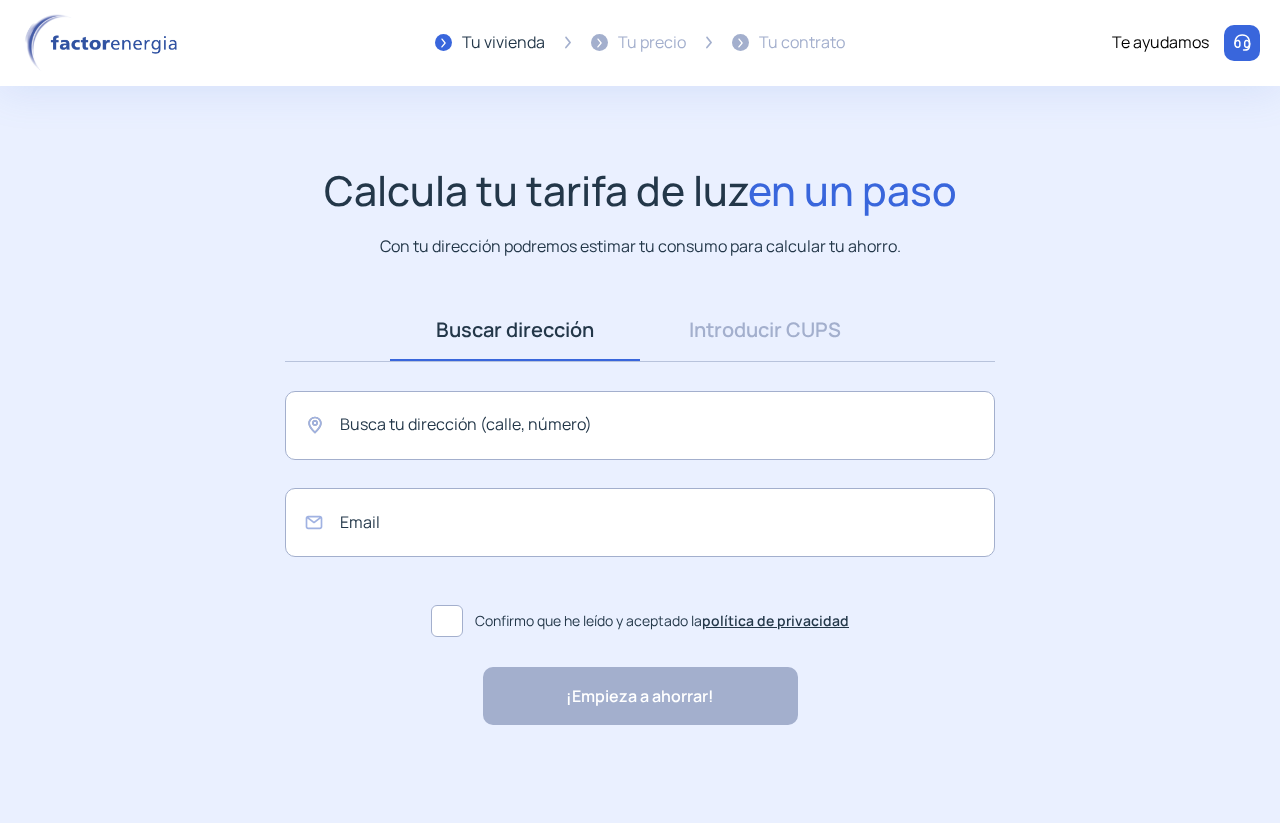 scroll, scrollTop: 0, scrollLeft: 0, axis: both 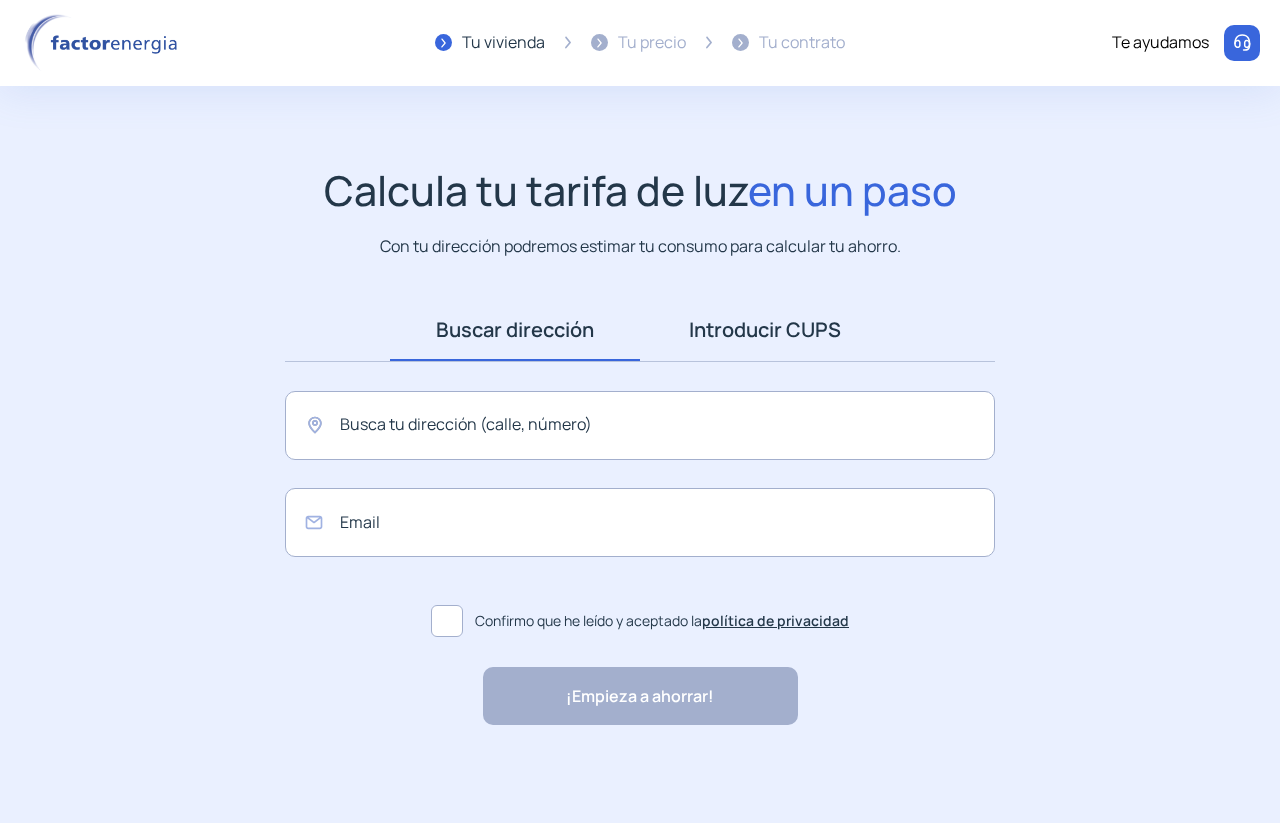 click on "Introducir CUPS" at bounding box center (765, 330) 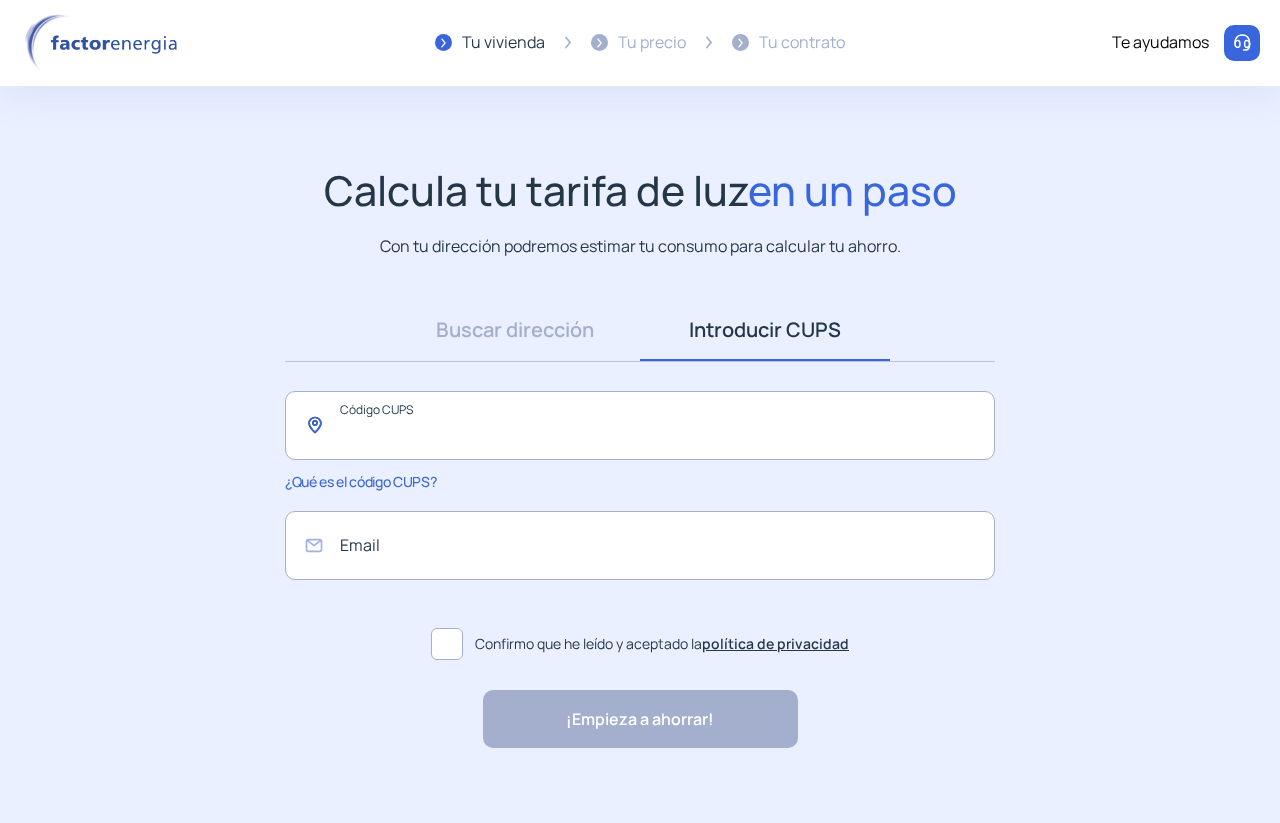 click 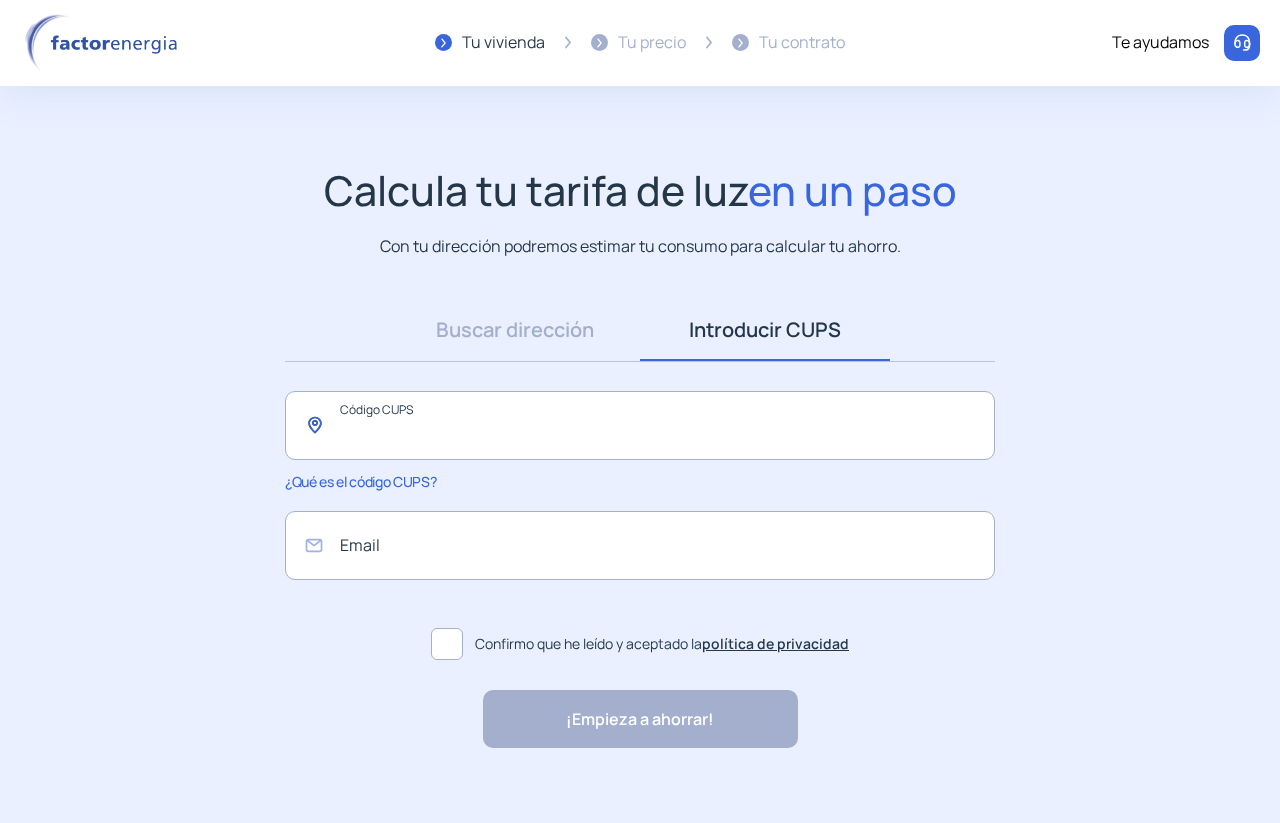 paste on "**********" 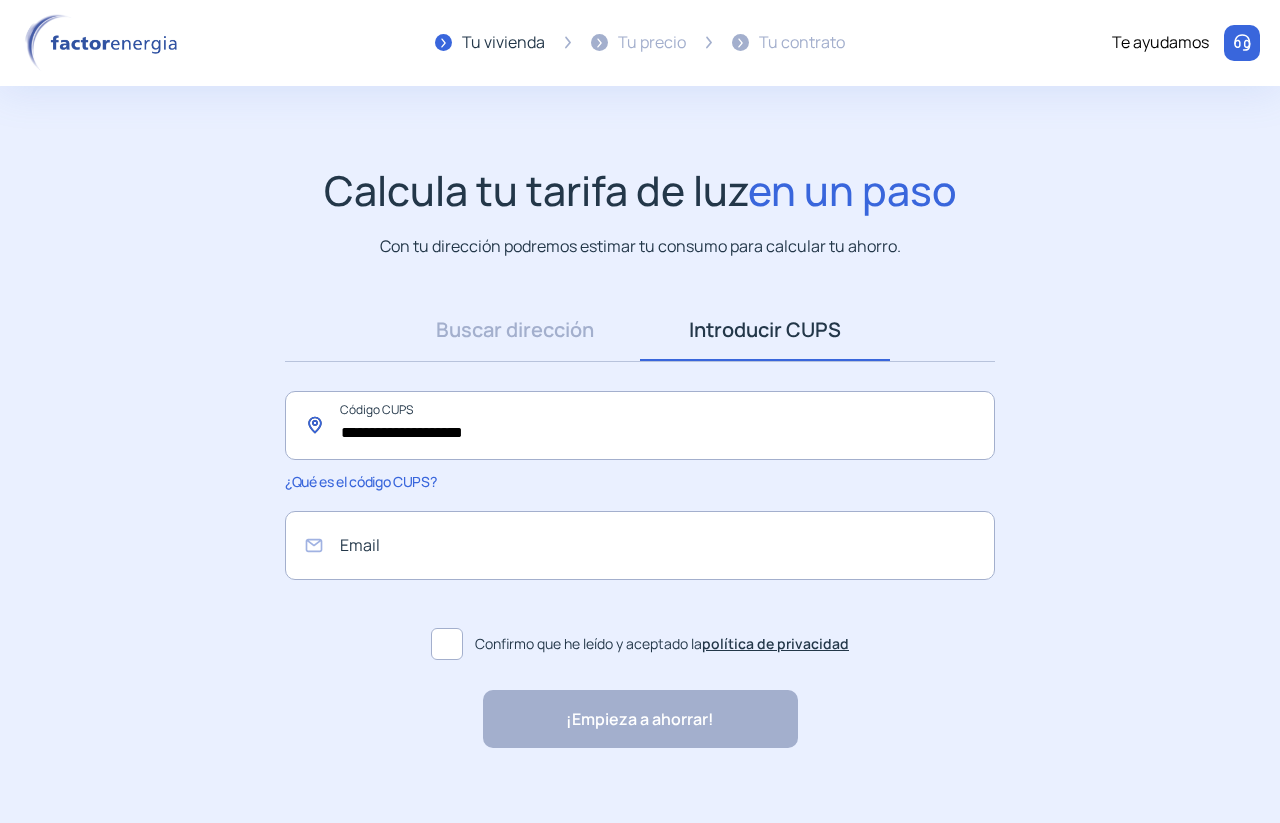 drag, startPoint x: 671, startPoint y: 431, endPoint x: 218, endPoint y: 432, distance: 453.0011 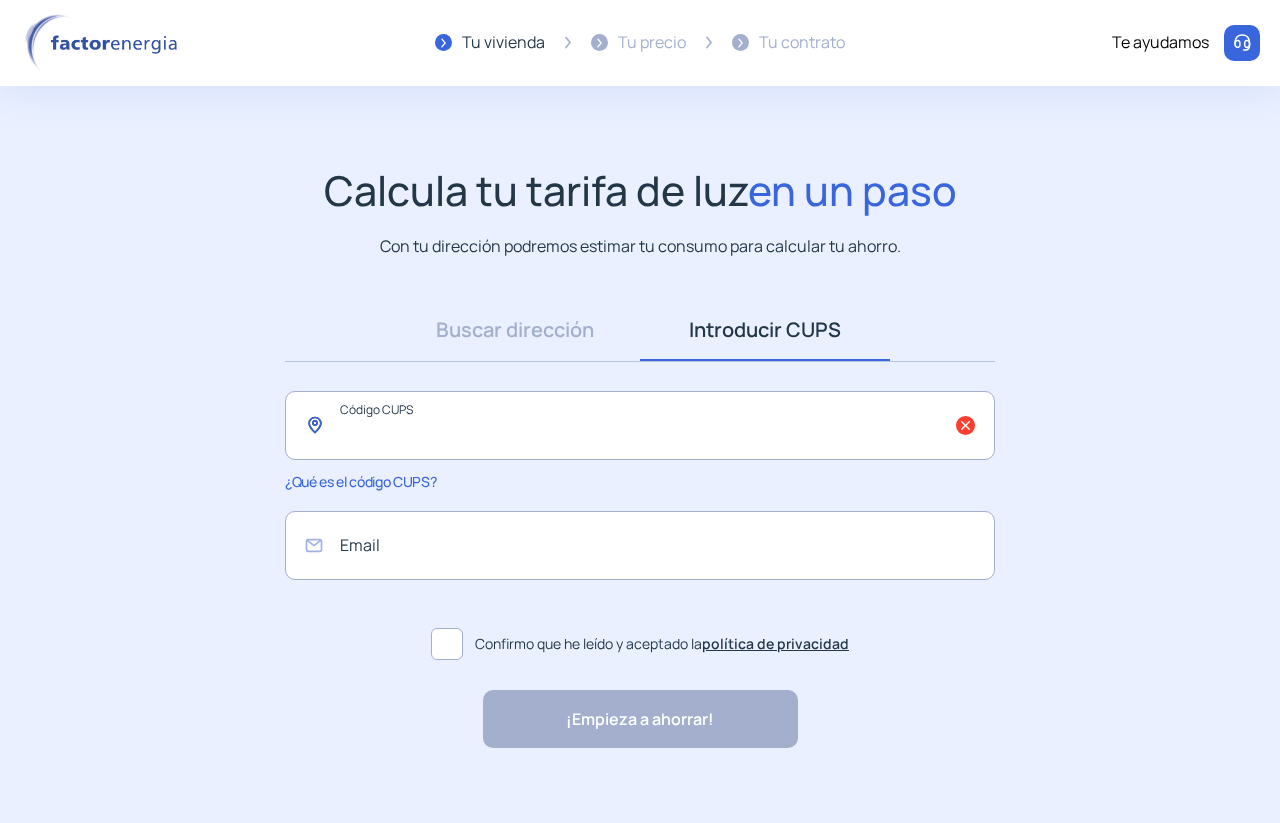 click 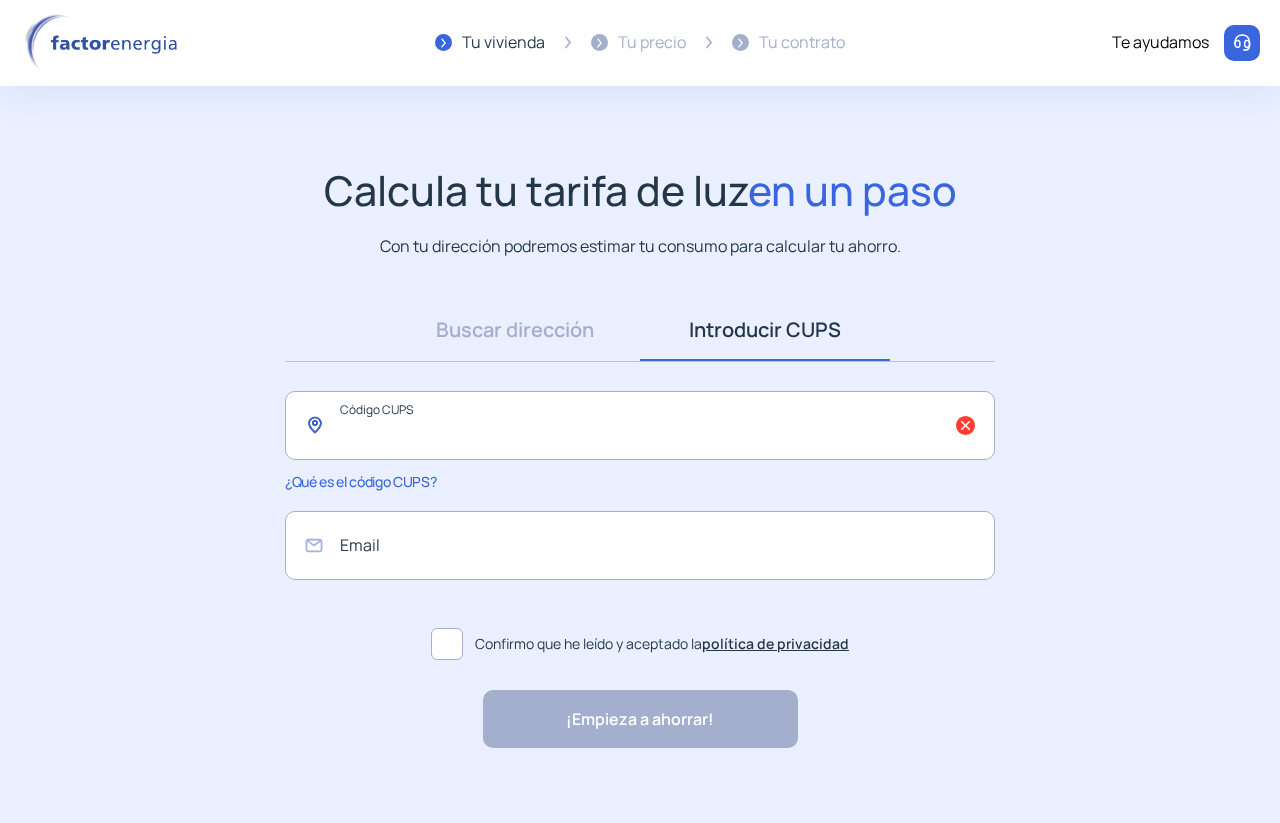 paste on "**********" 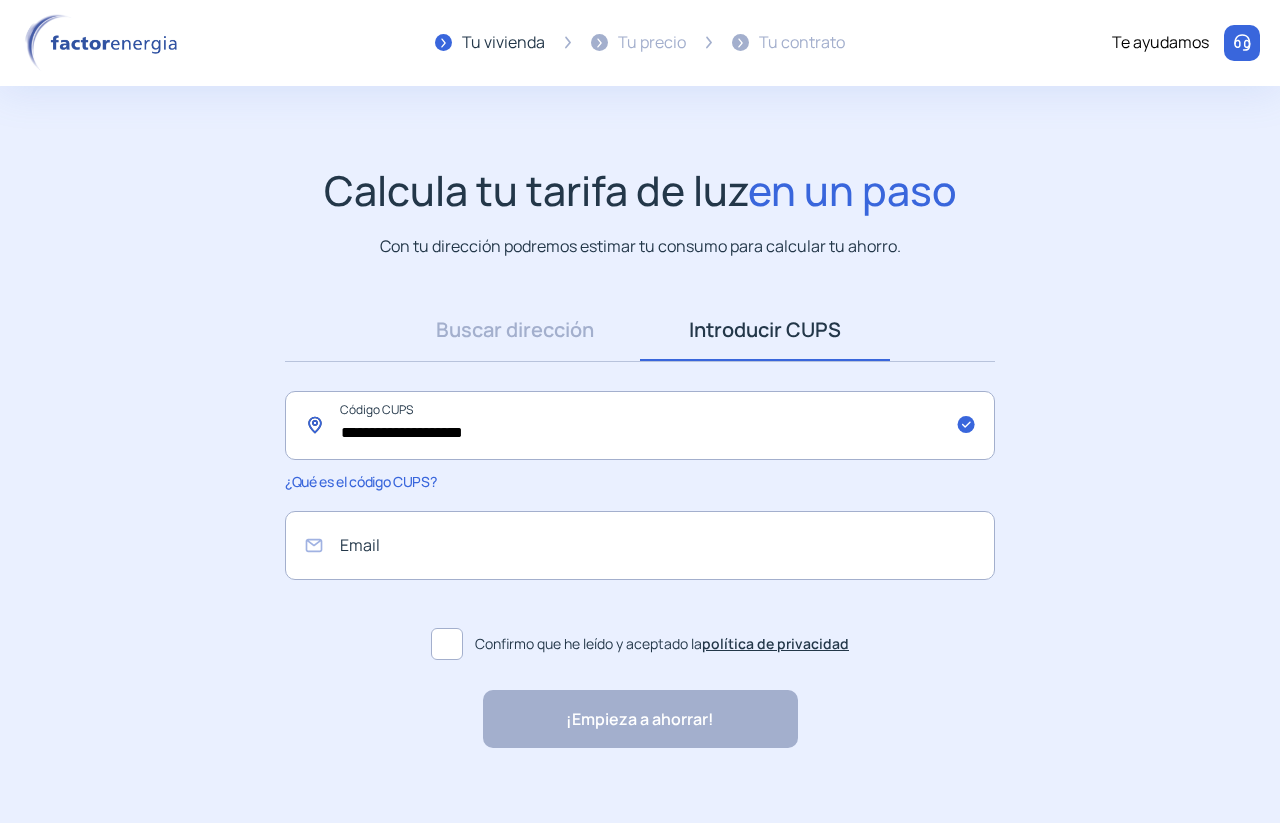 type on "**********" 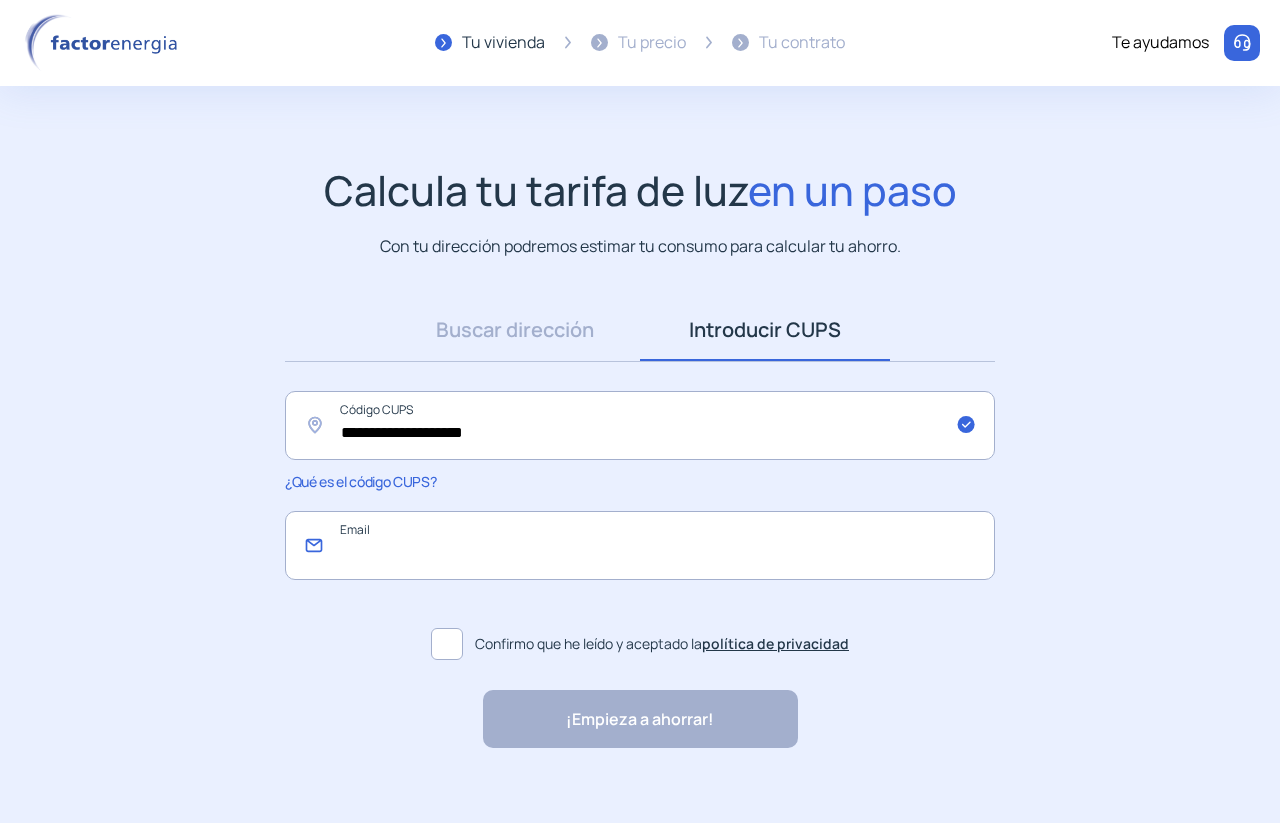 click 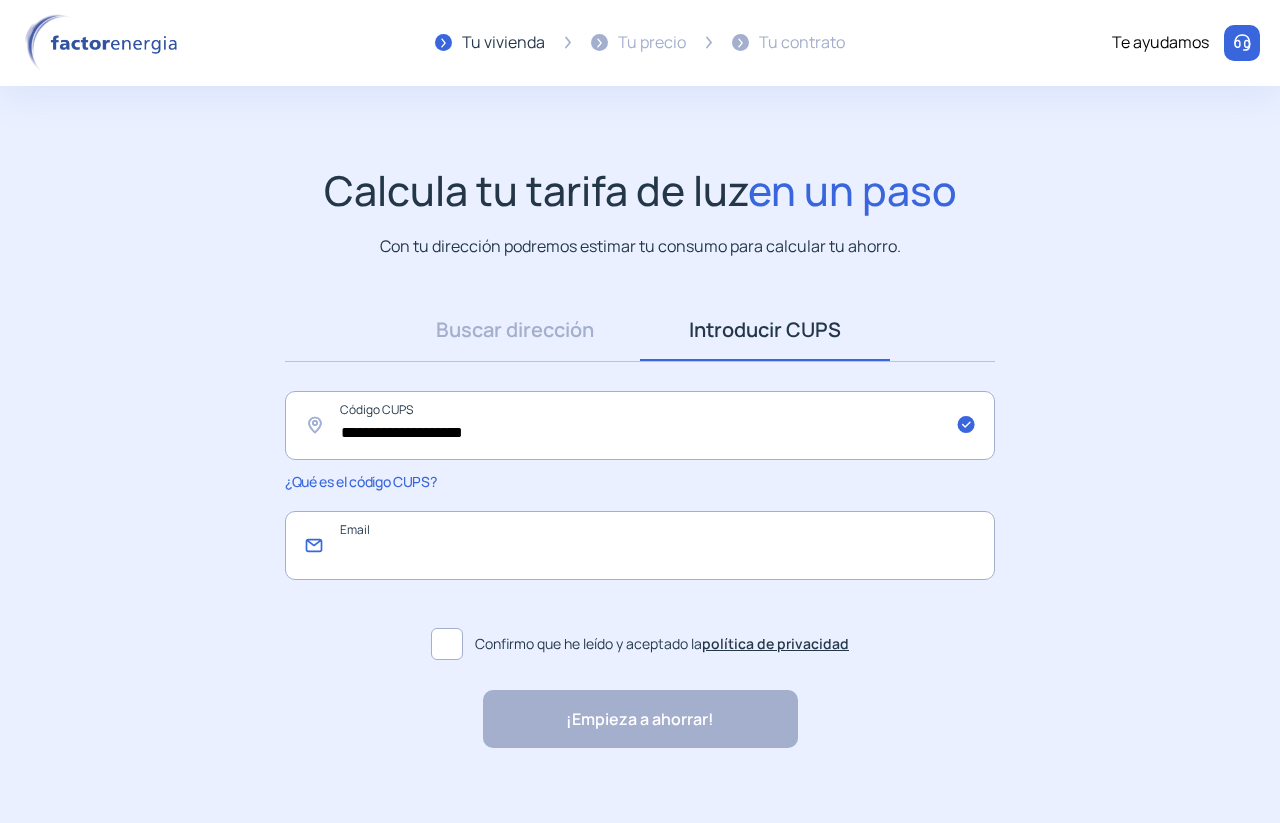 type on "*" 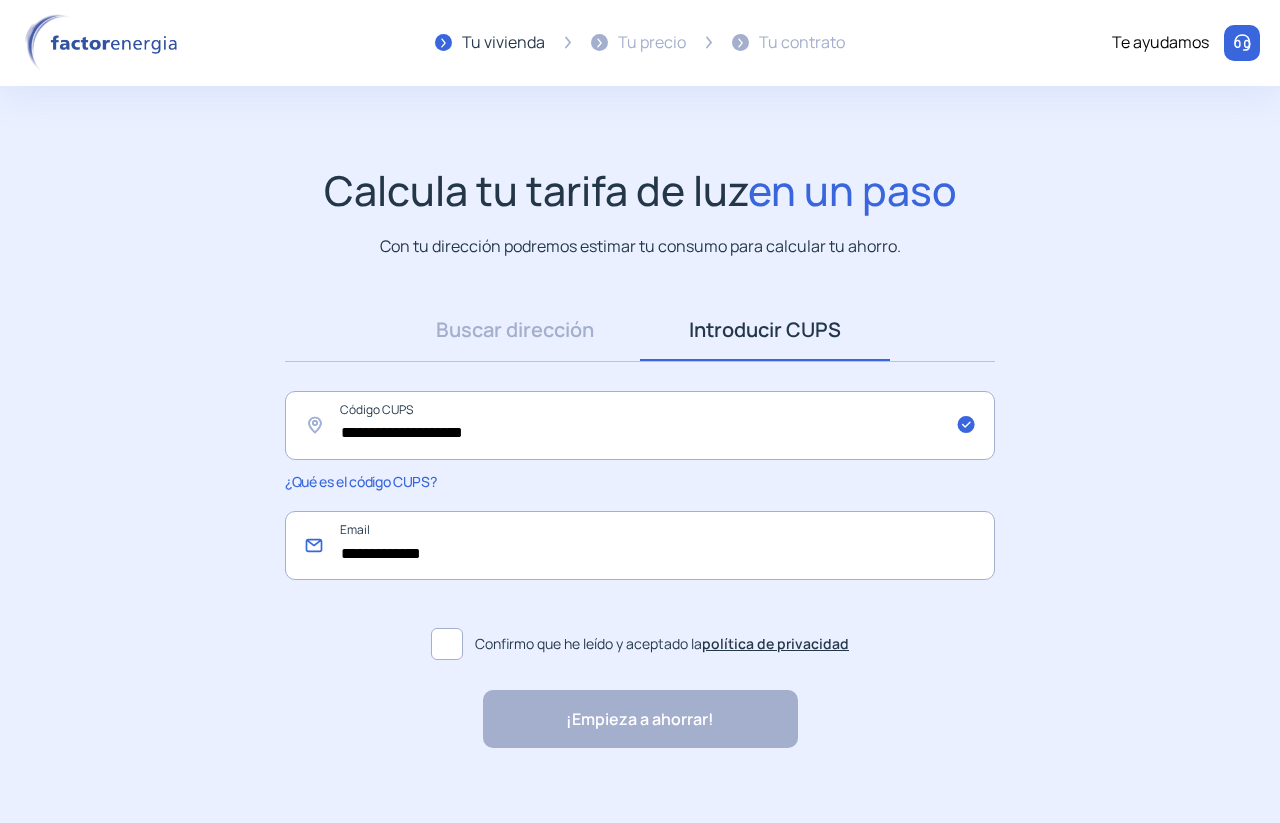 type on "**********" 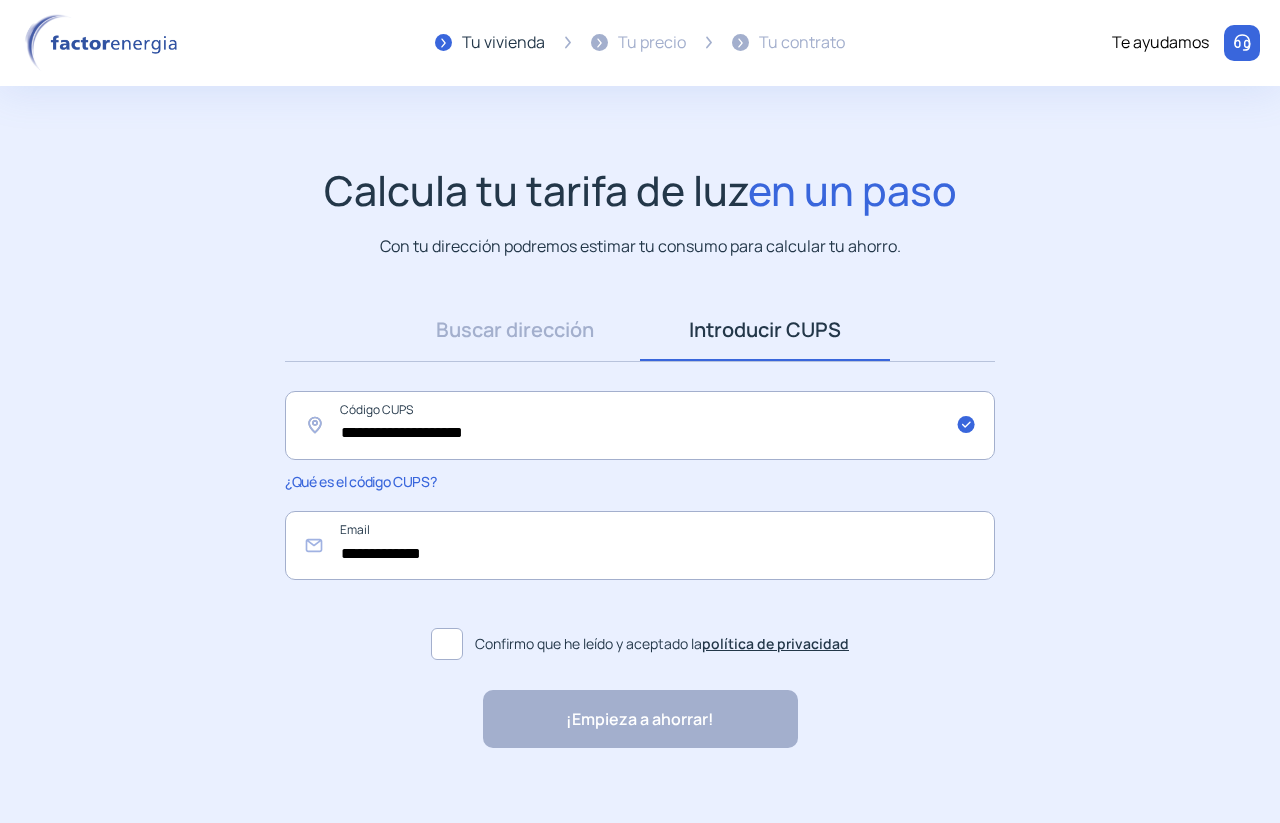 click 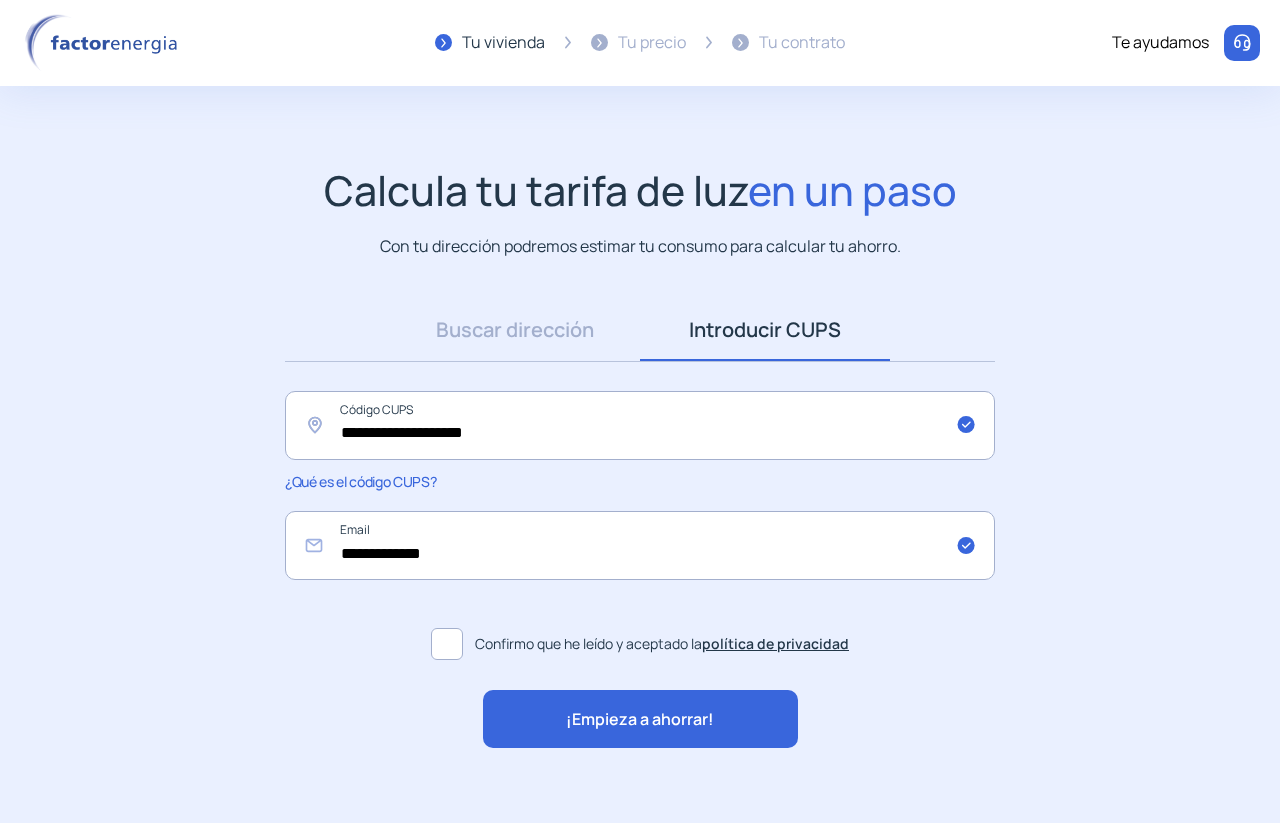 click on "¡Empieza a ahorrar!" 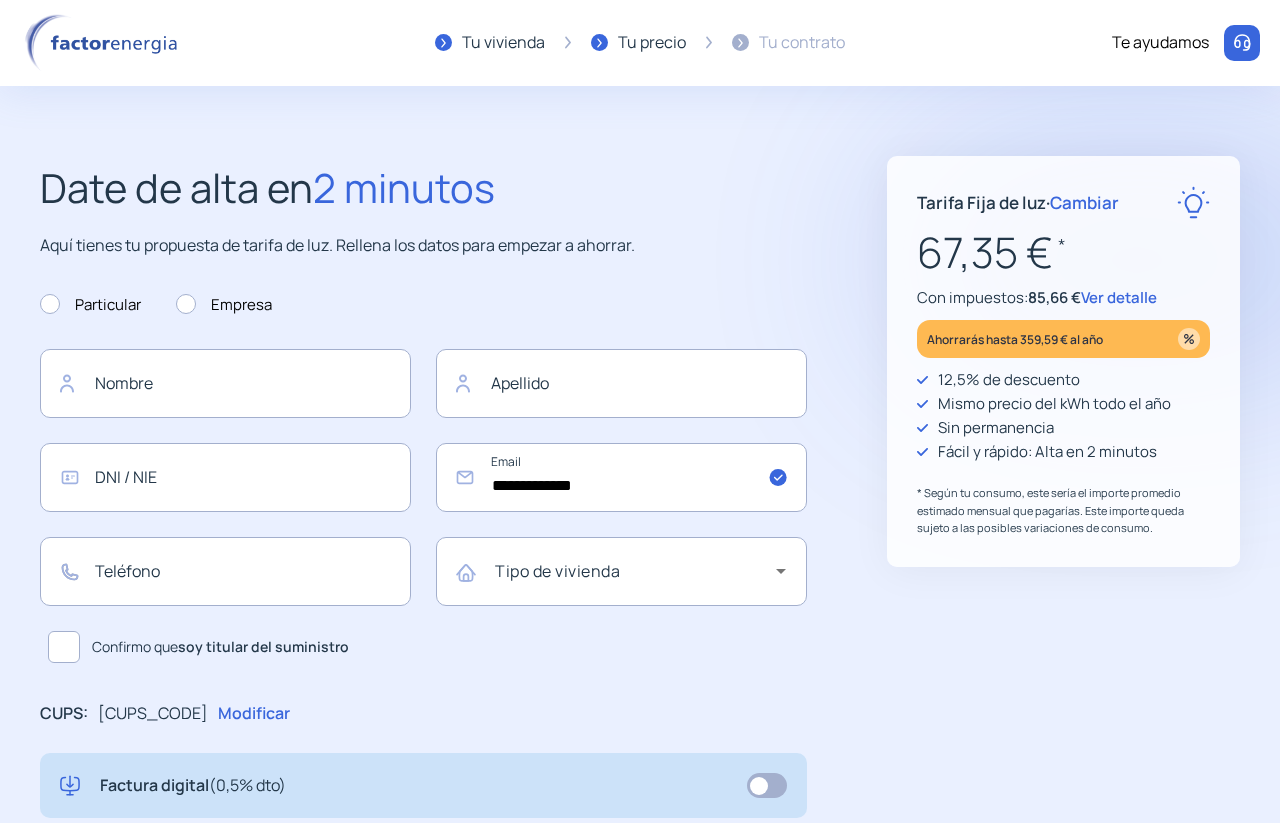 click on "Aquí tienes tu propuesta de tarifa de luz. Rellena los datos para empezar a ahorrar." 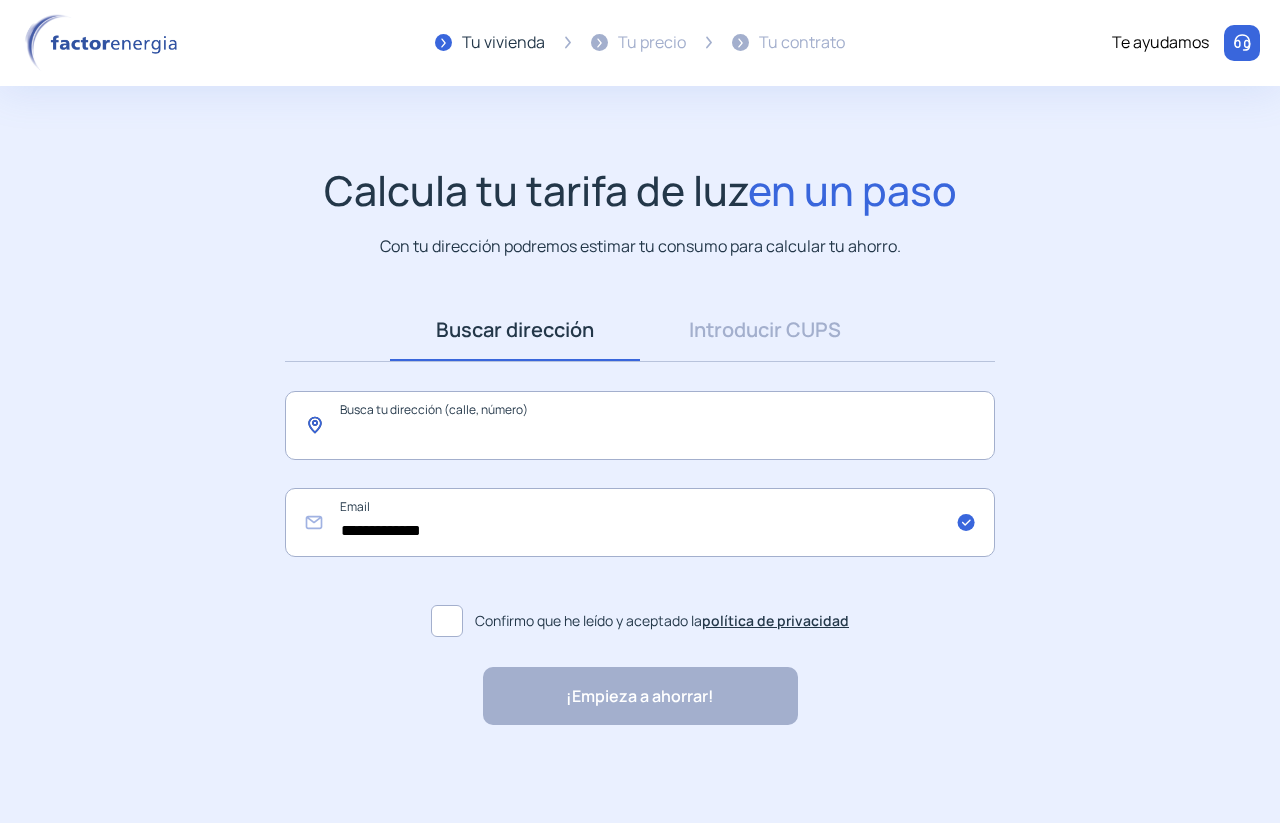 click 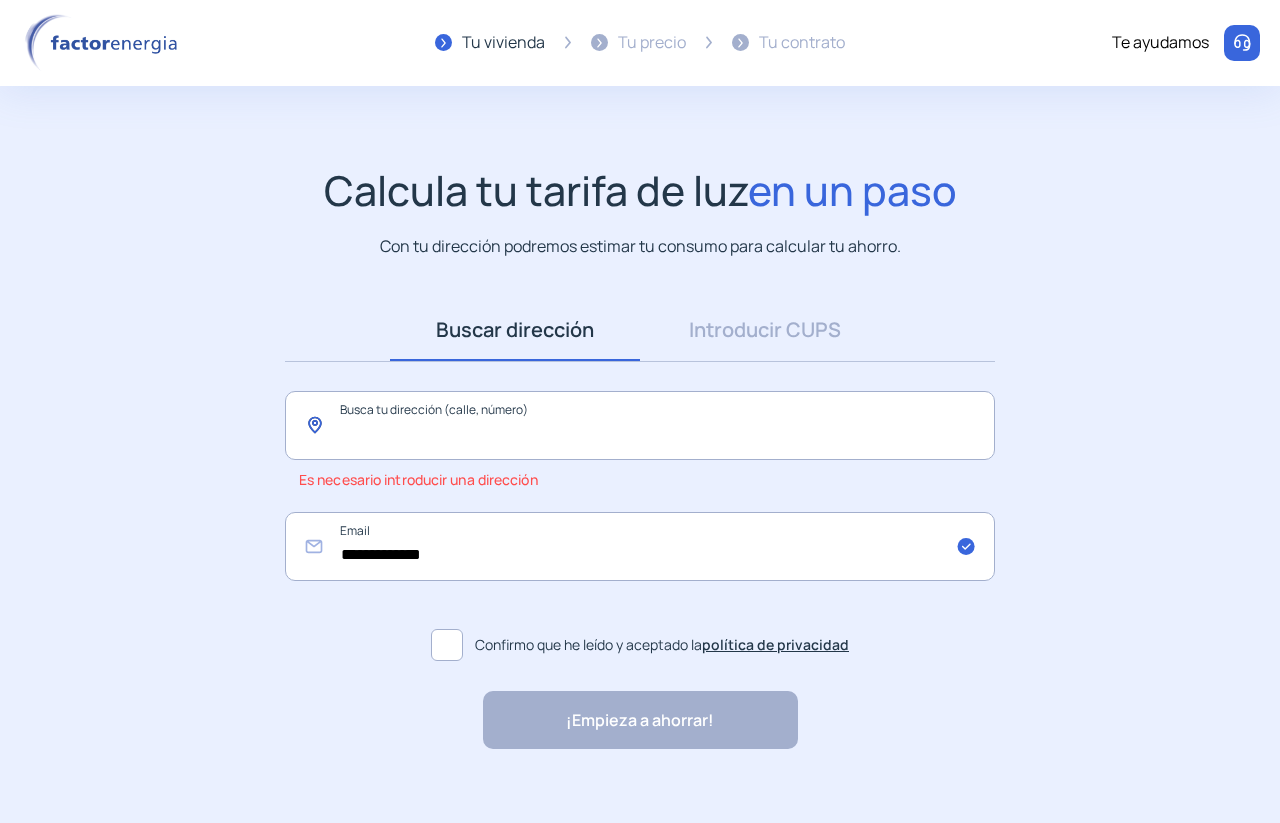 paste on "**********" 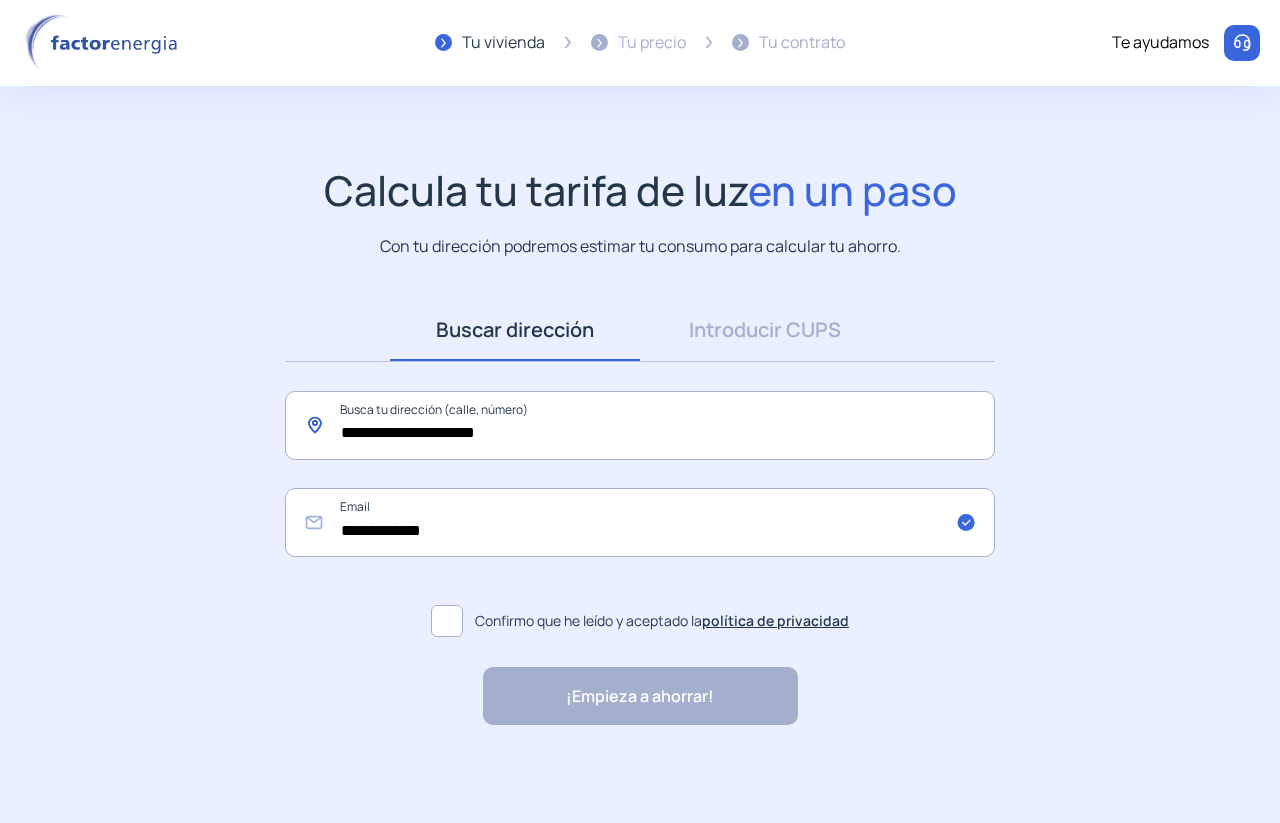 type on "**********" 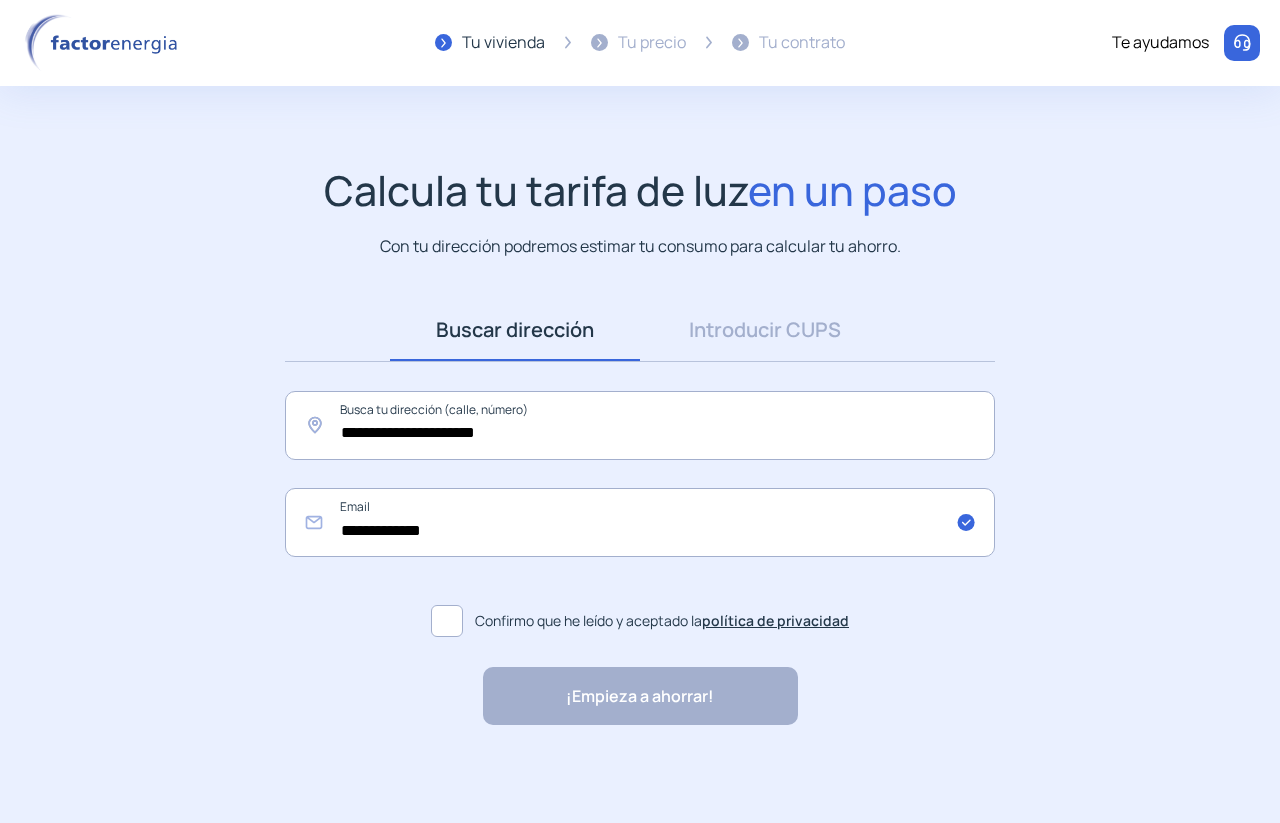 click 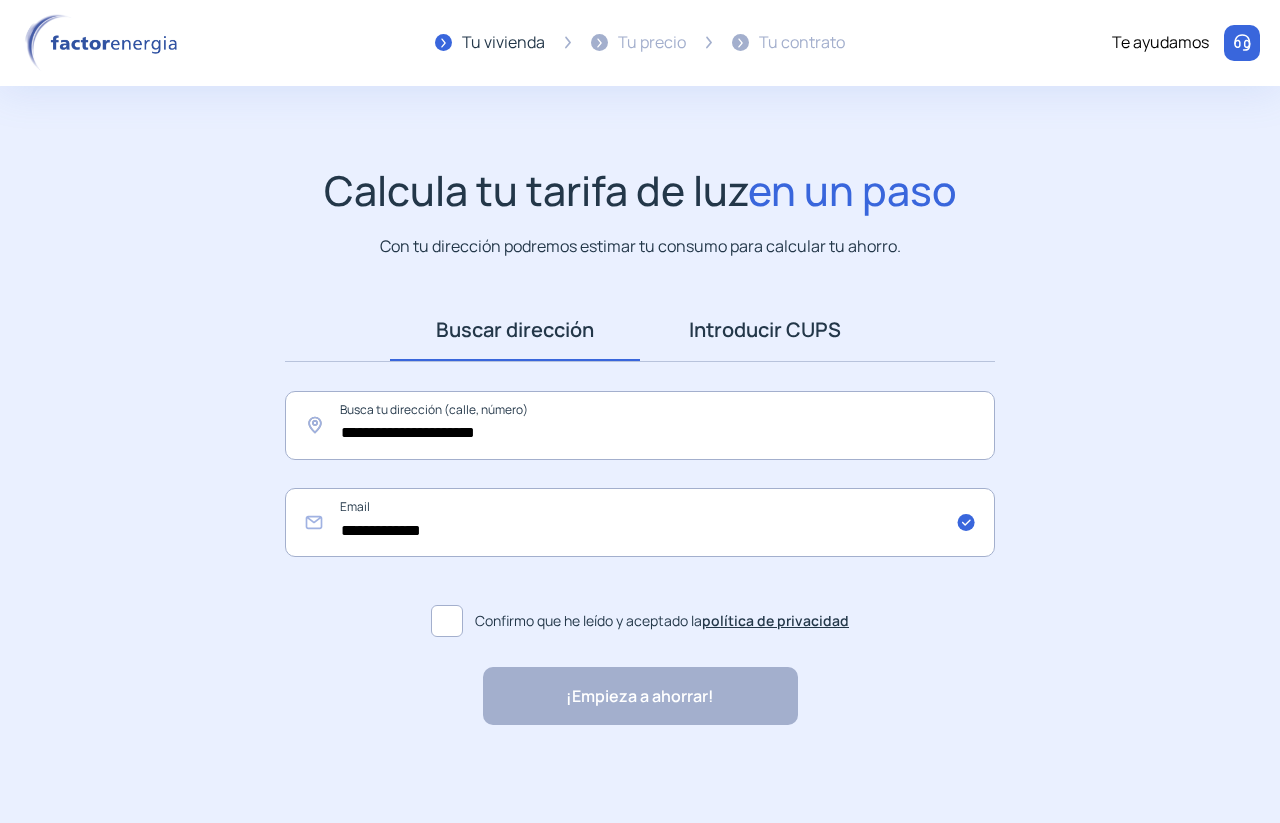 click on "Introducir CUPS" at bounding box center [765, 330] 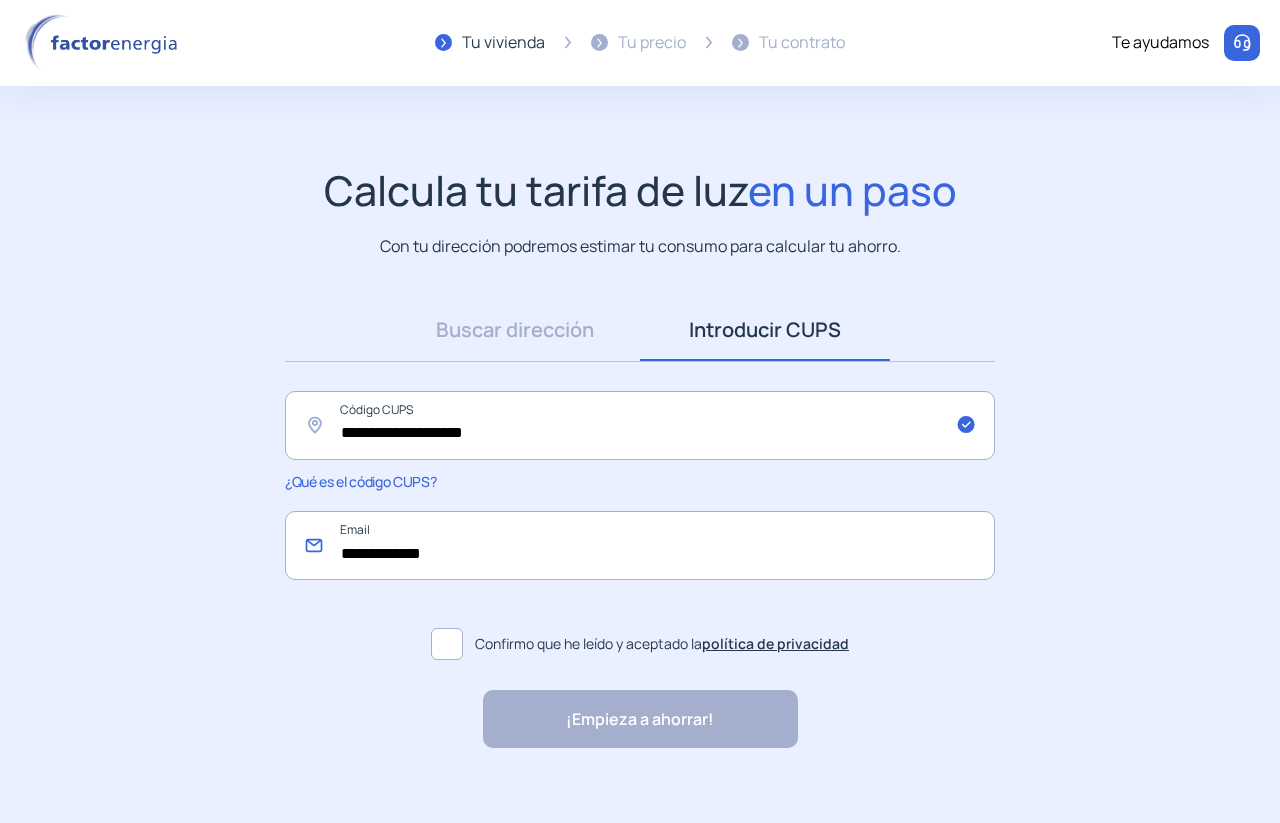 click on "**********" 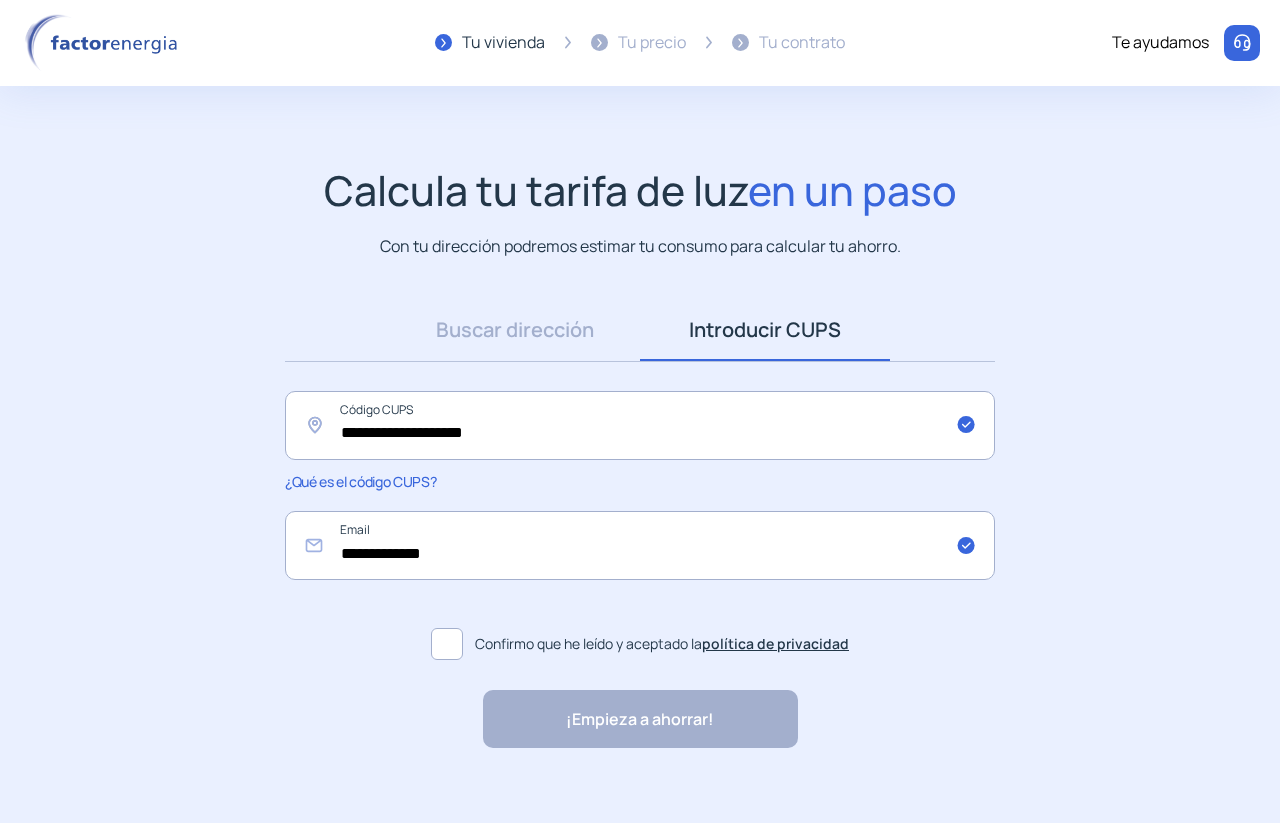 click on "Confirmo que he leído y aceptado la  política de privacidad" 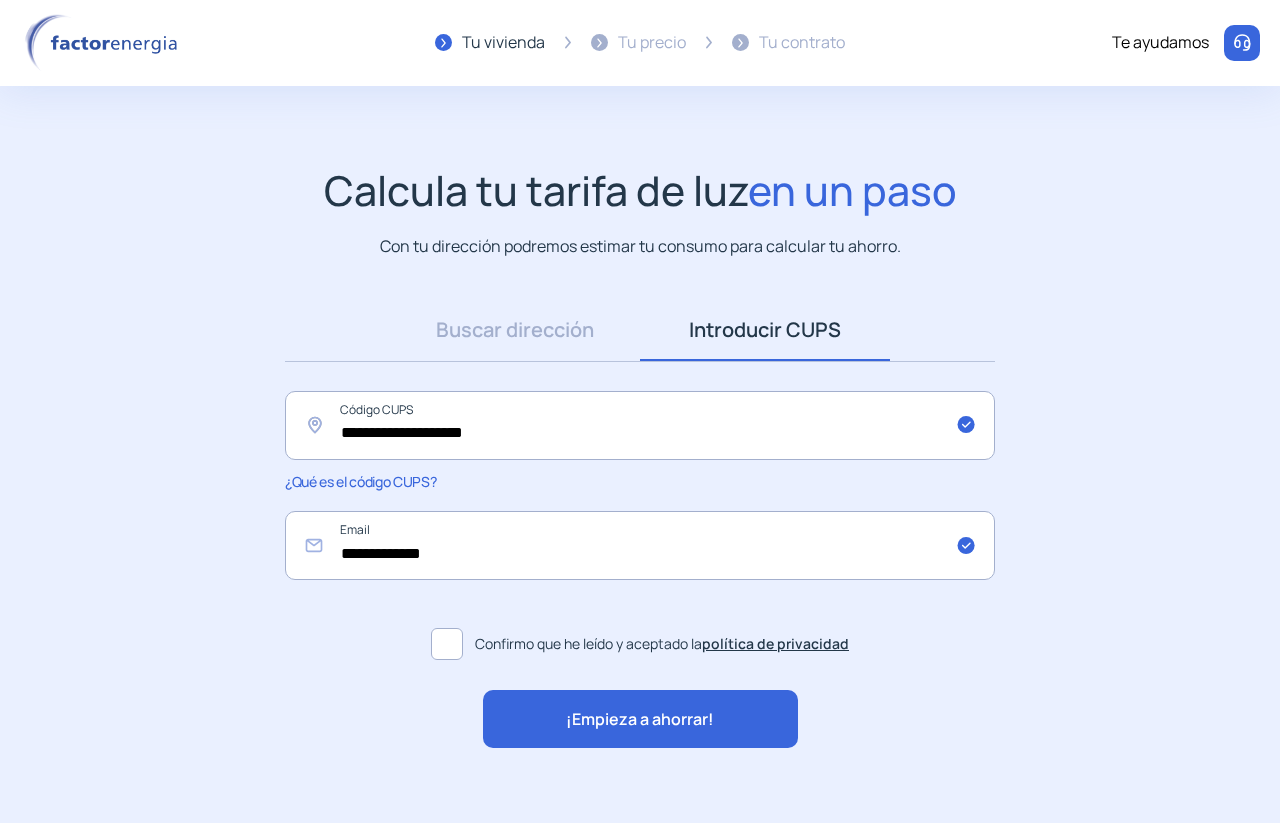 click on "¡Empieza a ahorrar!" 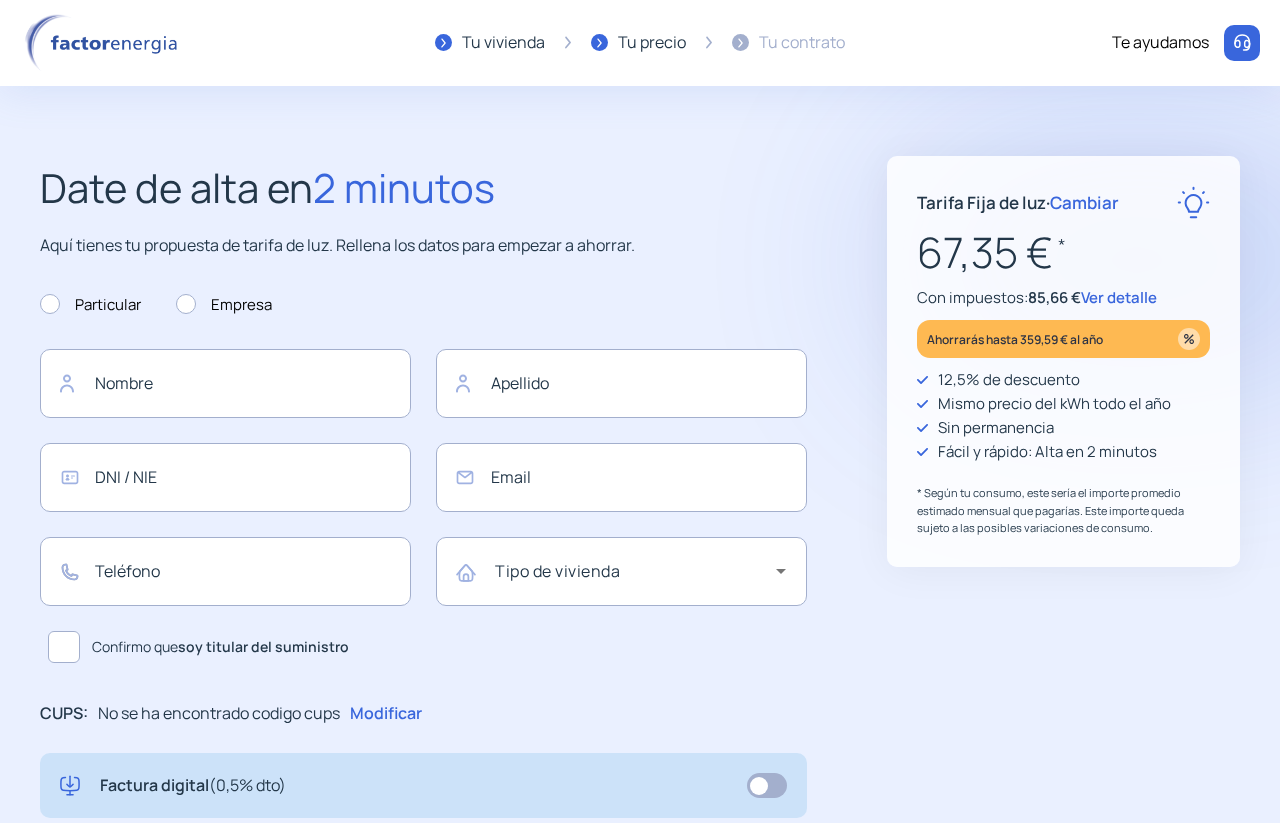 type on "**********" 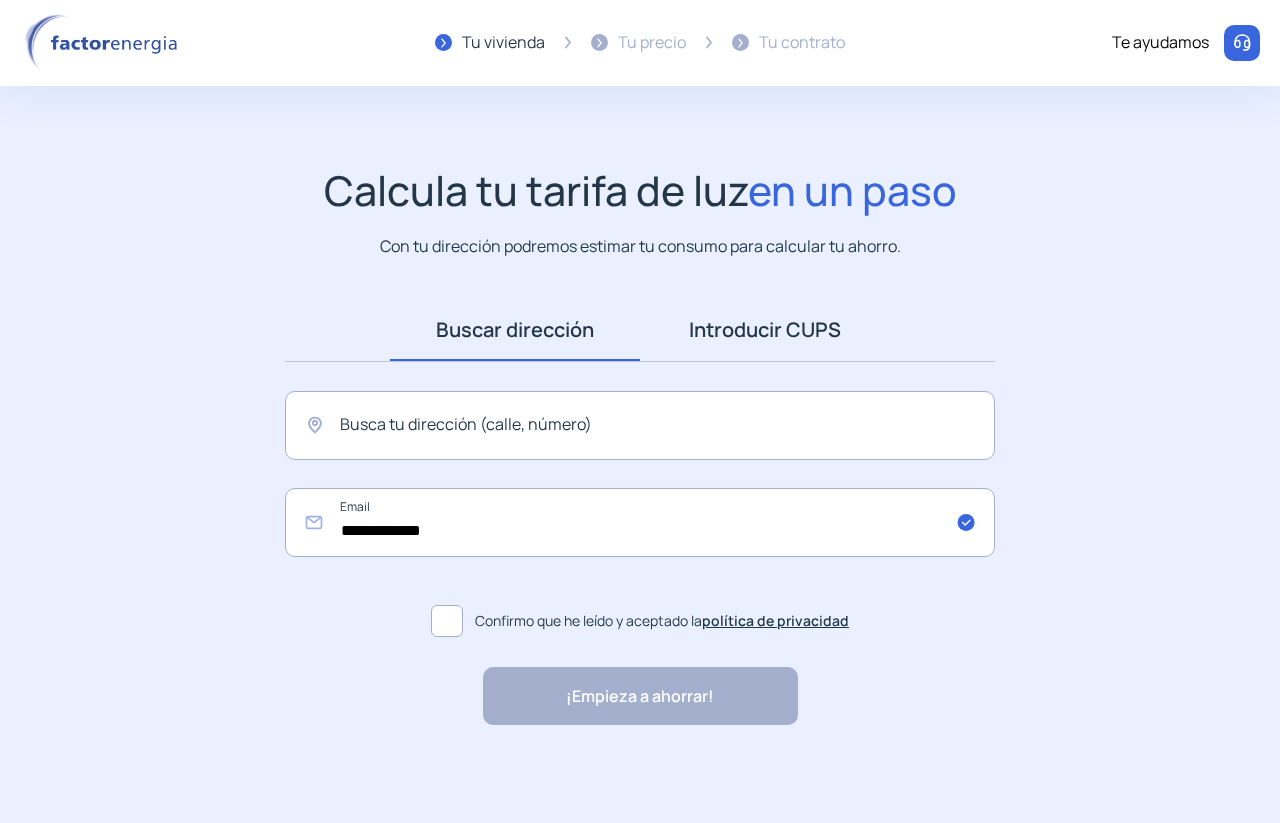 click on "Introducir CUPS" at bounding box center (765, 330) 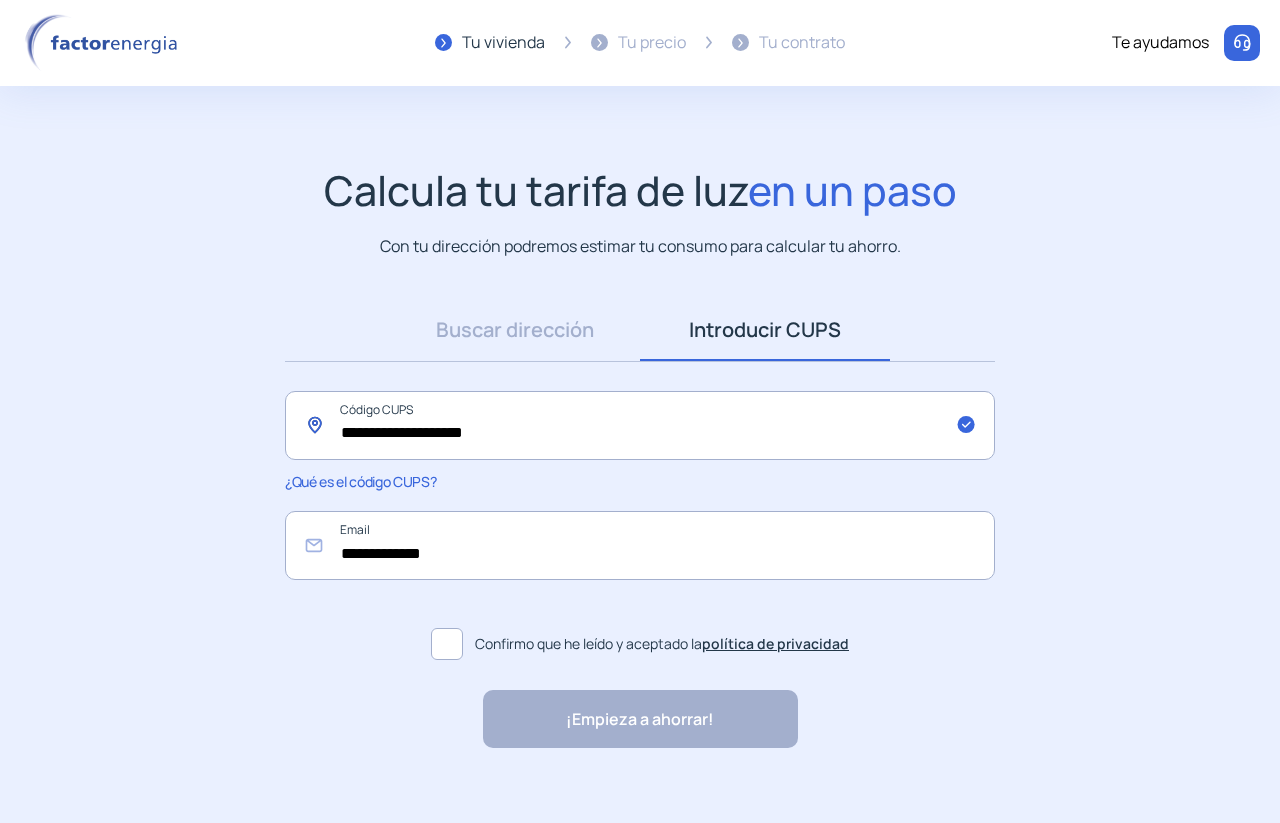 drag, startPoint x: 722, startPoint y: 438, endPoint x: 2, endPoint y: 652, distance: 751.1298 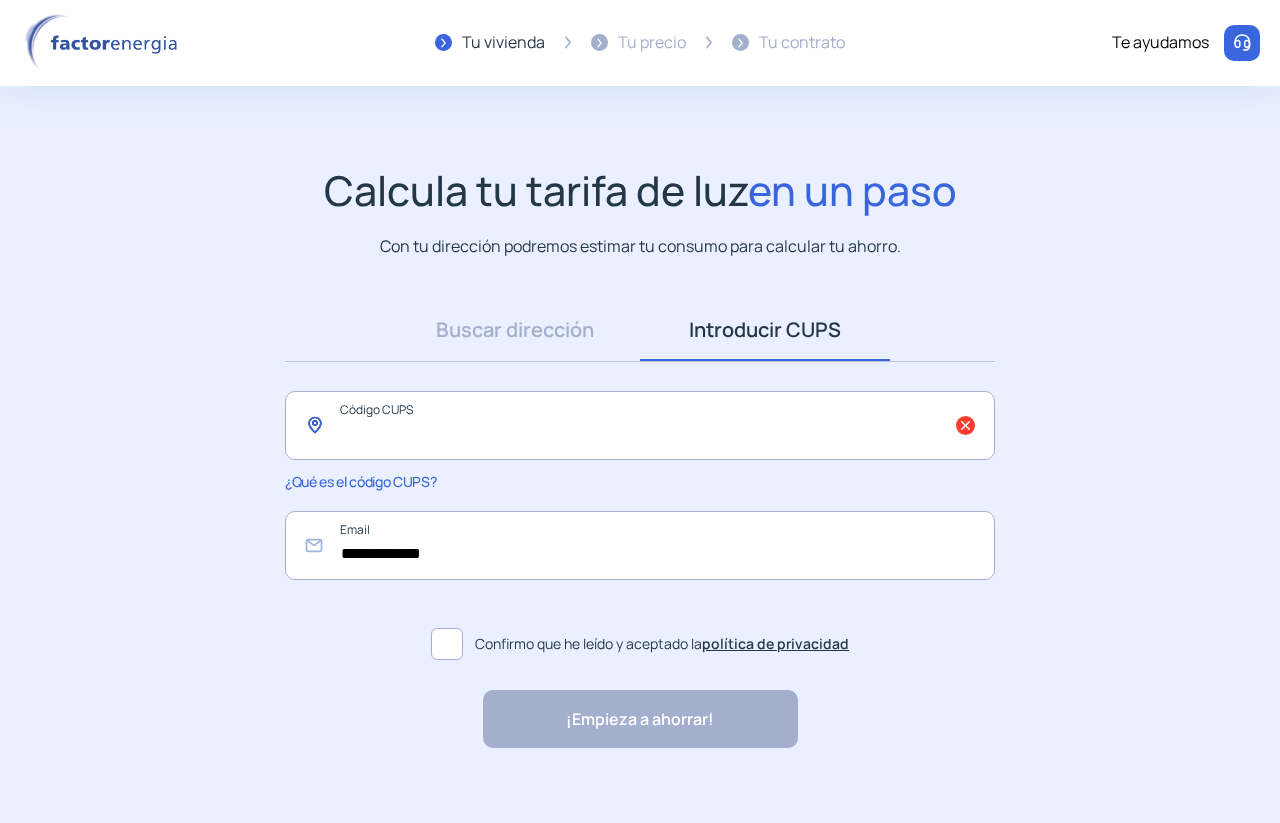paste on "**********" 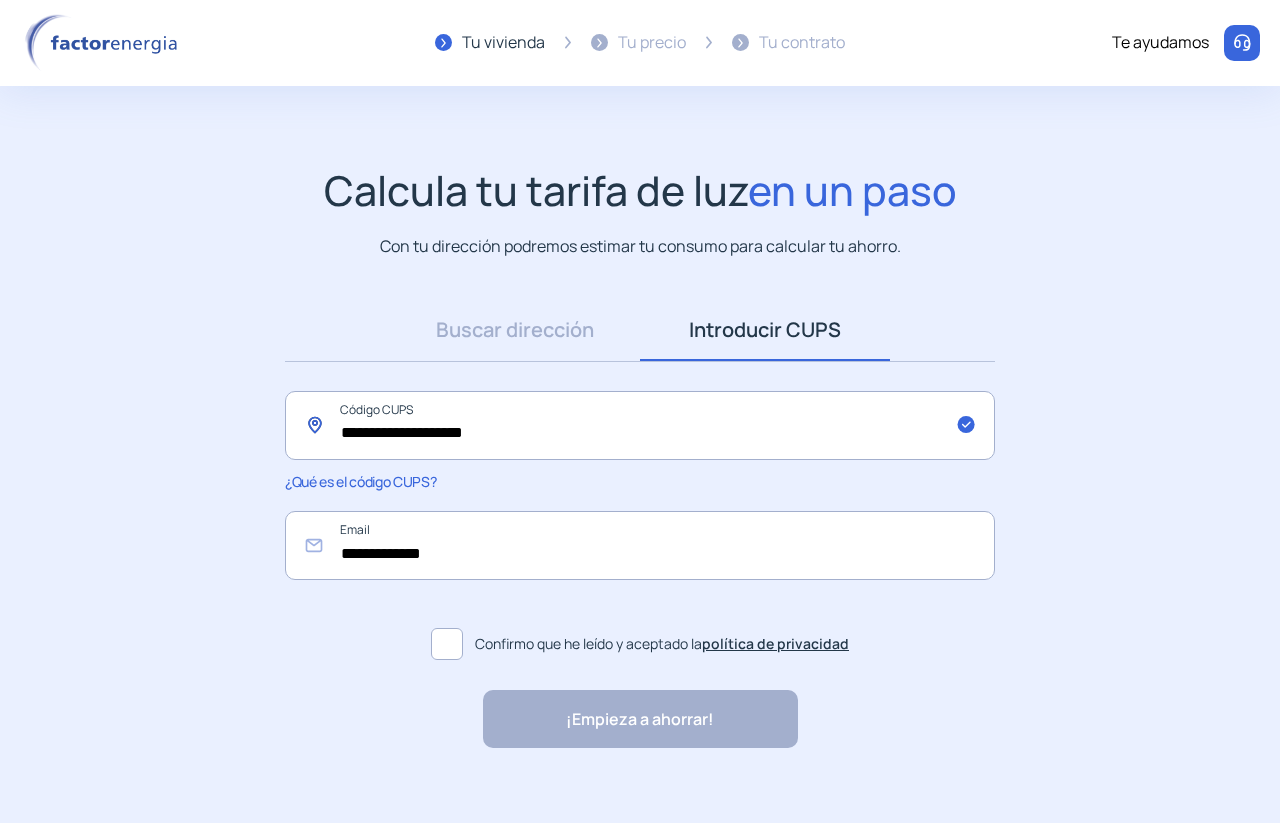 type on "**********" 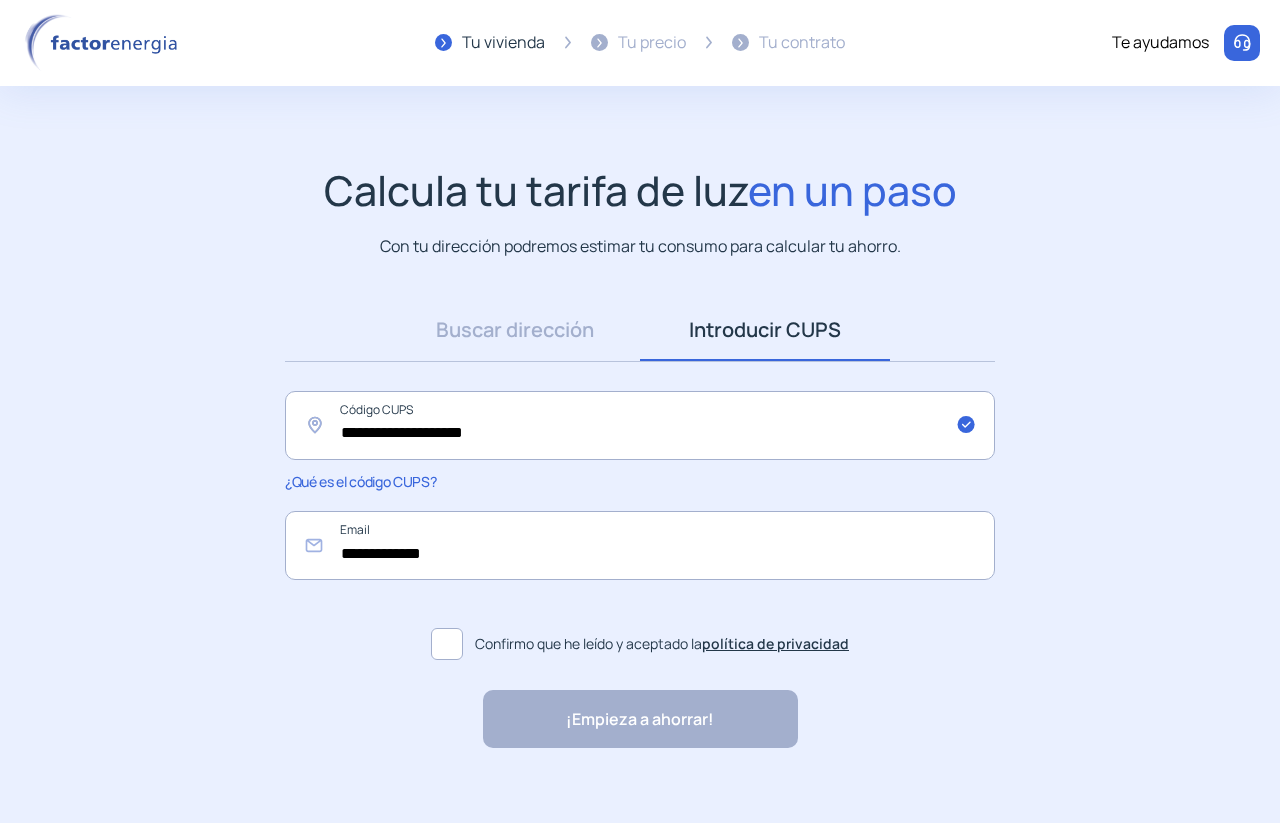 click on "Confirmo que he leído y aceptado la  política de privacidad" 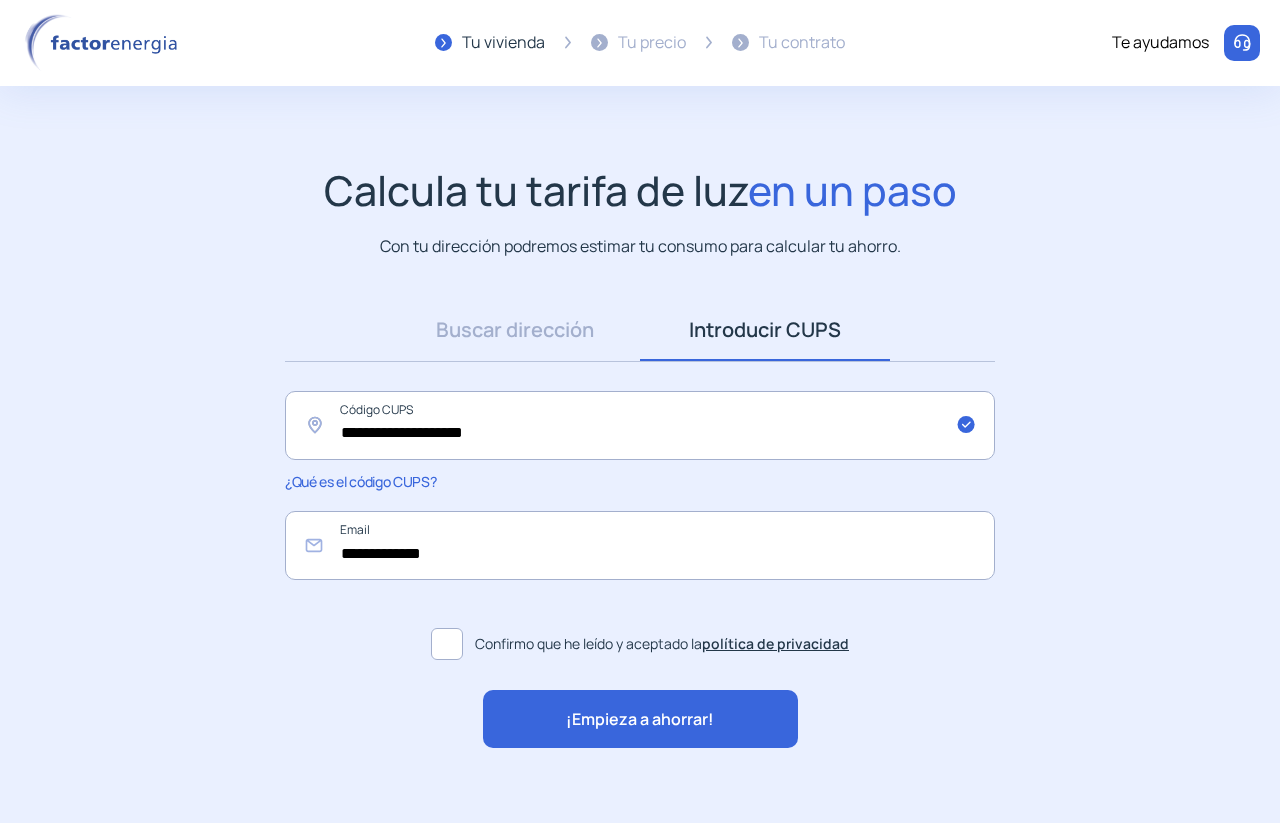 click on "¡Empieza a ahorrar!" 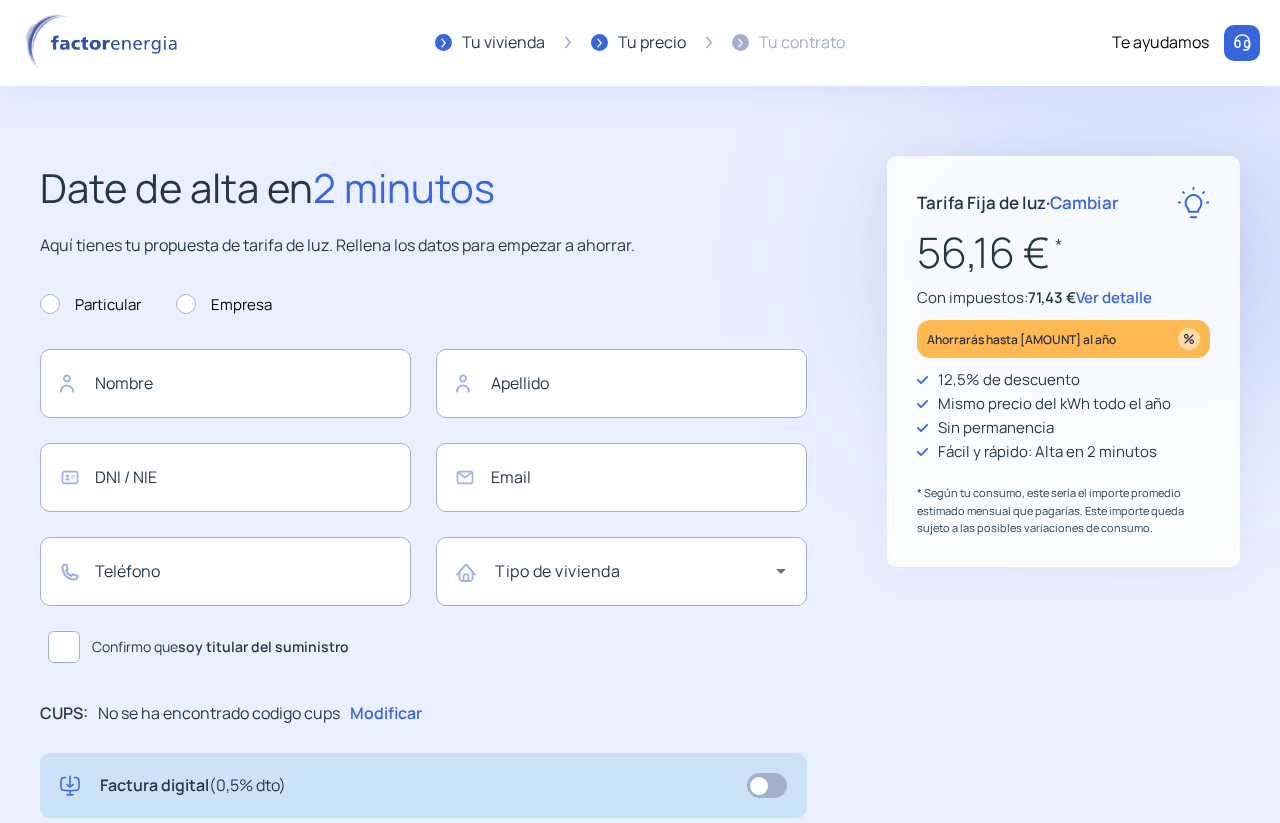 type on "**********" 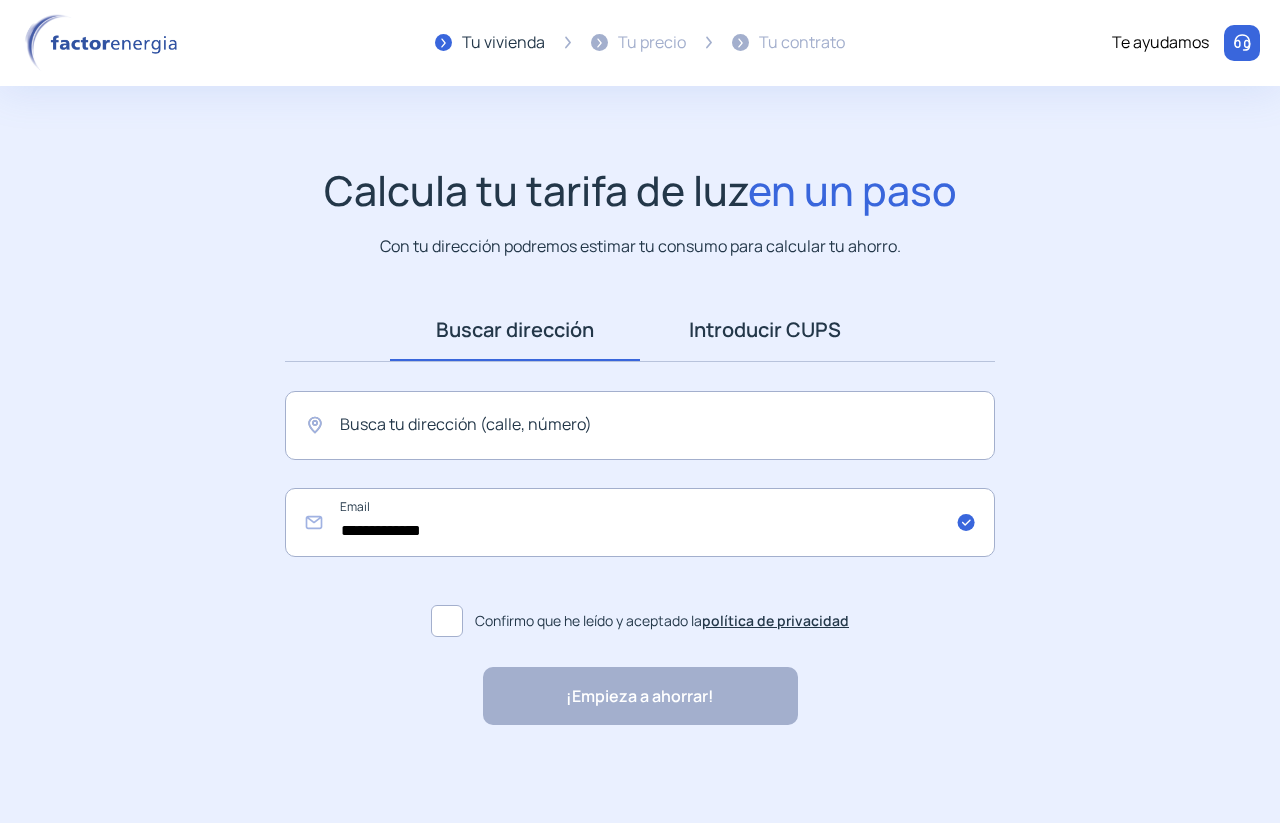 click on "Introducir CUPS" at bounding box center (765, 330) 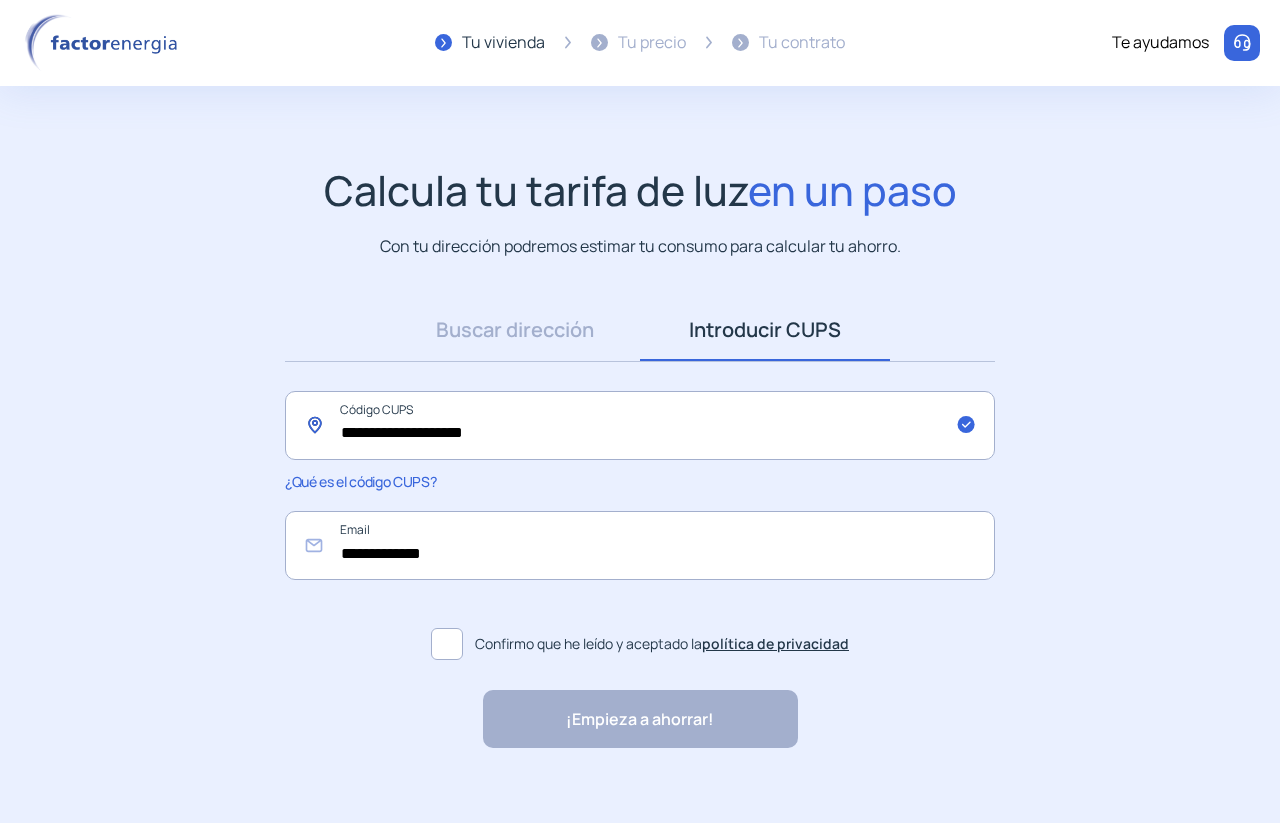 click on "**********" 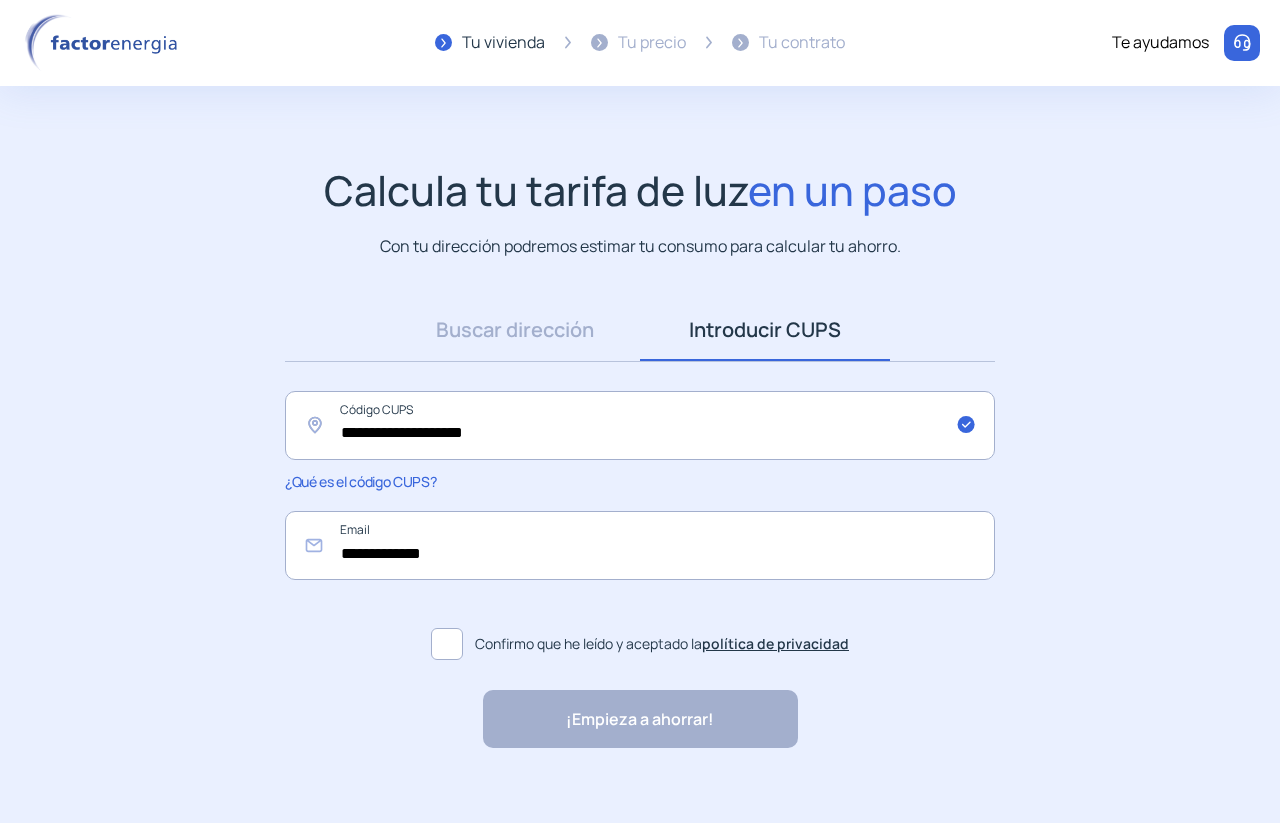 click on "**********" 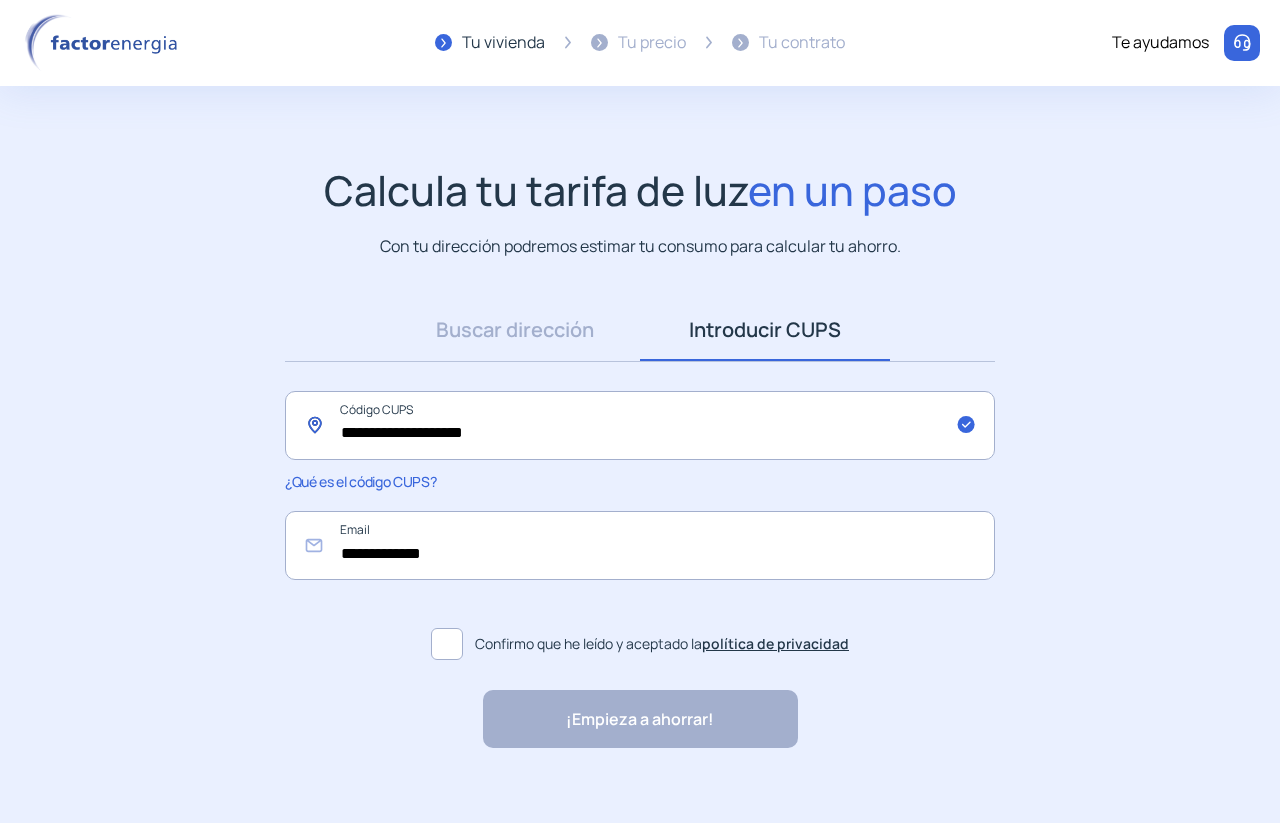 drag, startPoint x: 562, startPoint y: 447, endPoint x: 0, endPoint y: 470, distance: 562.47046 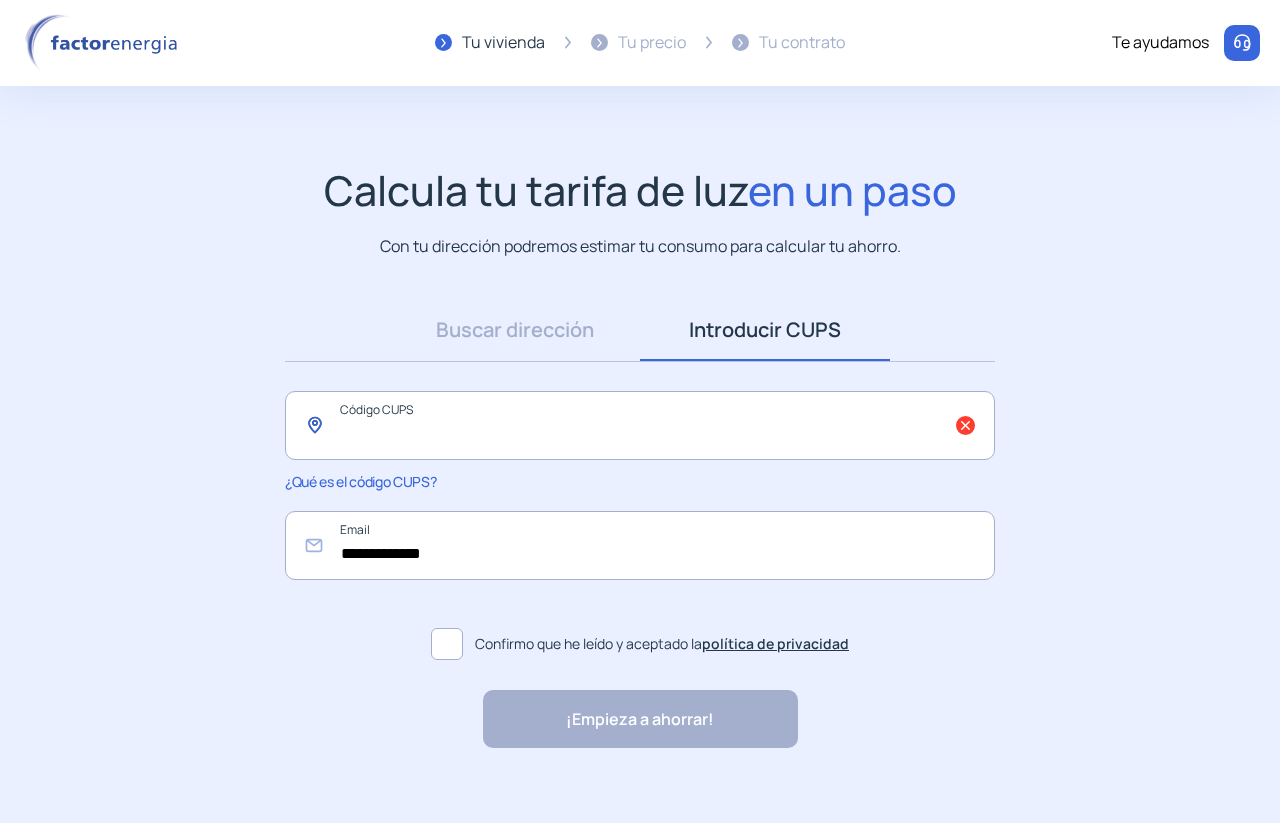 type 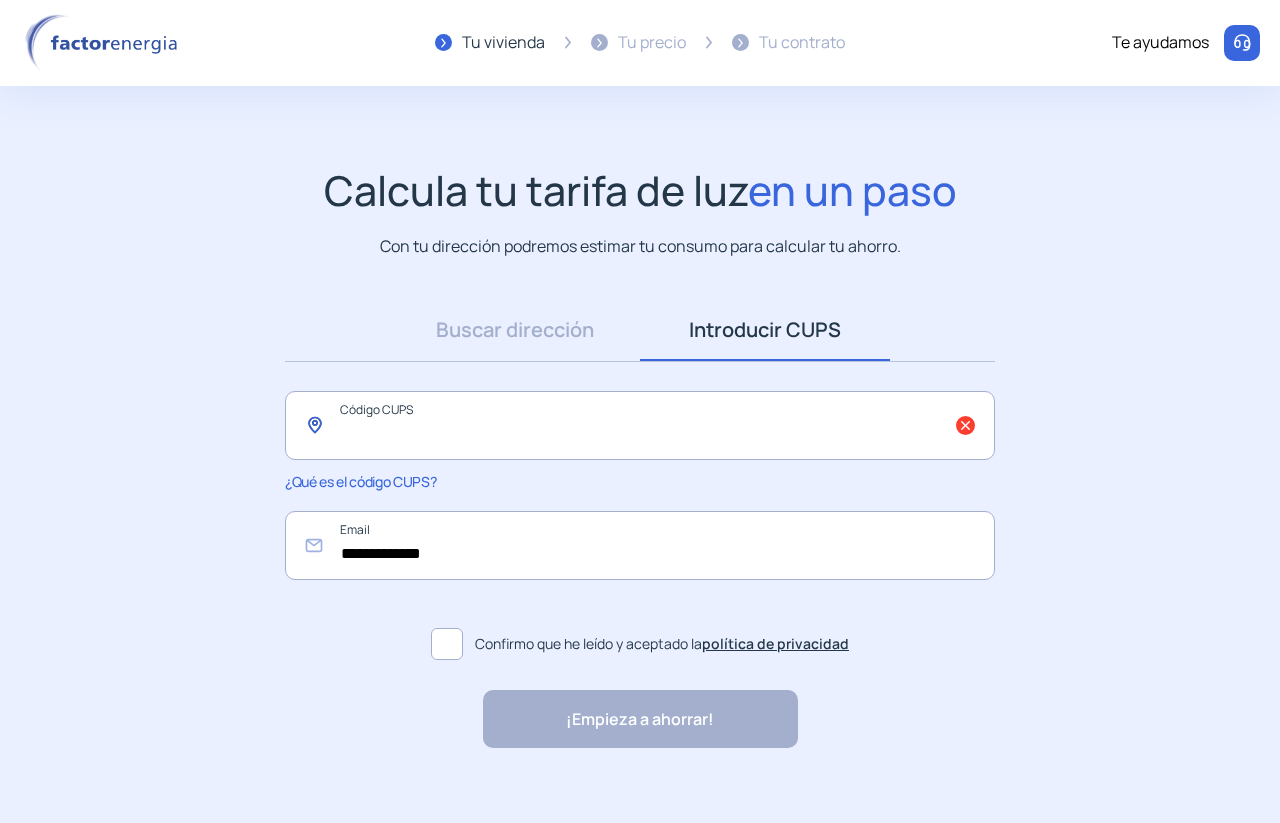 click 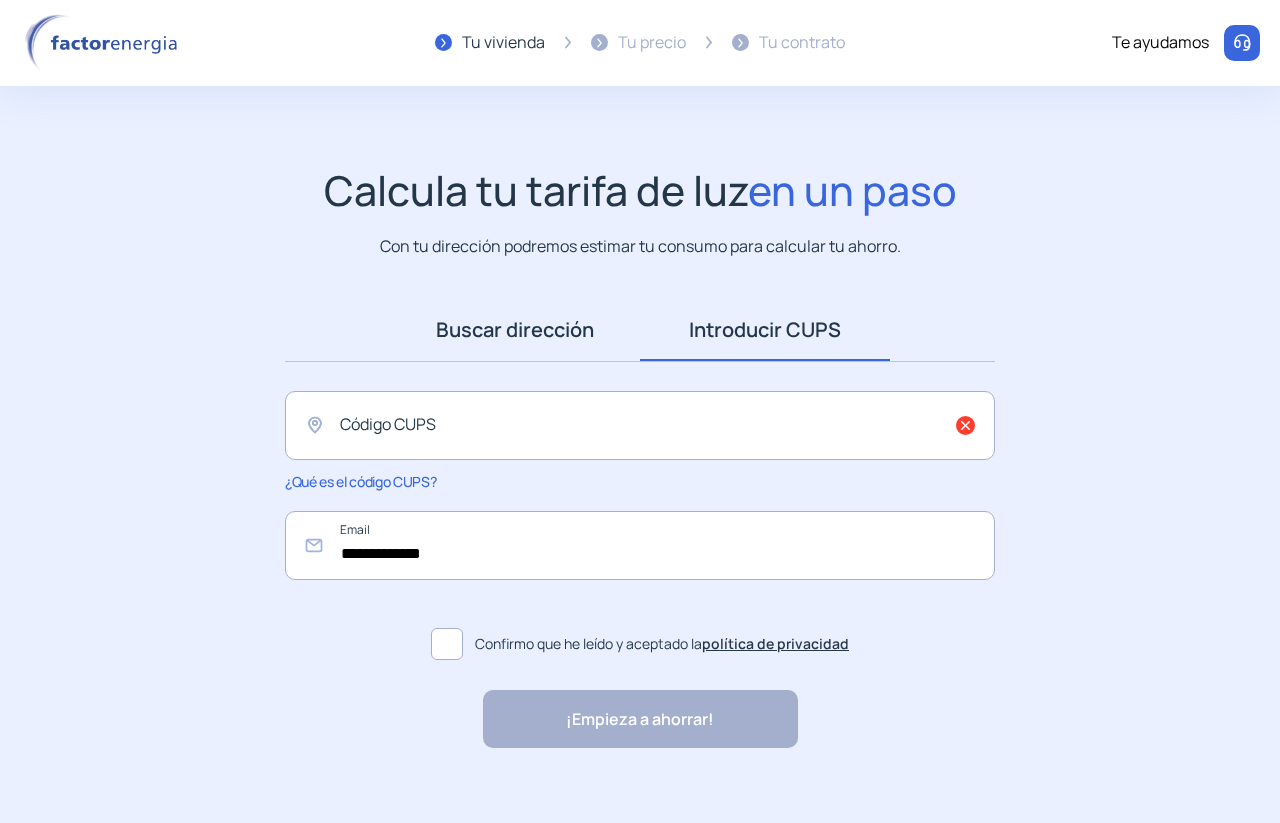drag, startPoint x: 544, startPoint y: 446, endPoint x: 489, endPoint y: 344, distance: 115.88356 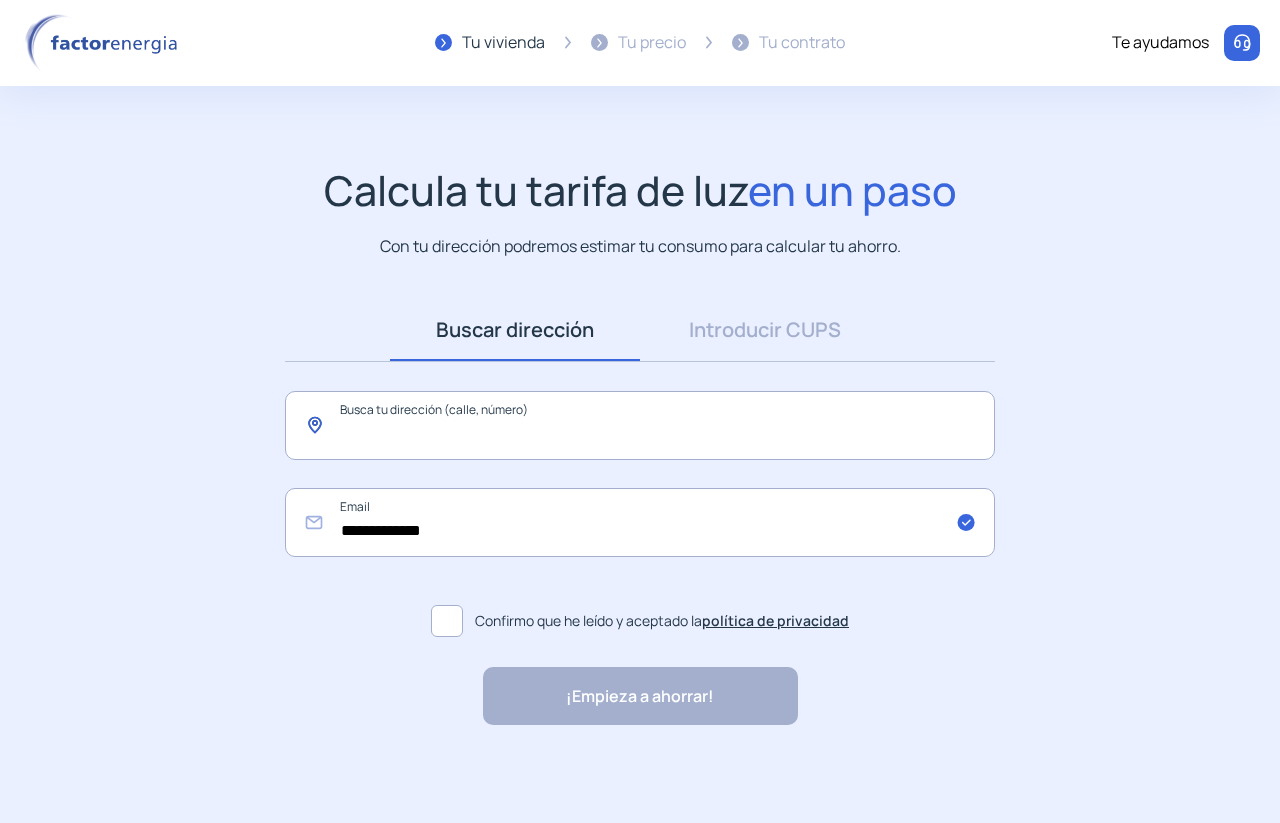 click 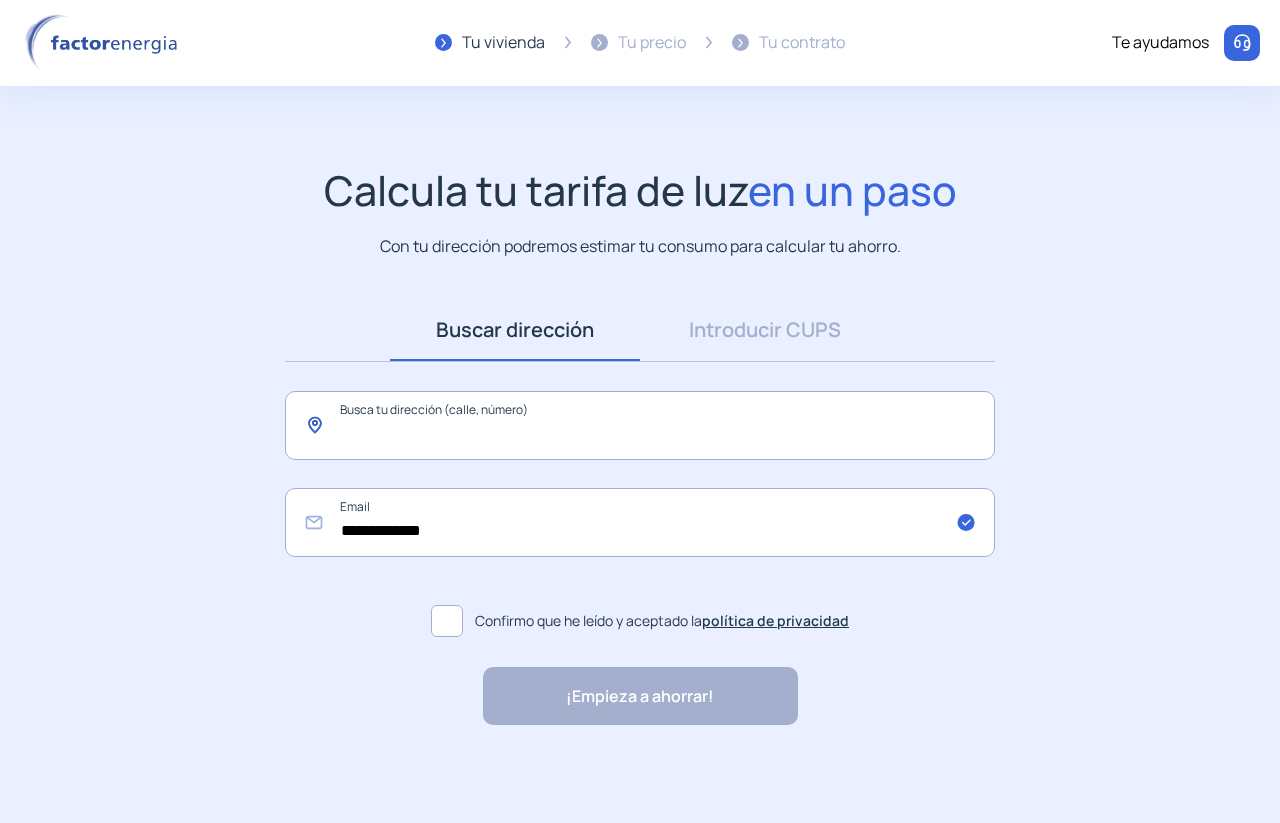 paste on "**********" 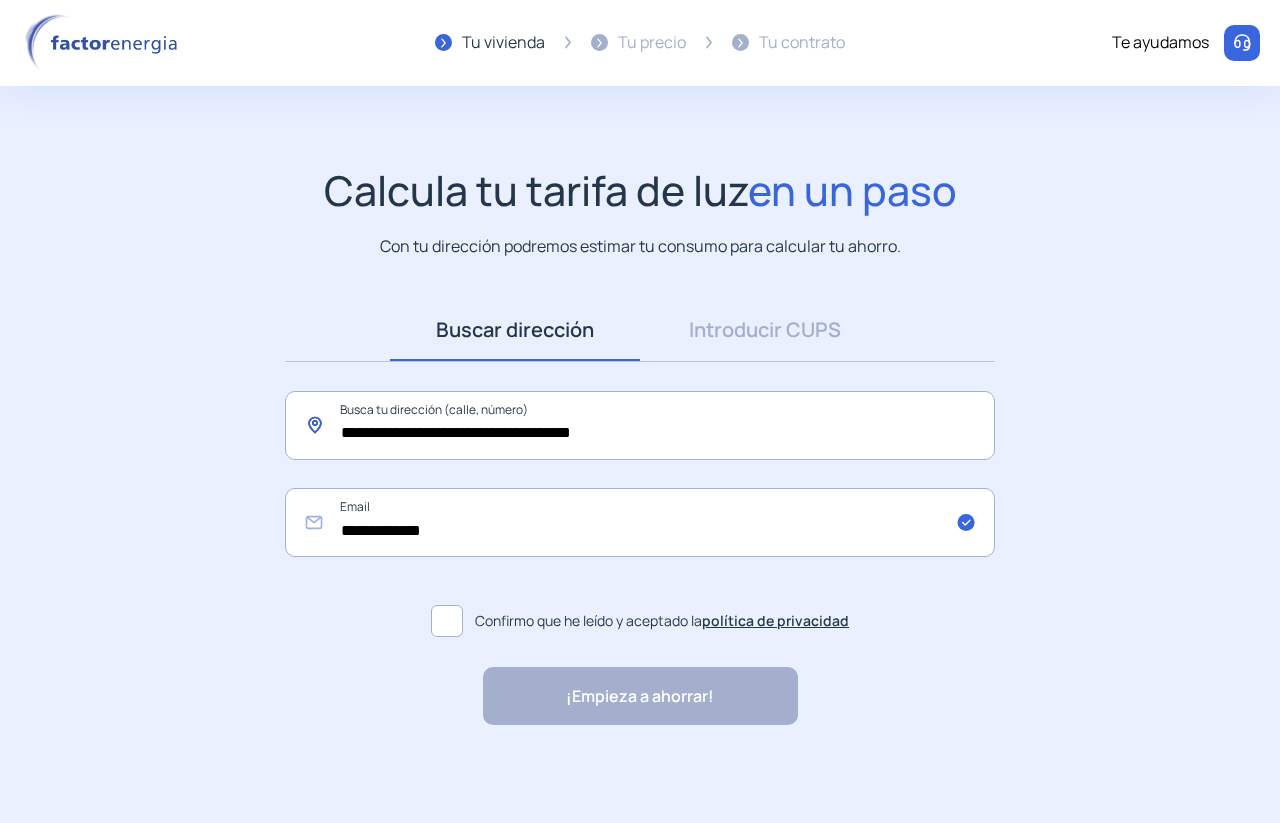 click on "**********" 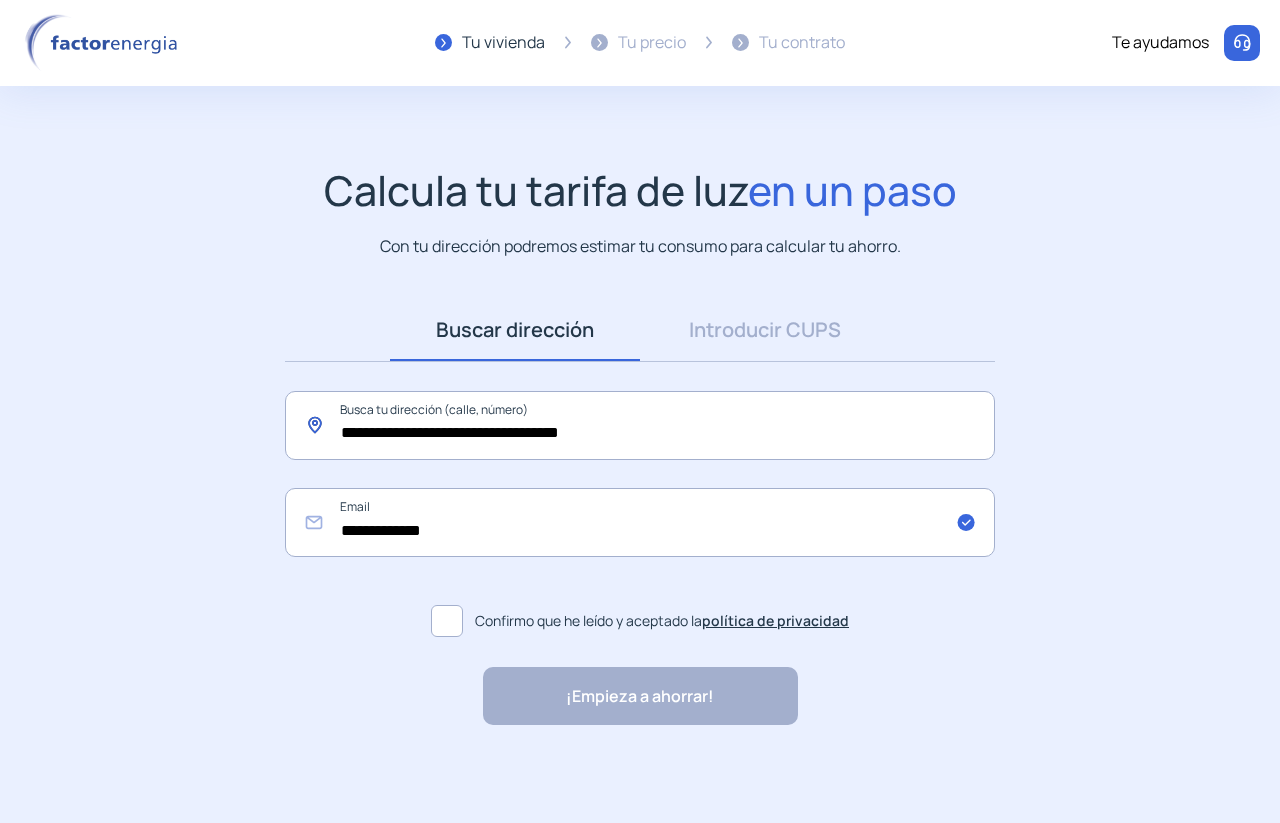 paste on "*****" 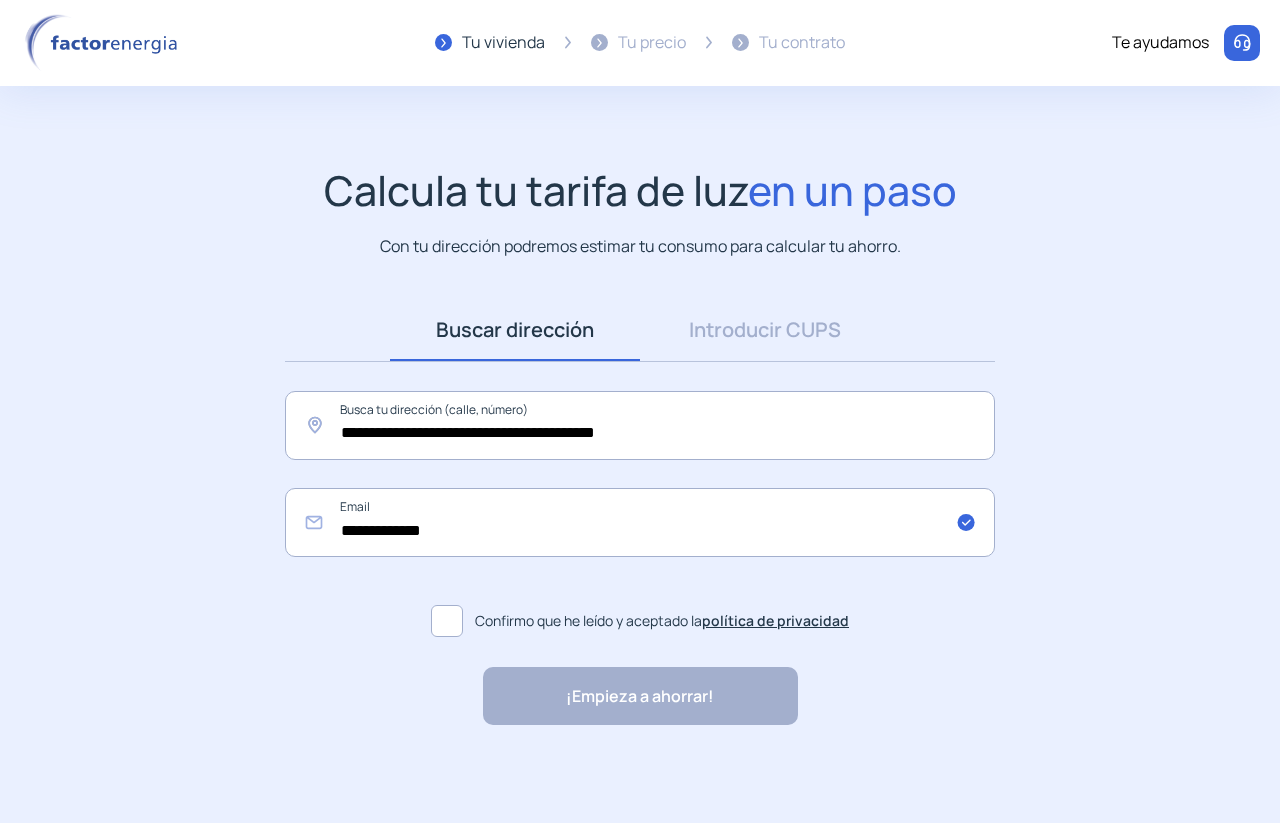 click 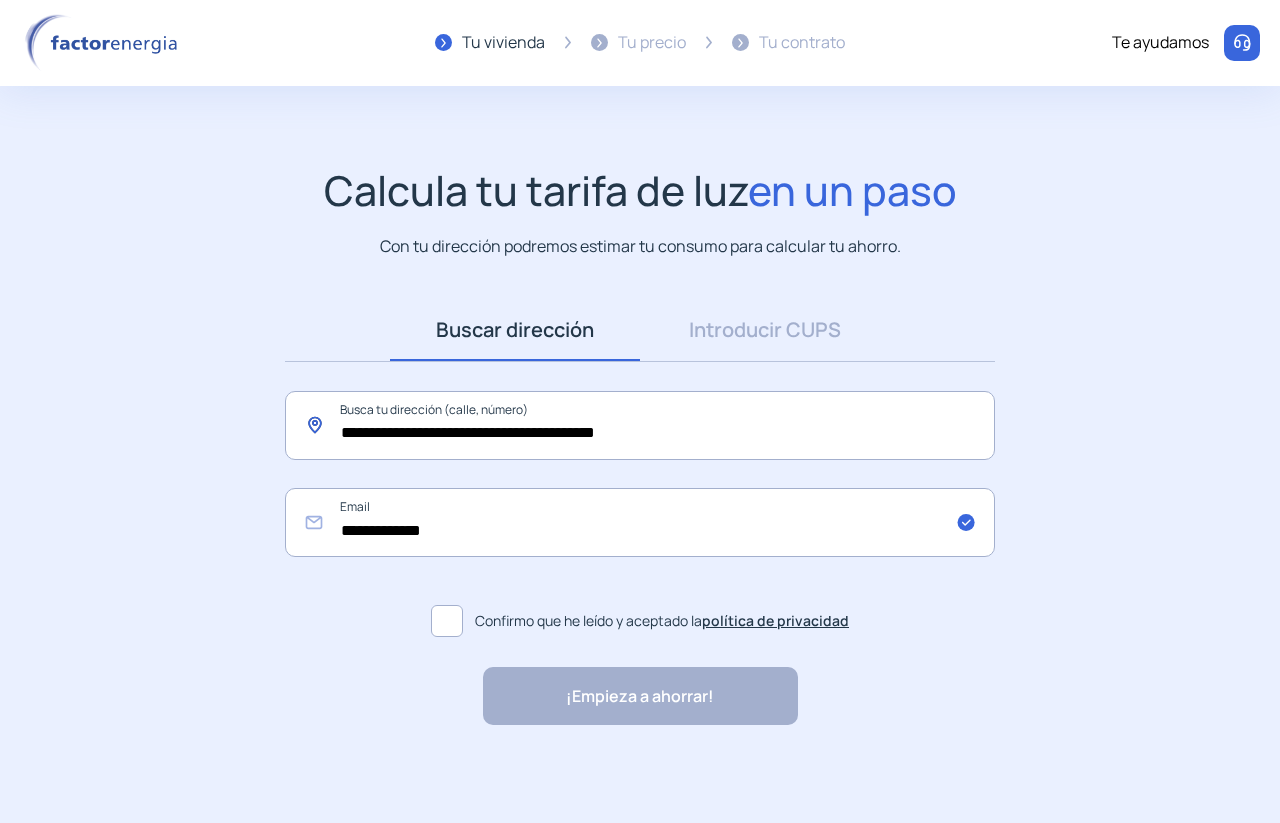 click on "**********" 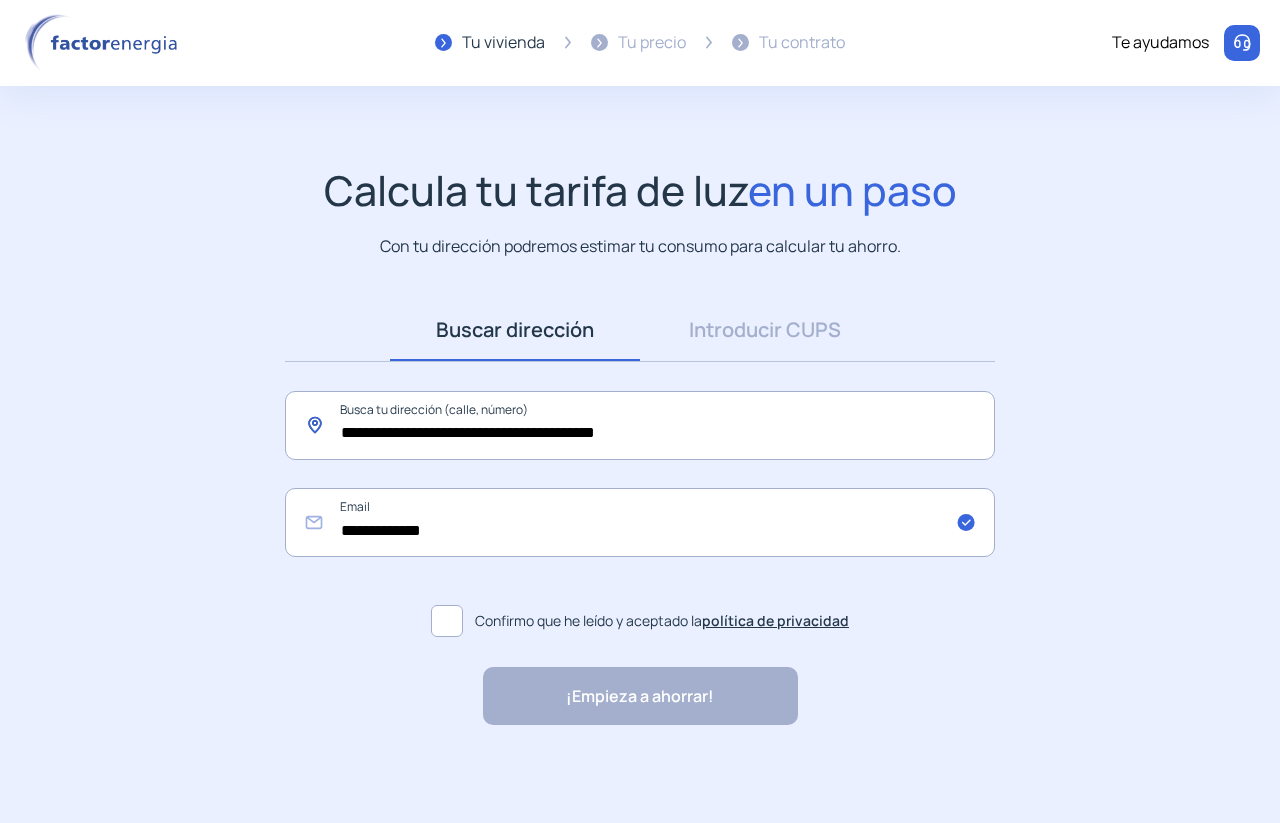 click on "**********" 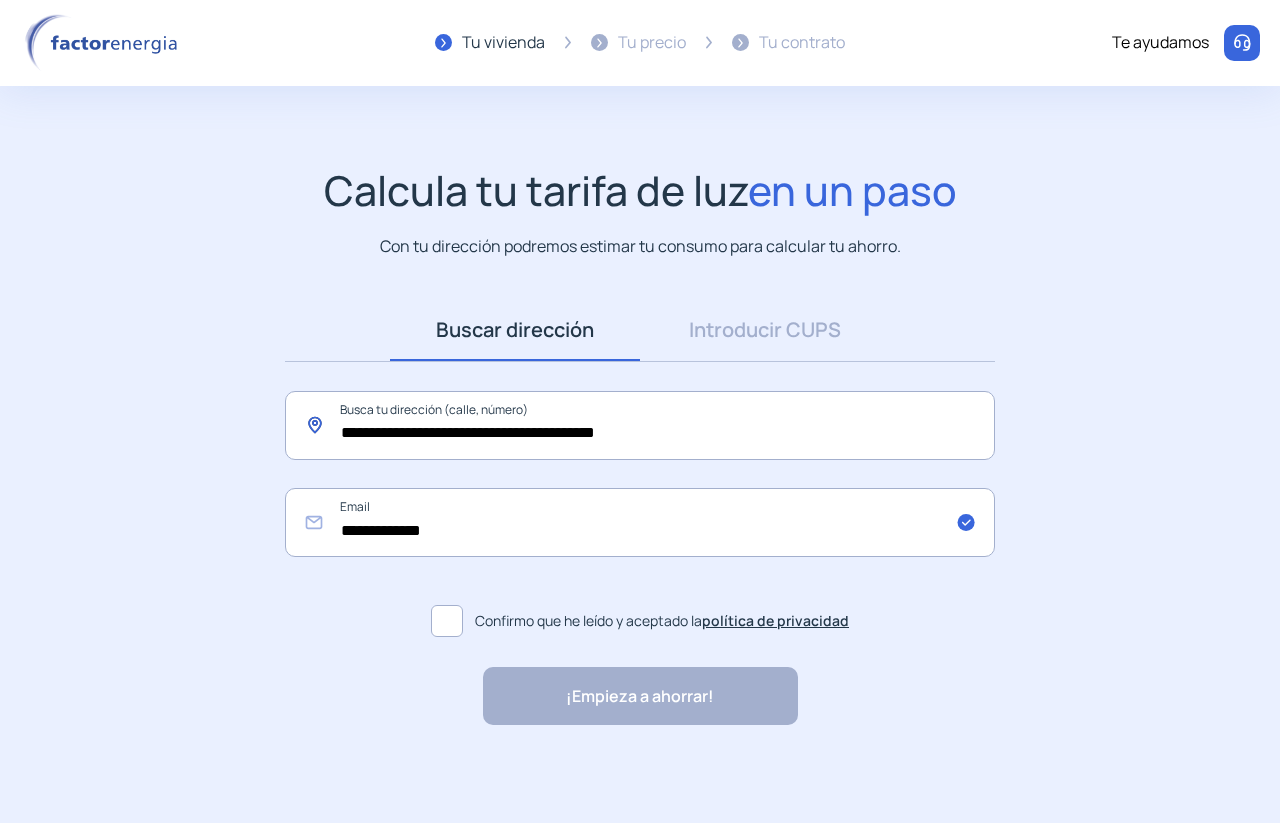 click on "**********" 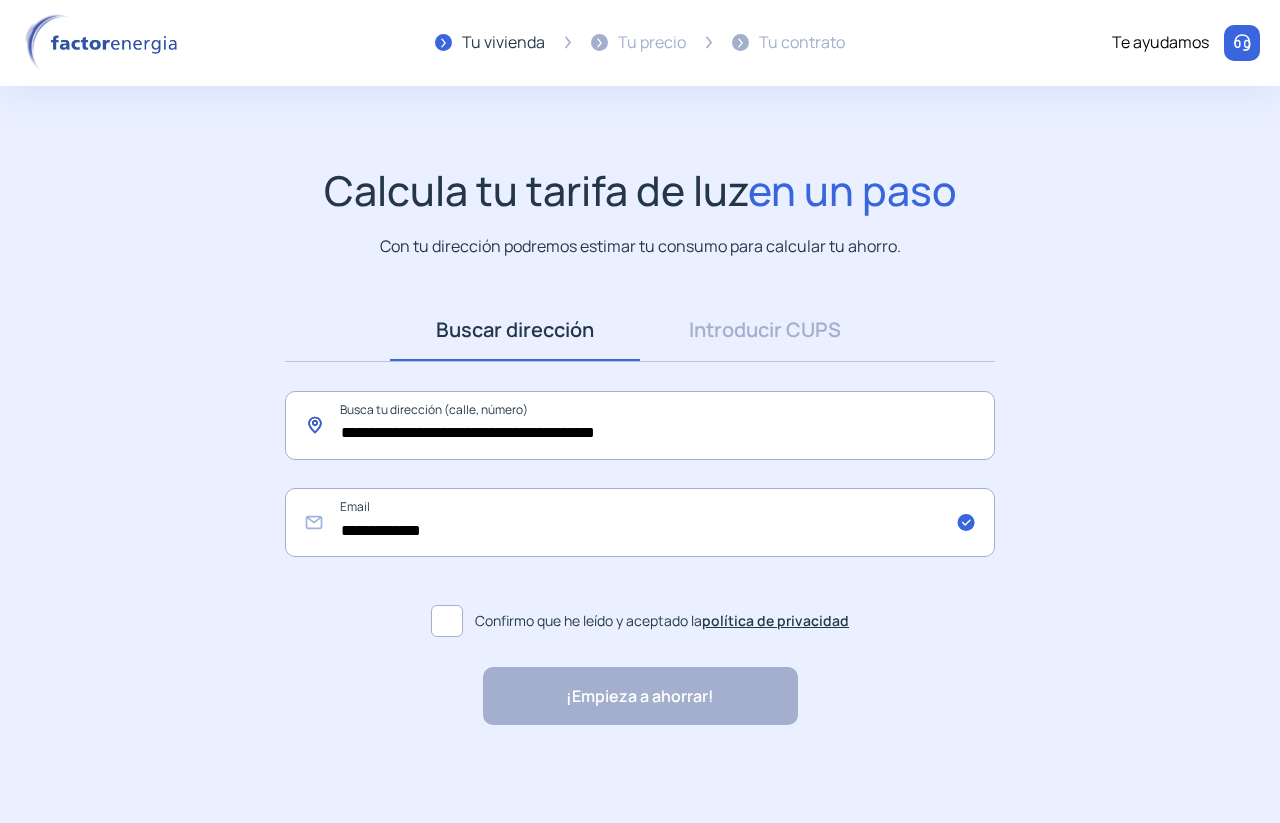 click on "**********" 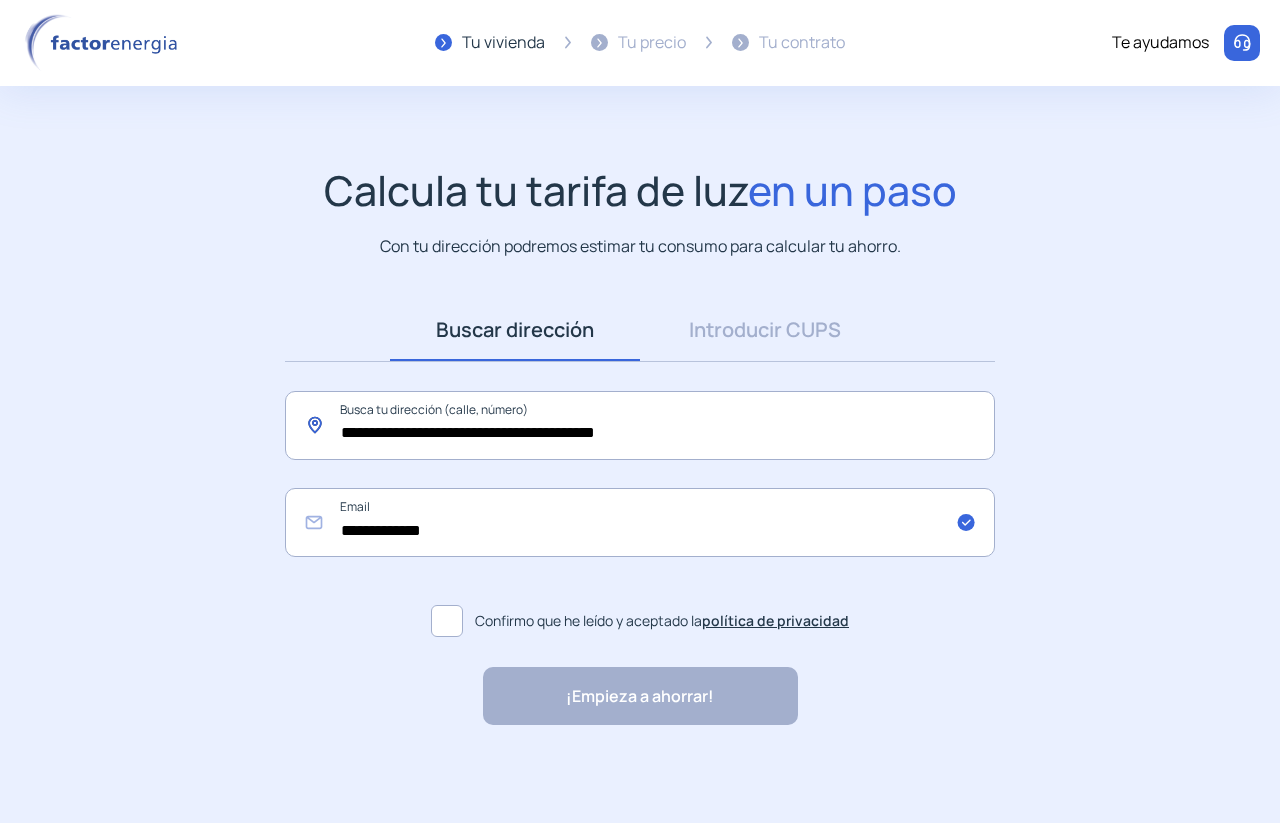 click on "**********" 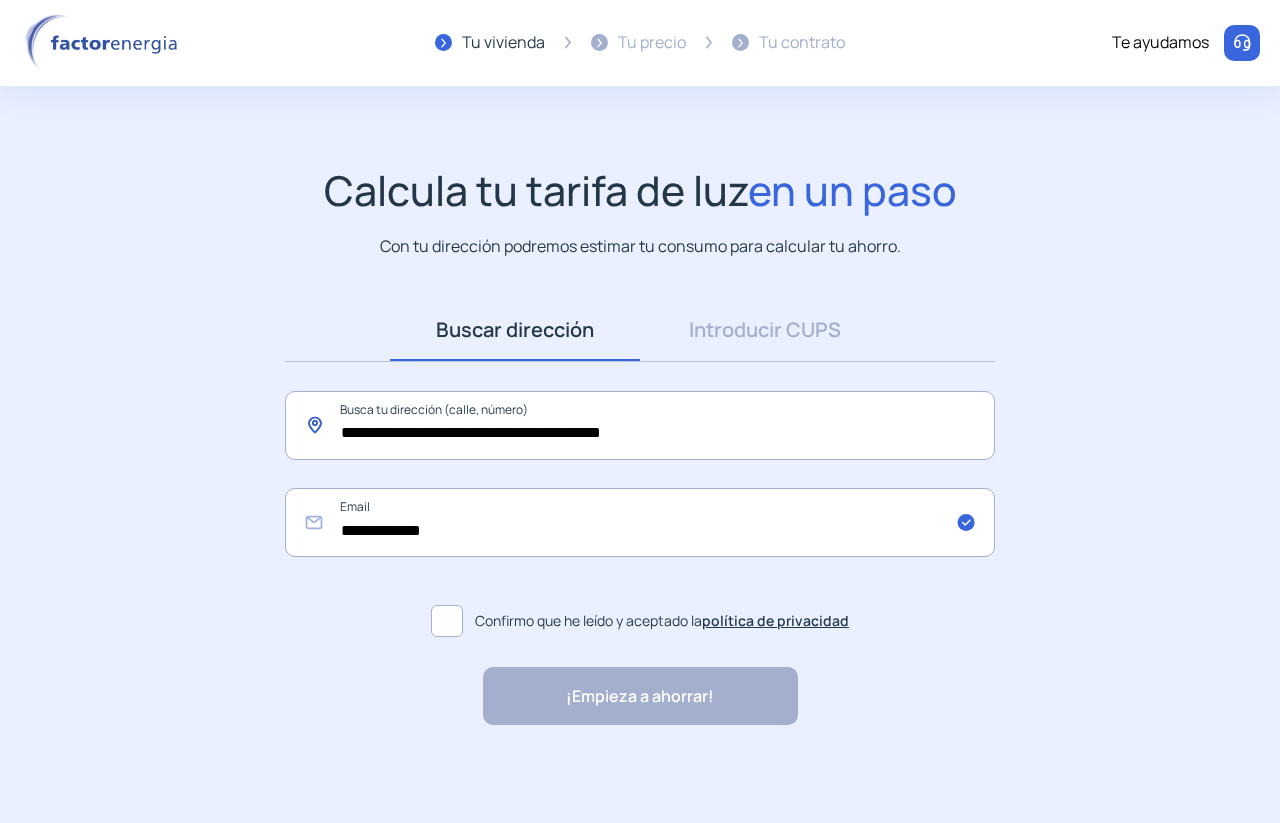 click on "**********" 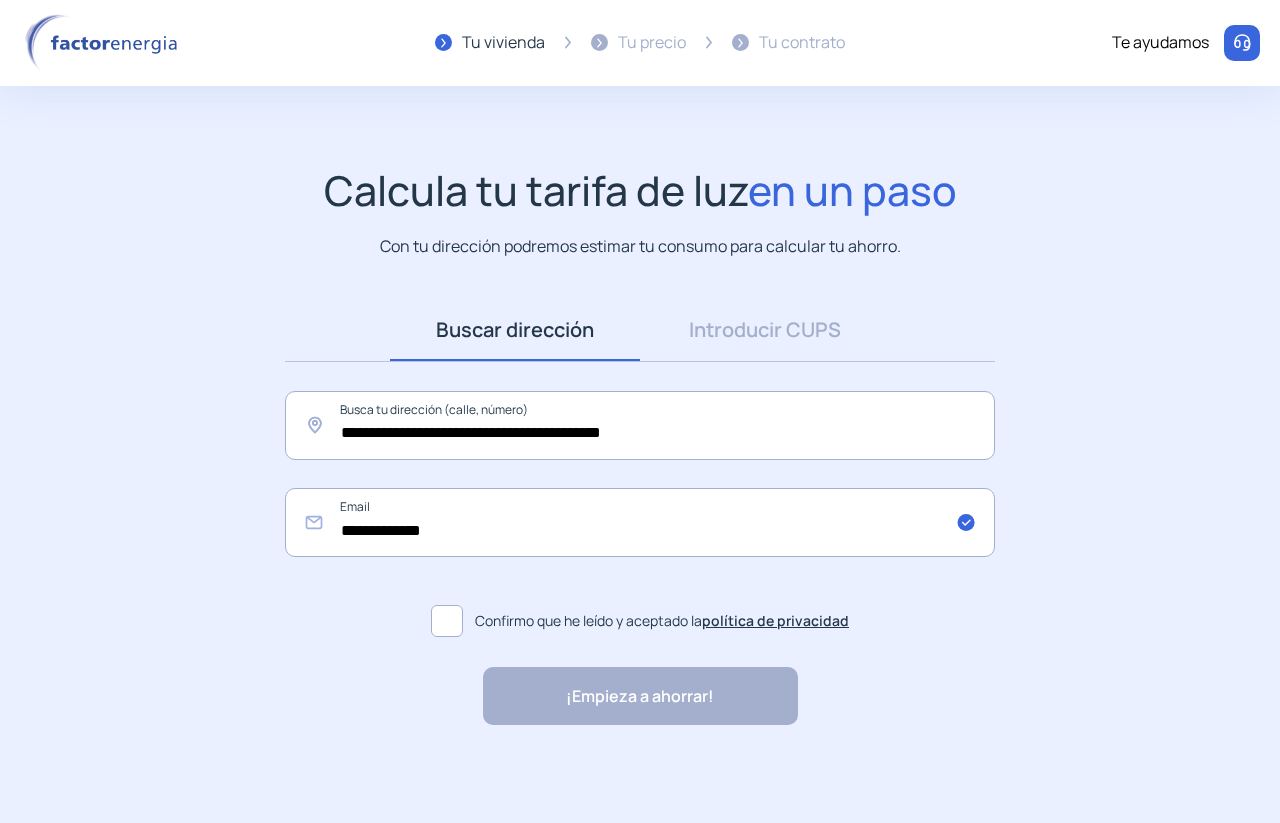 click on "¡Empieza a ahorrar! "Excelente servicio y atención al cliente" "Respeto por el cliente y variedad de tarifas" "Todo genial y muy rápido" "Rapidez y buen trato al cliente"" 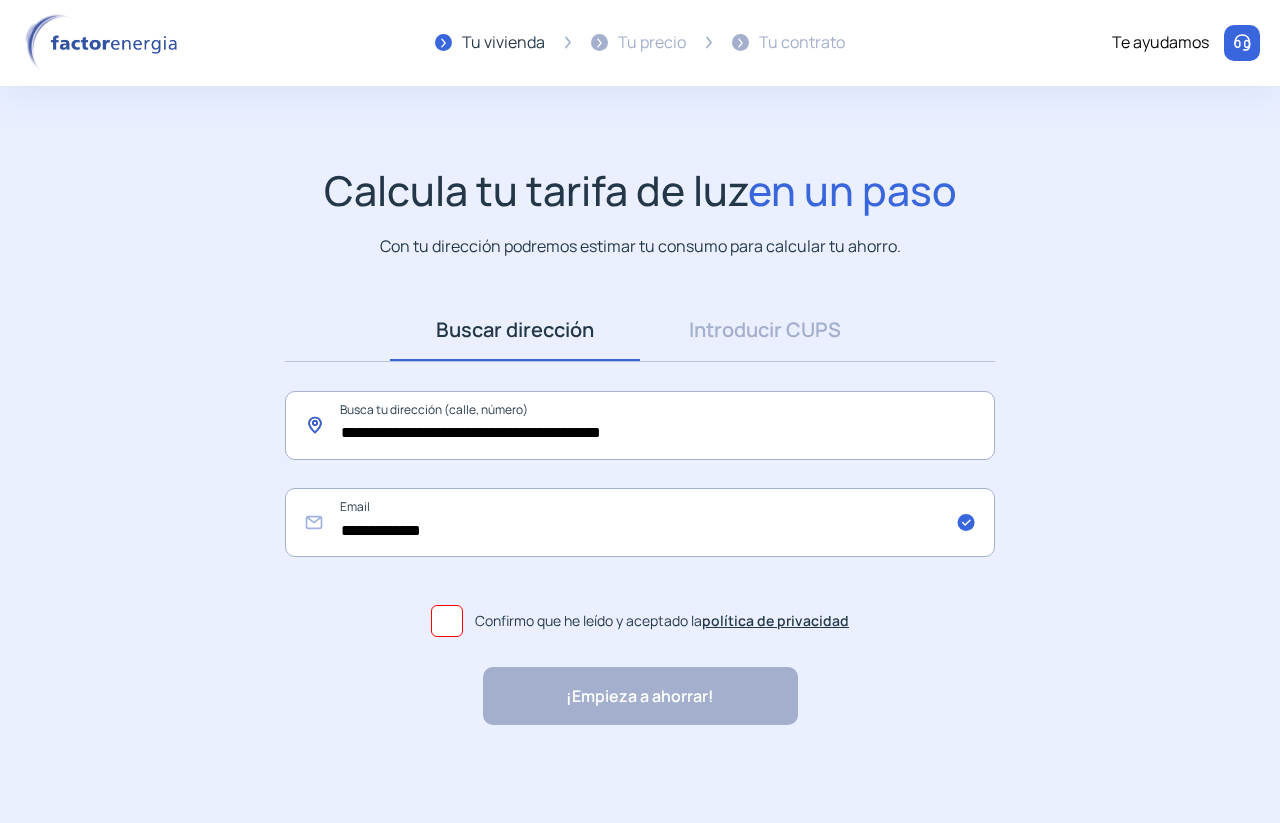 click on "**********" 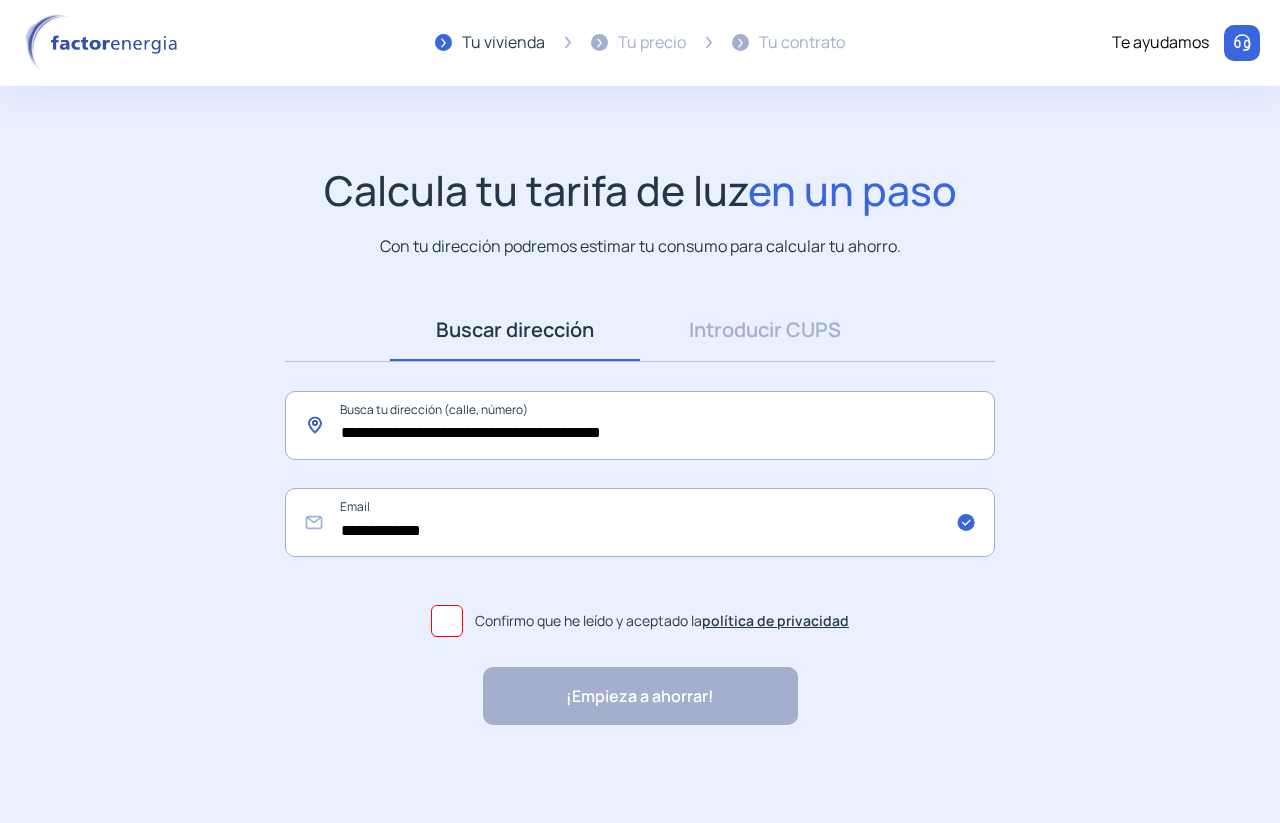click on "**********" 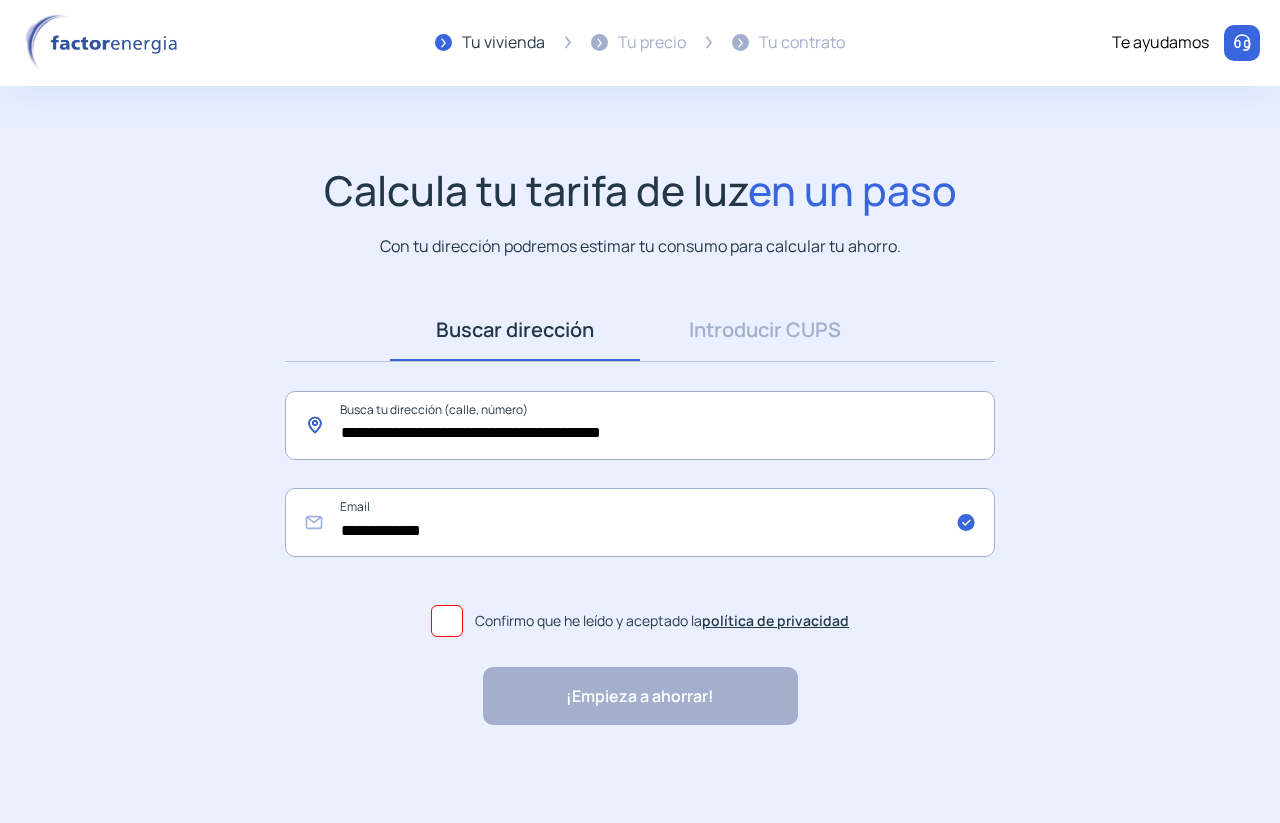 click on "**********" 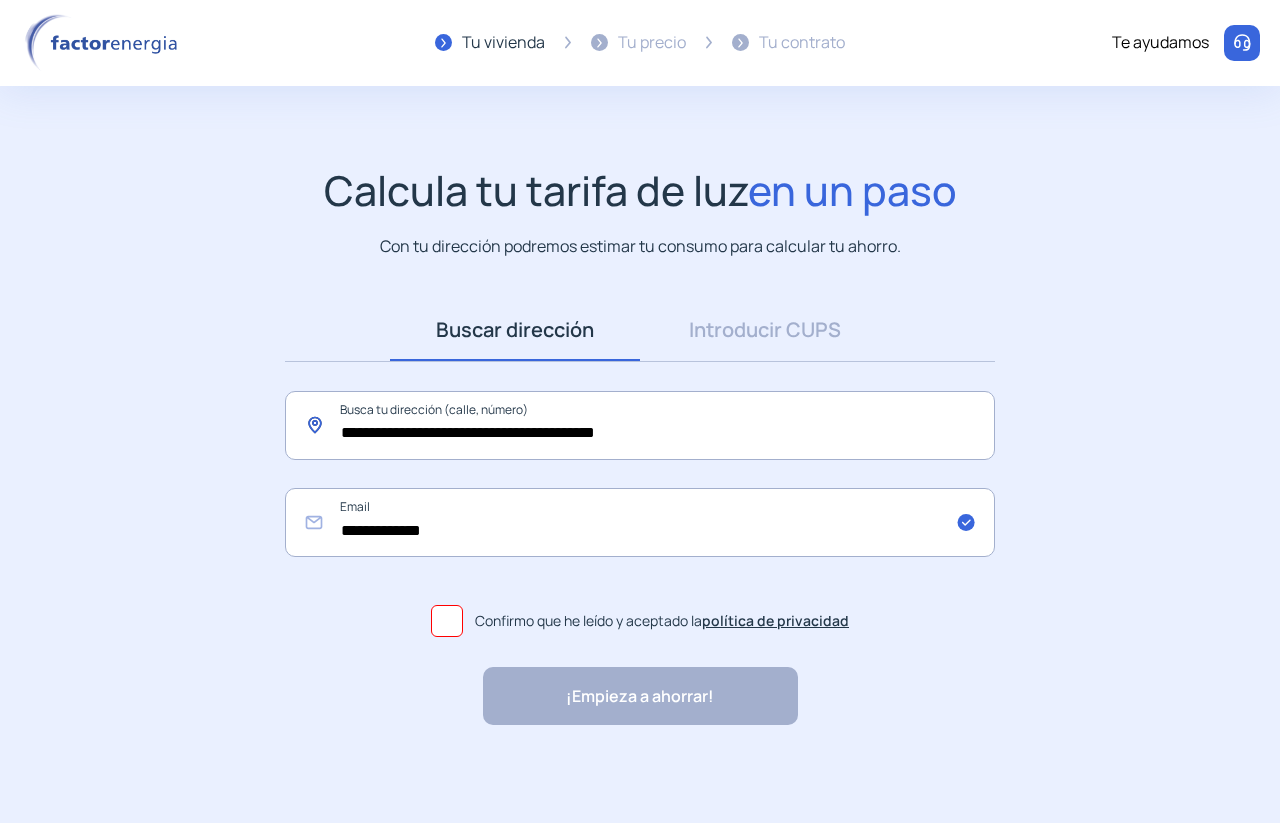 click on "**********" 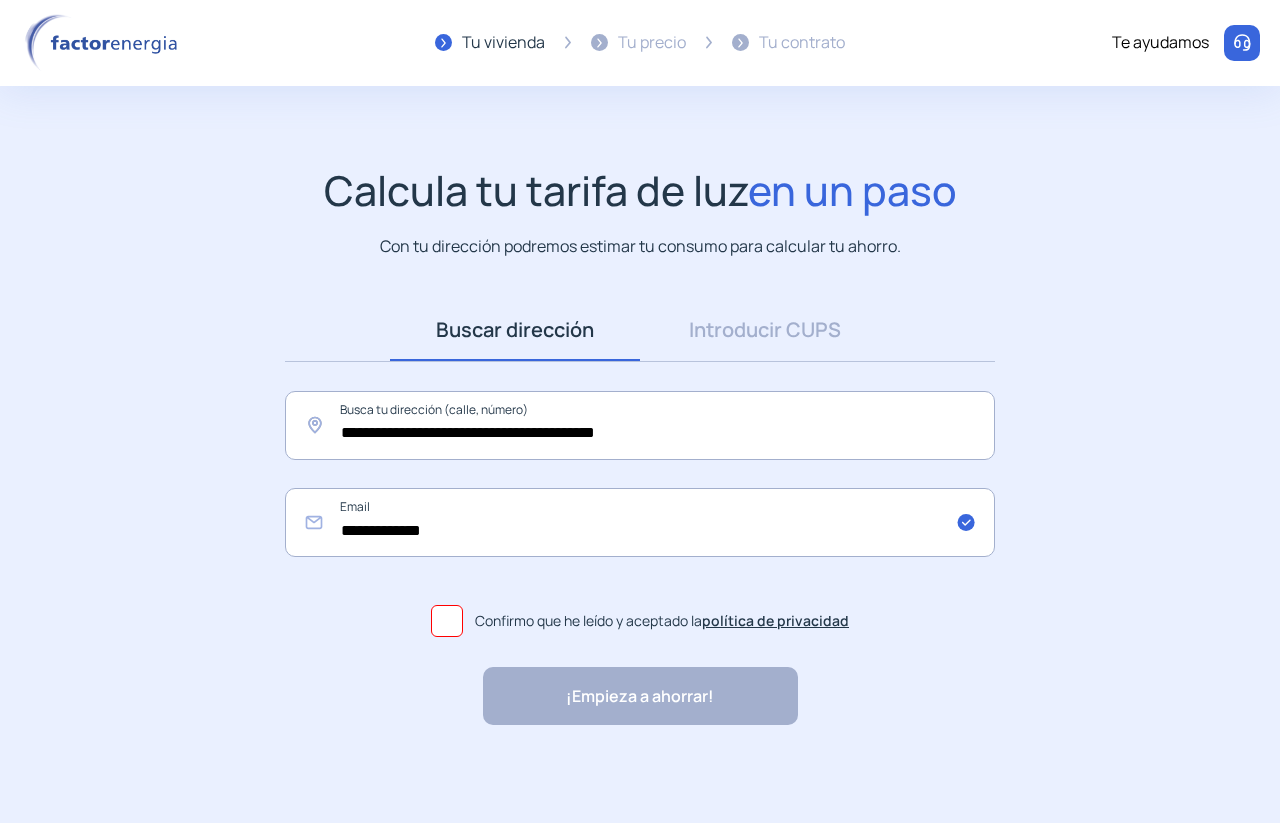 drag, startPoint x: 860, startPoint y: 474, endPoint x: 849, endPoint y: 476, distance: 11.18034 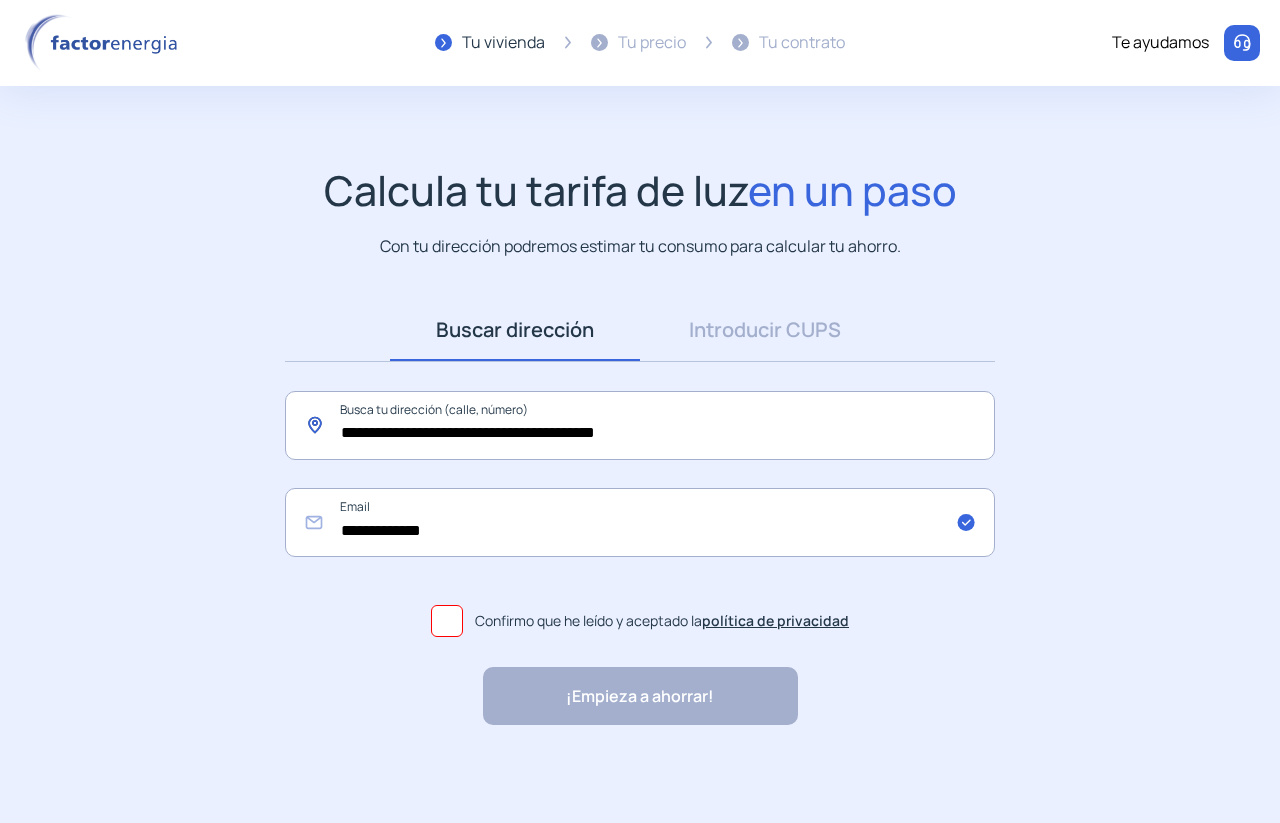 click on "**********" 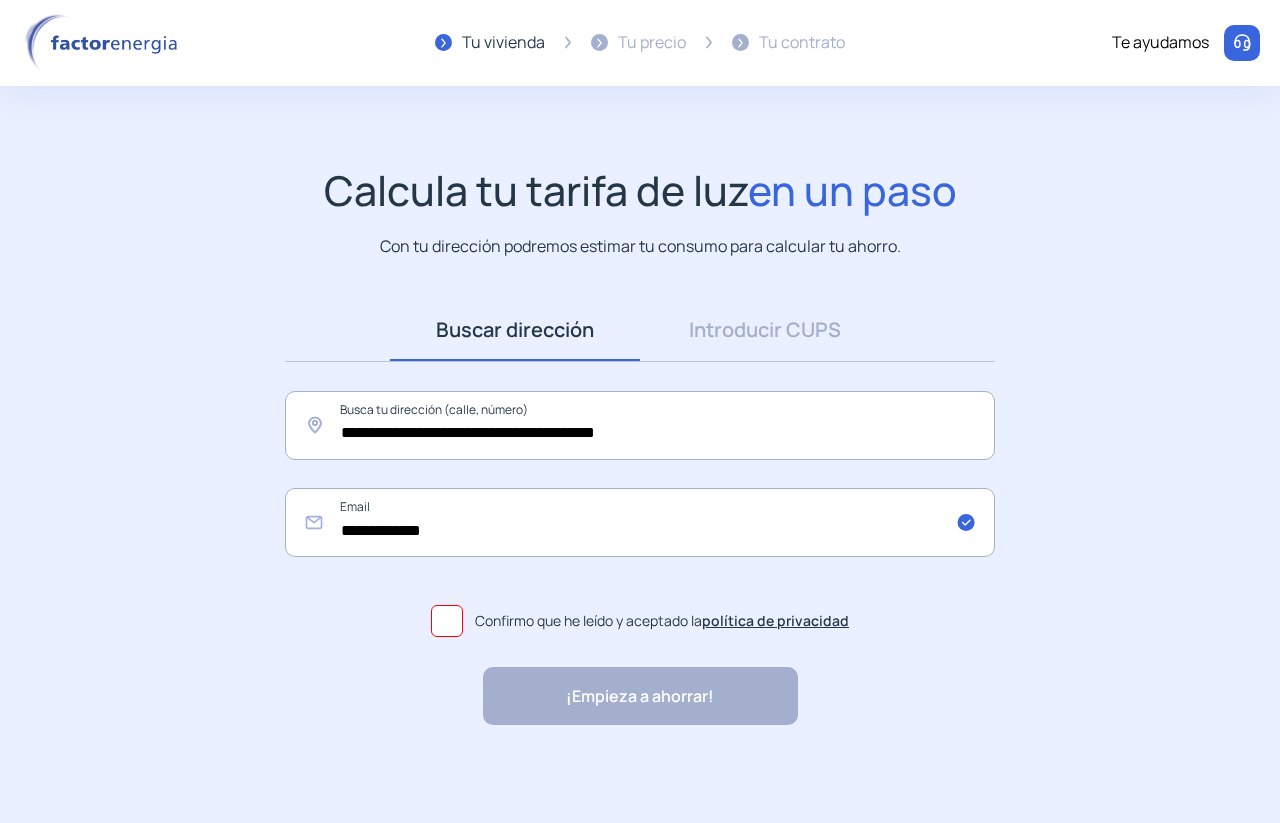 click on "**********" 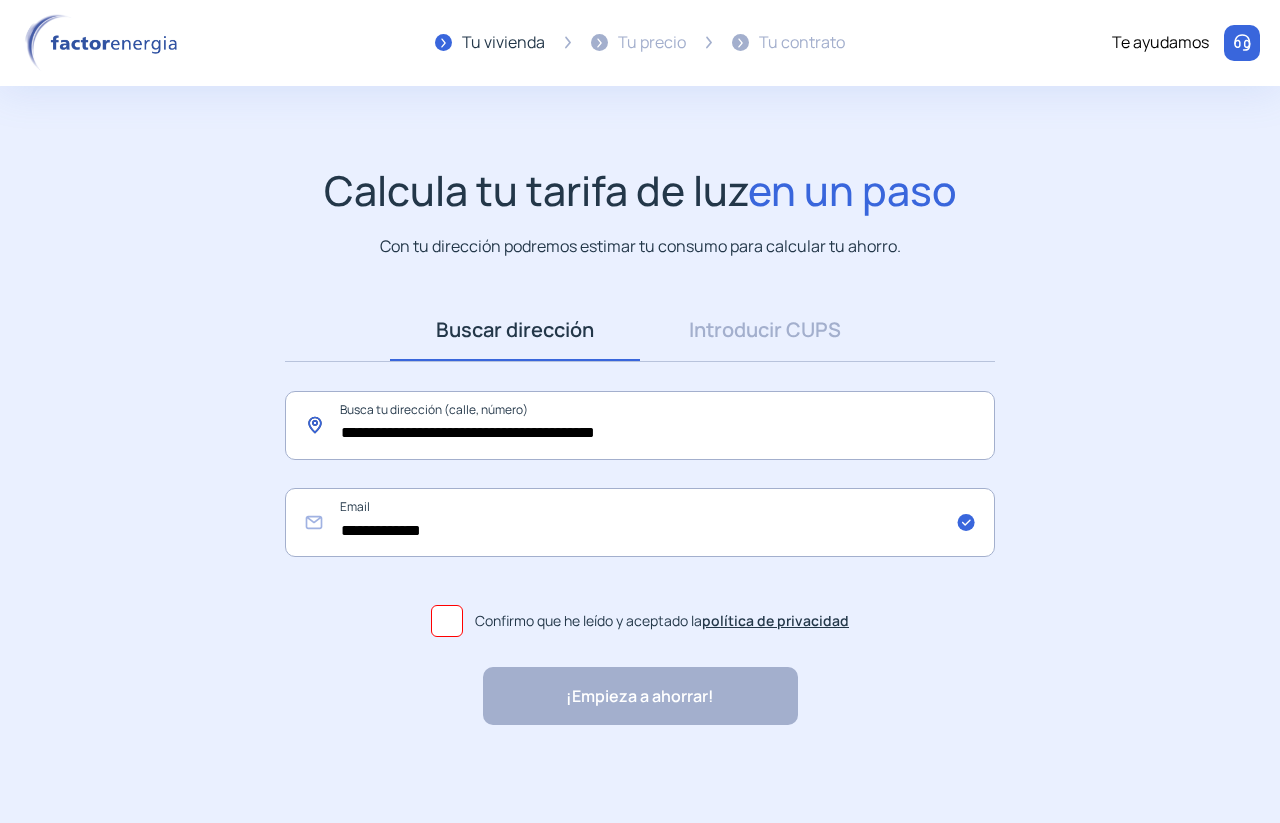 click on "**********" 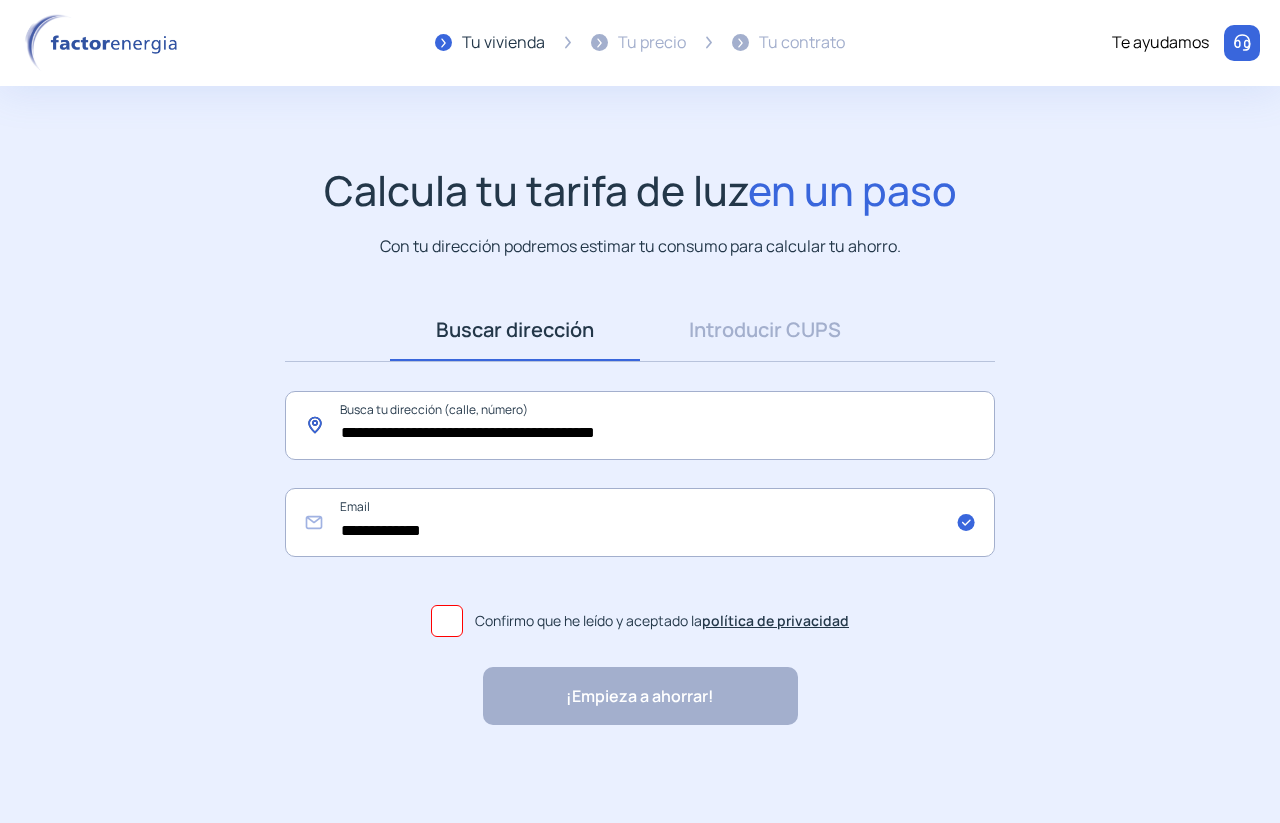 click on "**********" 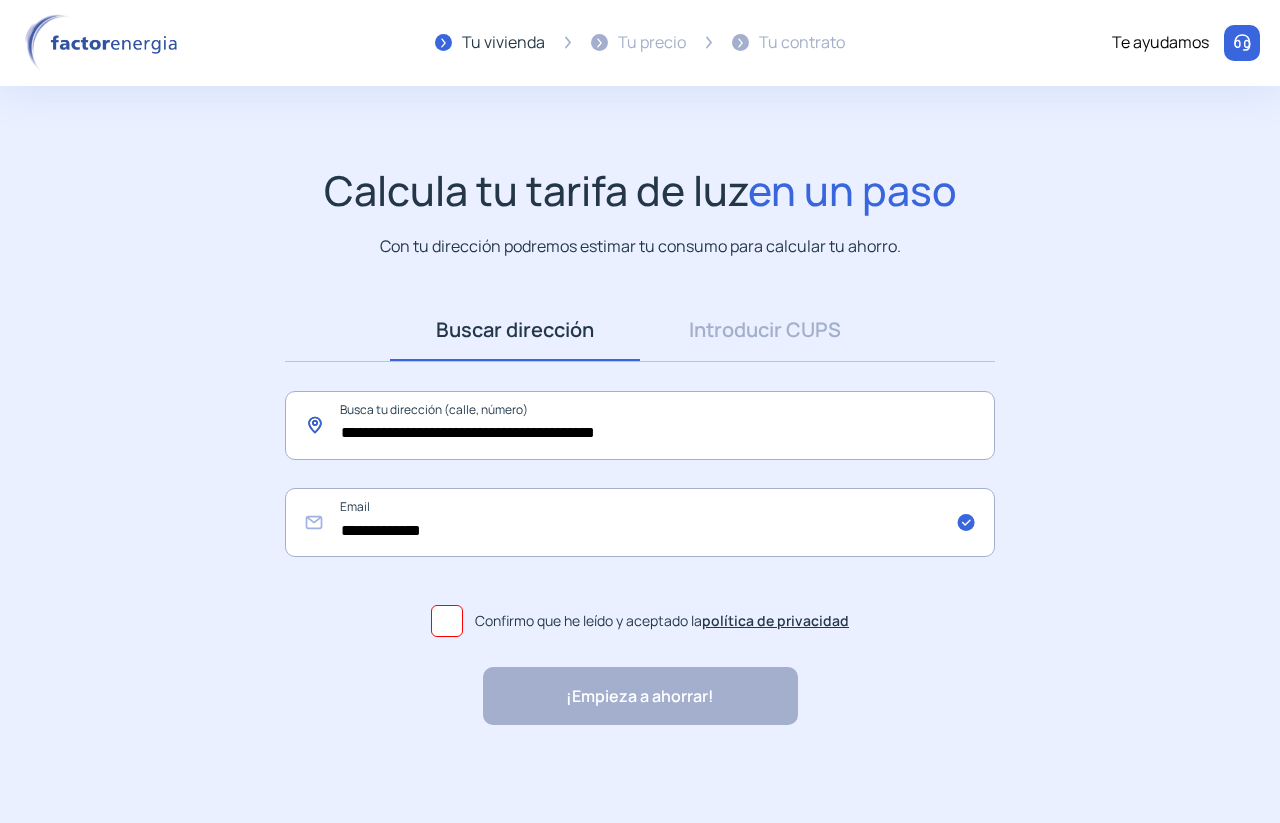 click on "**********" 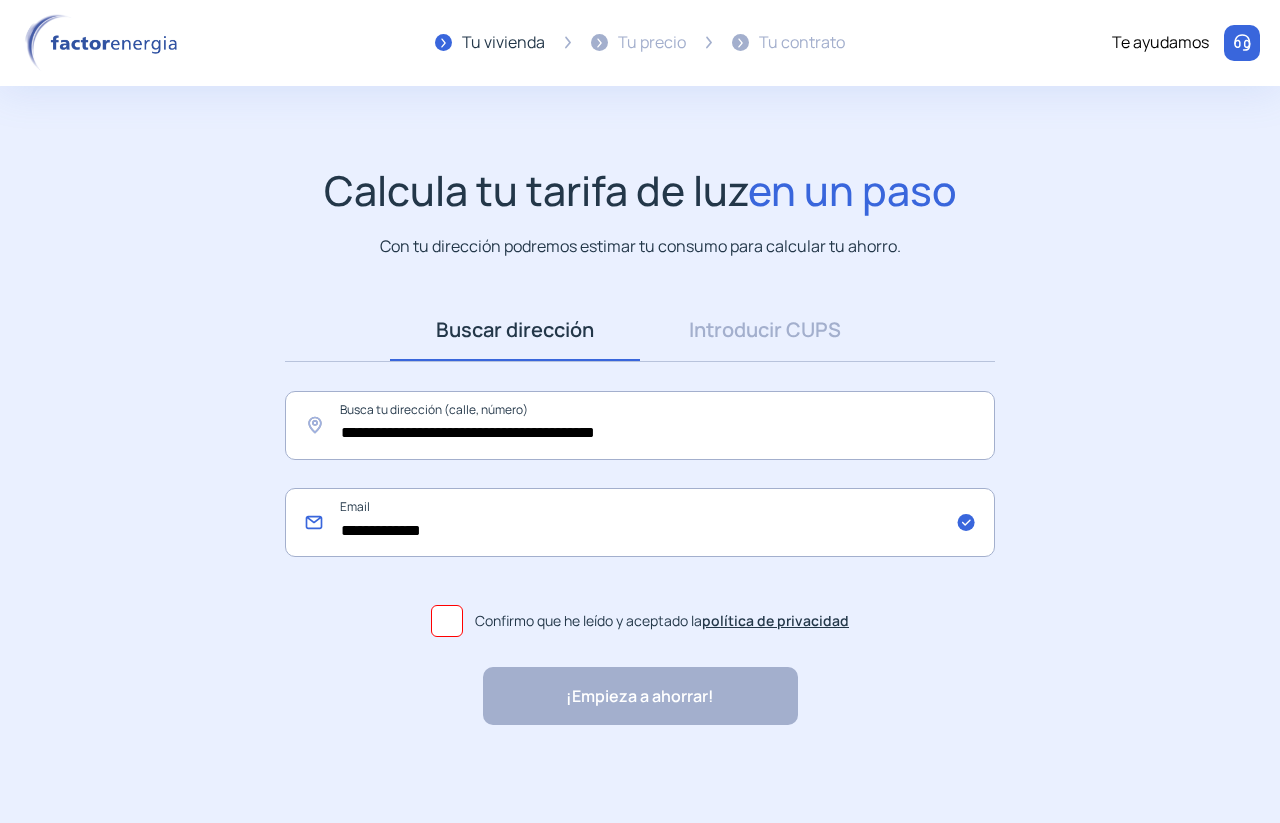 click on "**********" 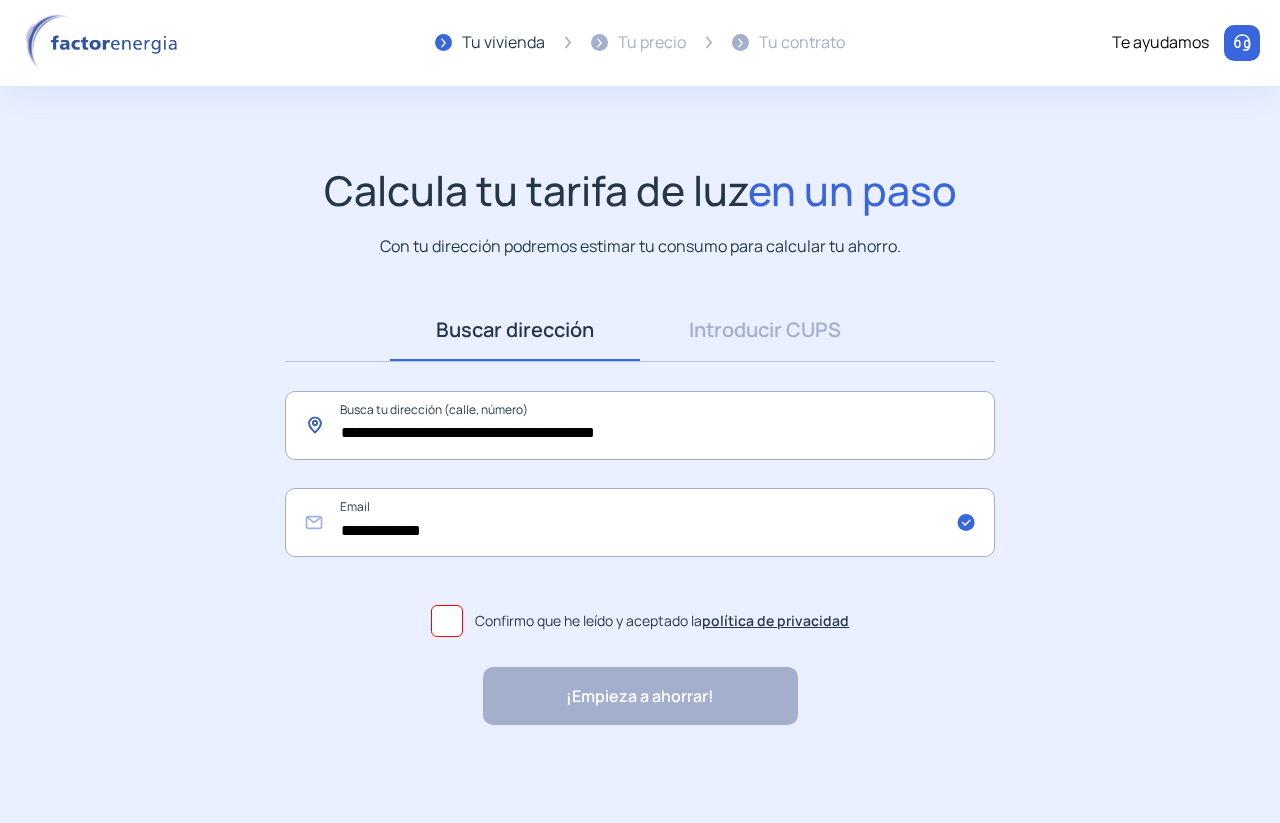 click on "**********" 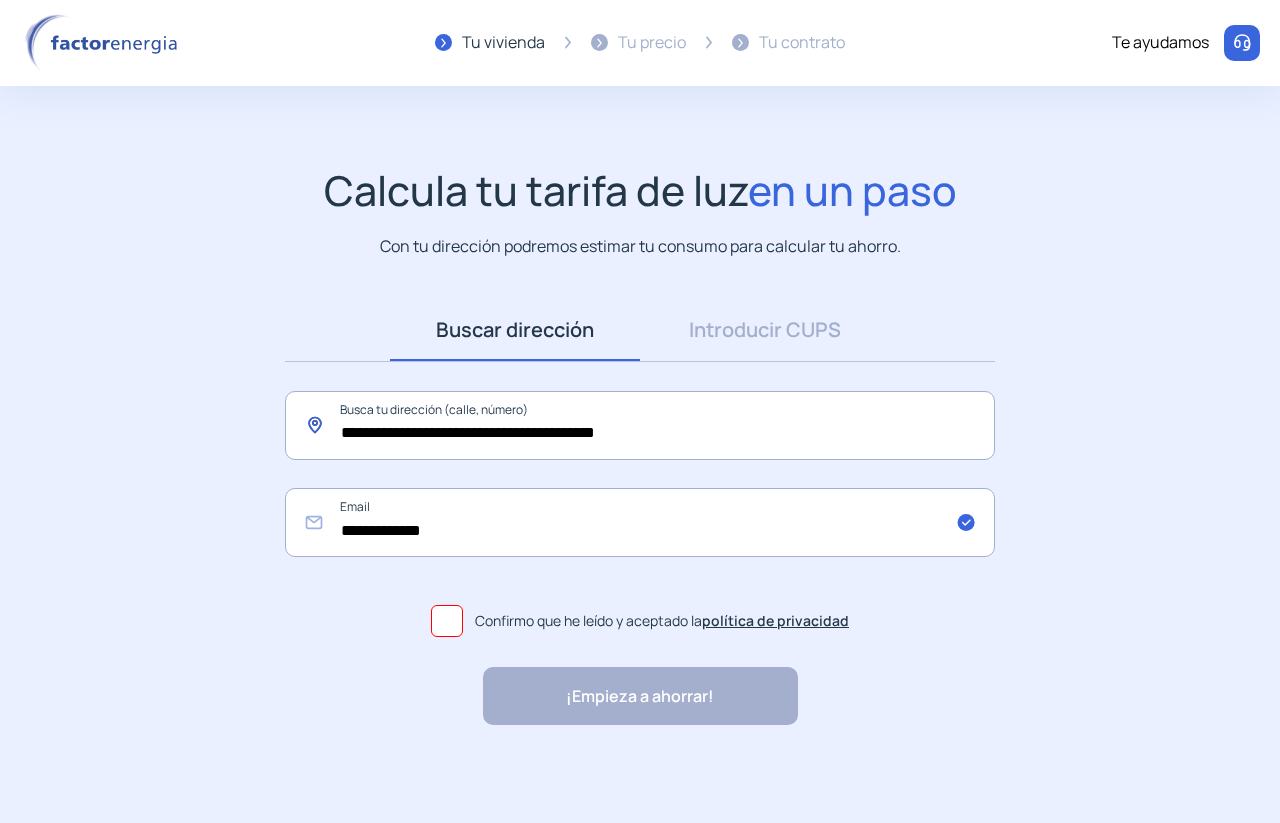 click on "**********" 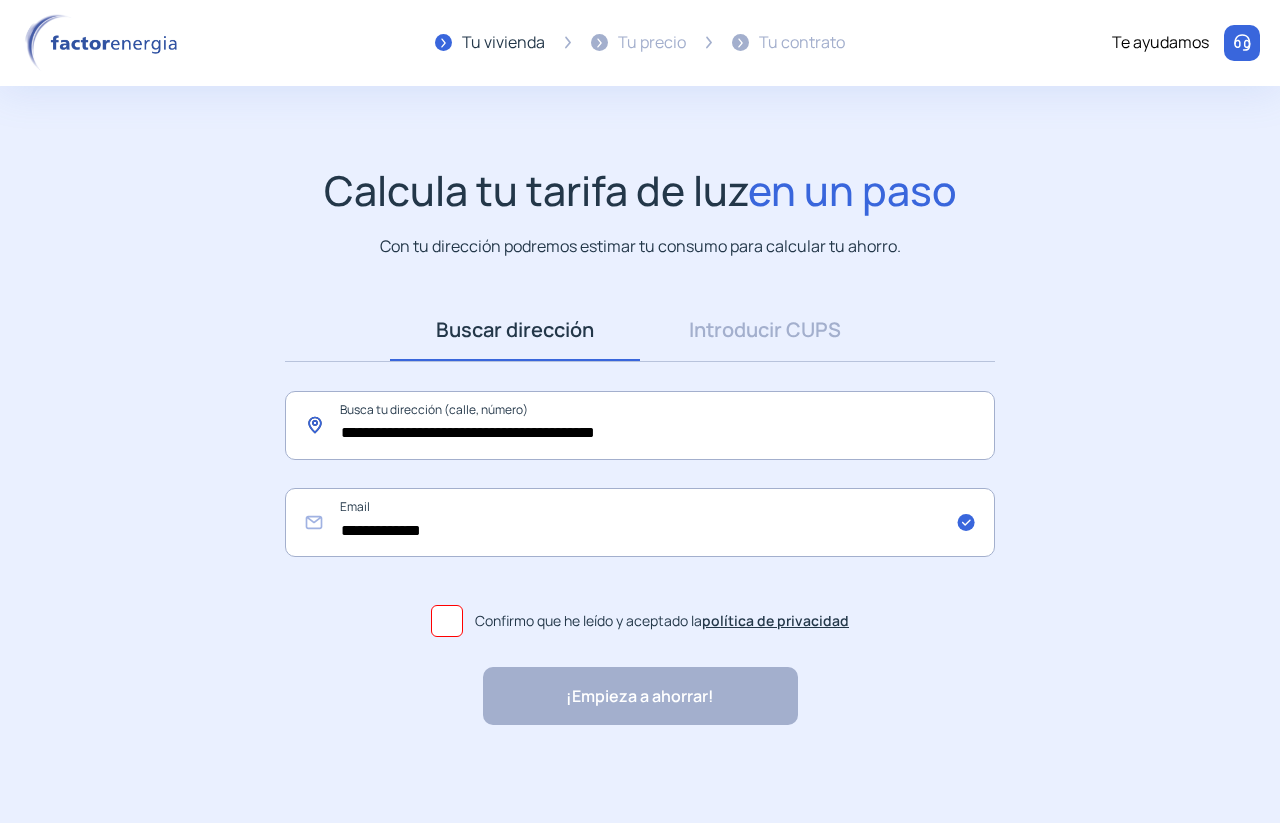 paste on "*********" 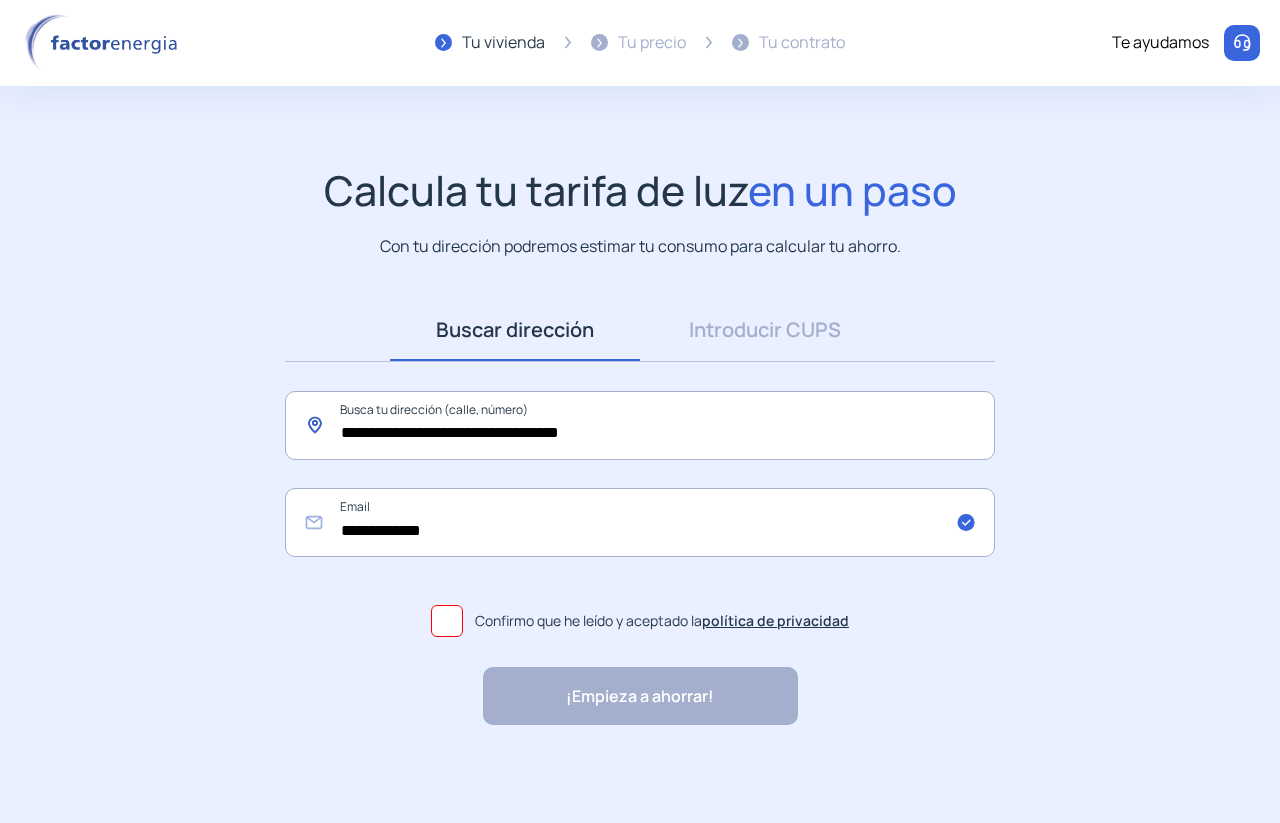 click on "**********" 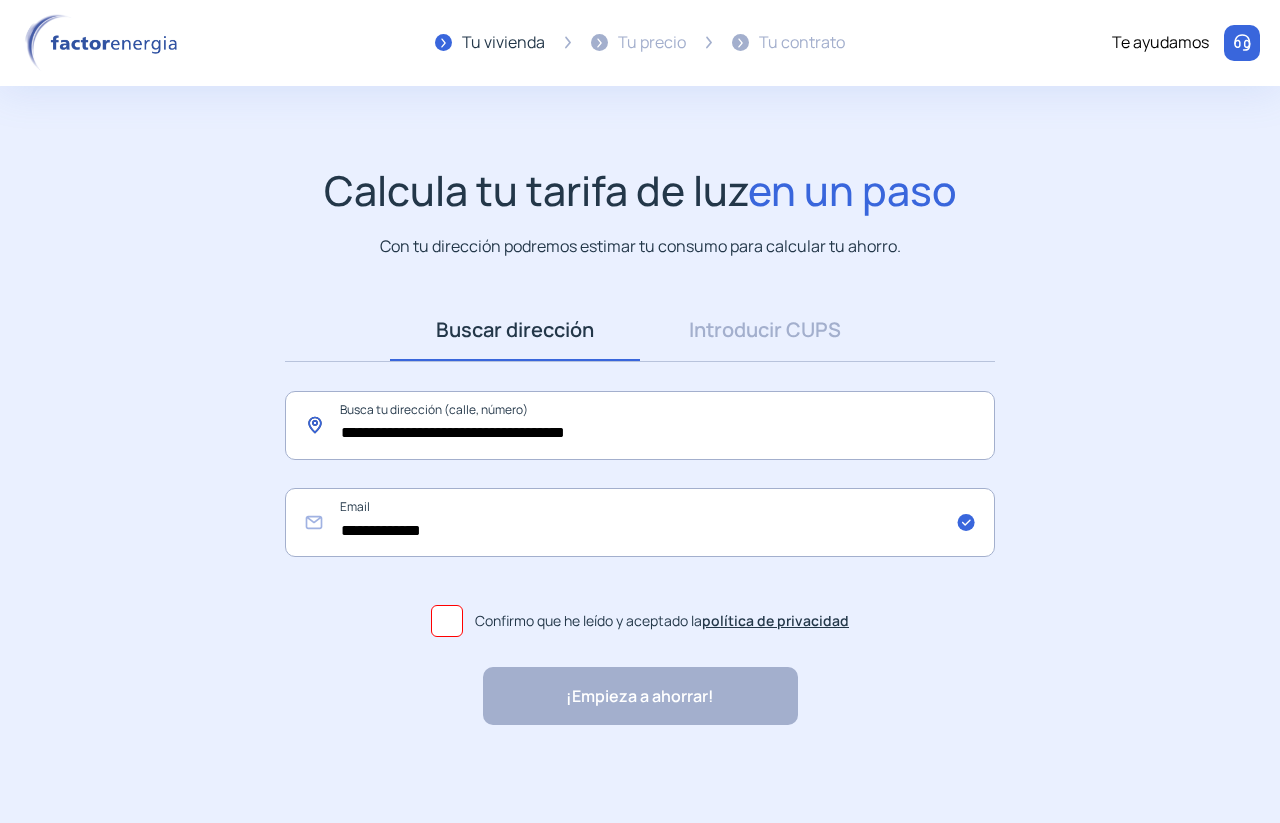 paste on "*****" 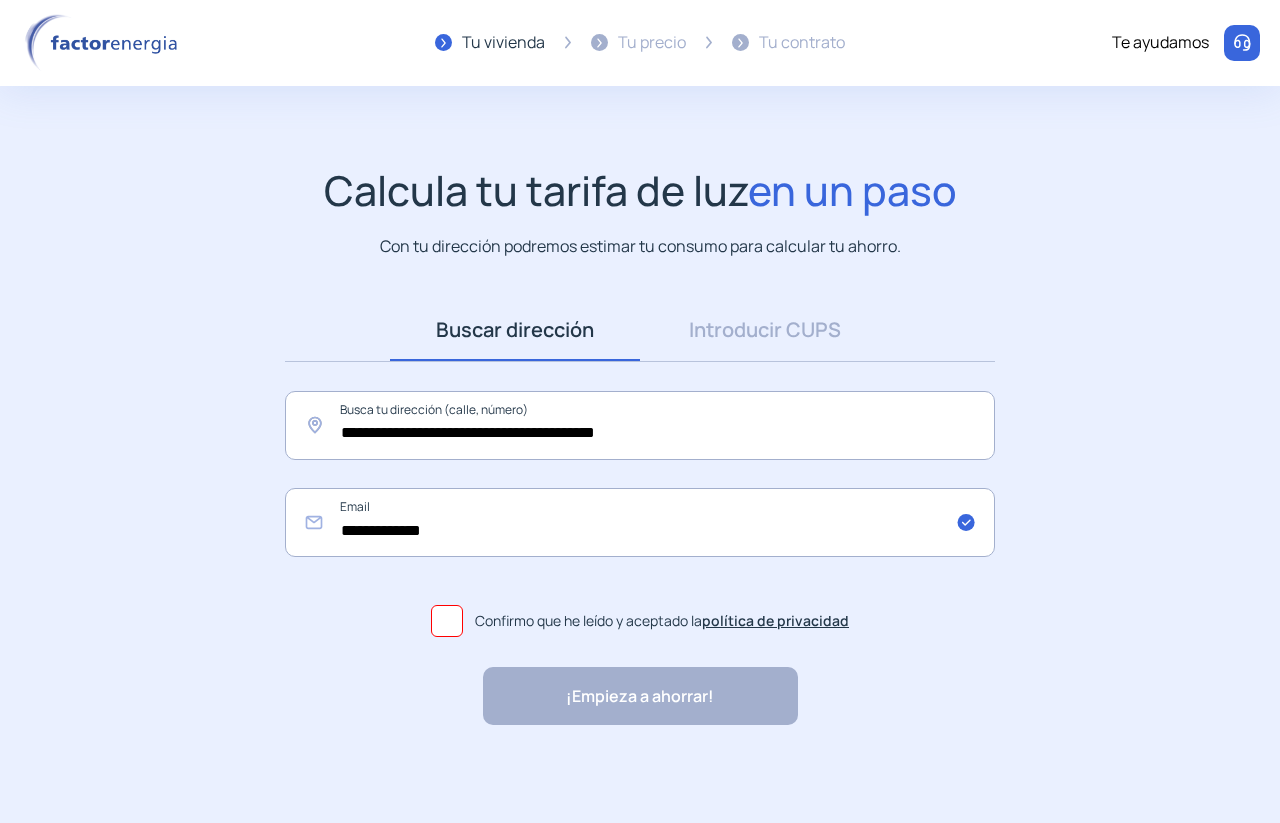 click on "**********" 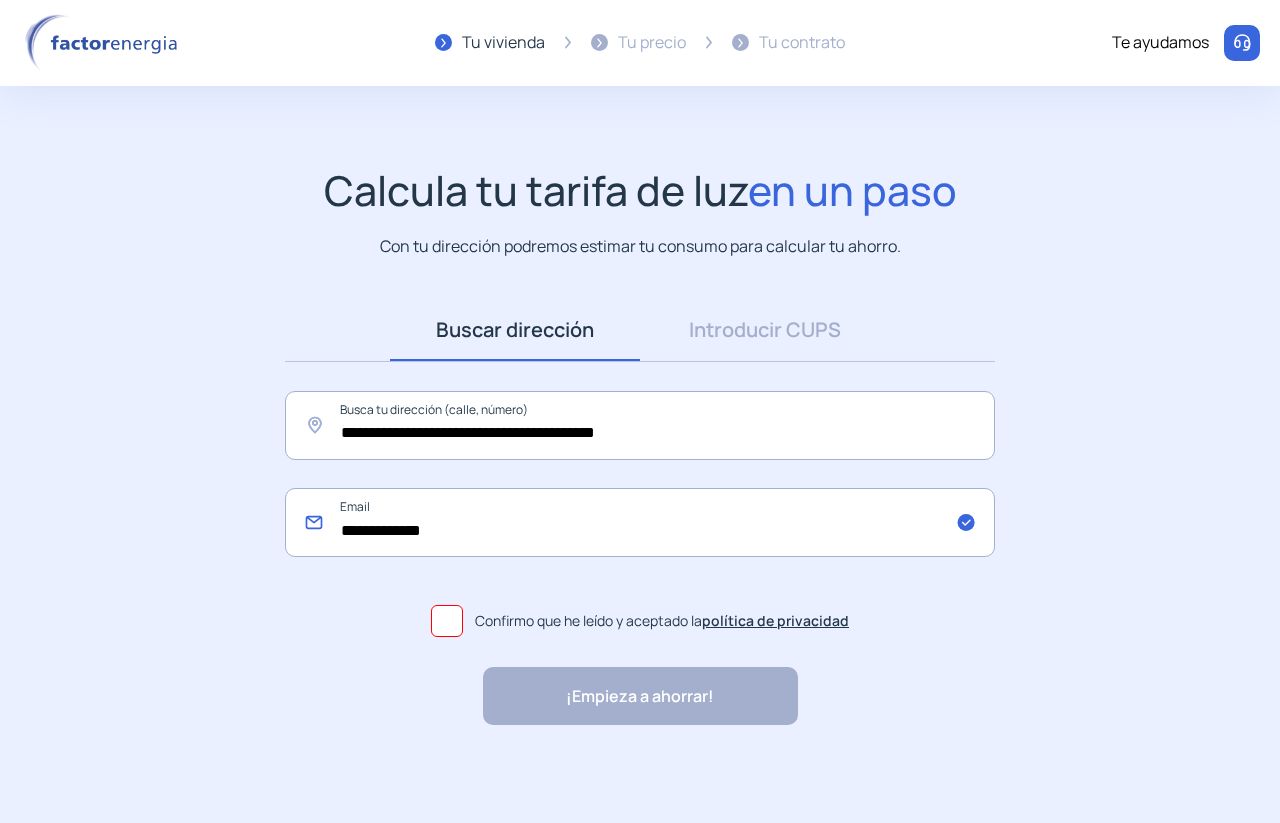 click on "**********" 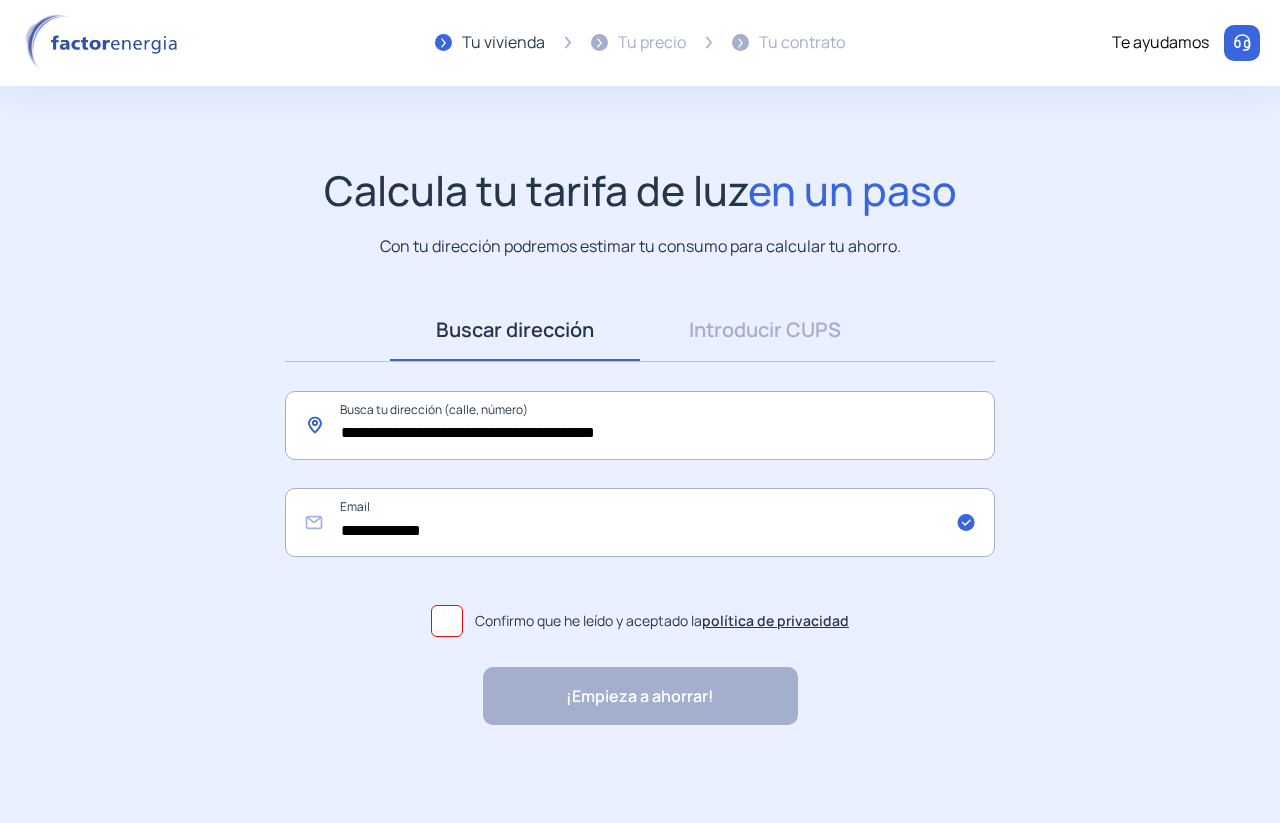 click on "**********" 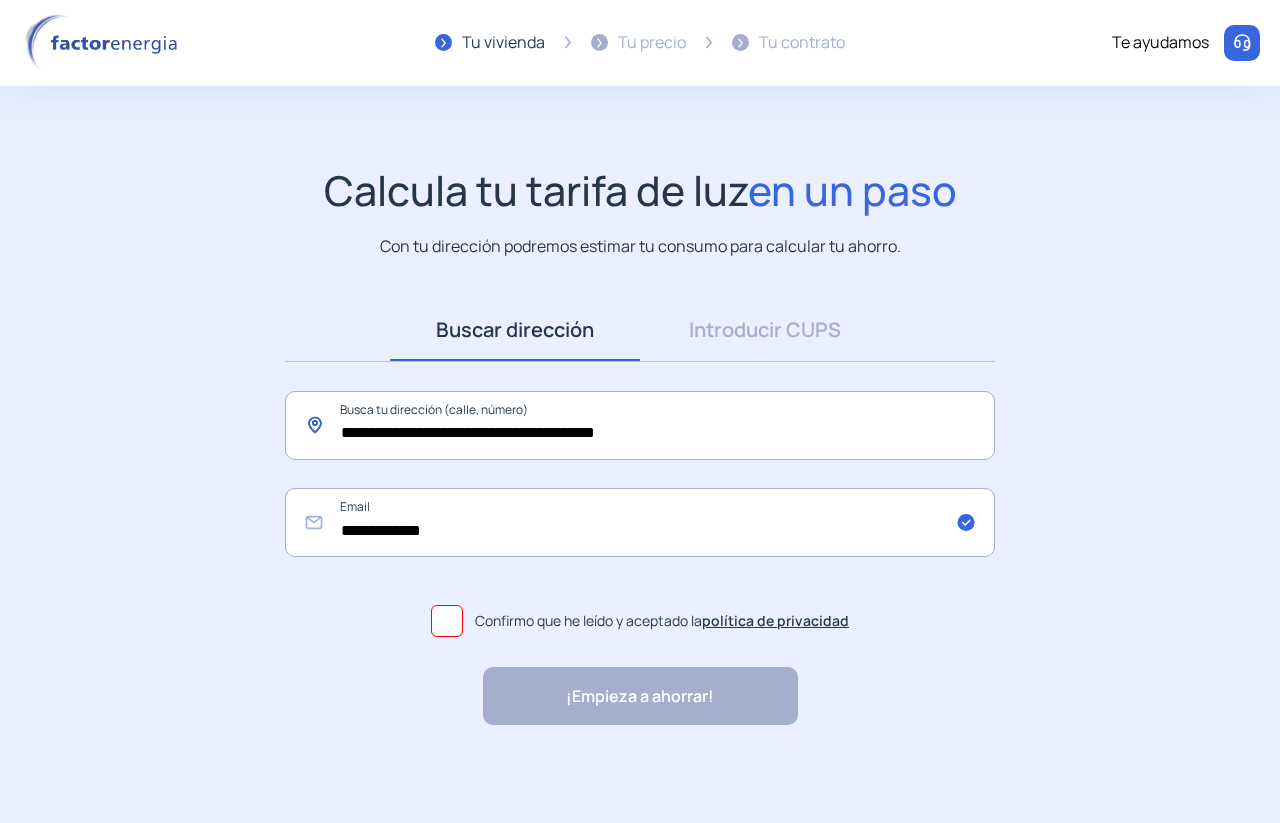 drag, startPoint x: 530, startPoint y: 438, endPoint x: 714, endPoint y: 424, distance: 184.53185 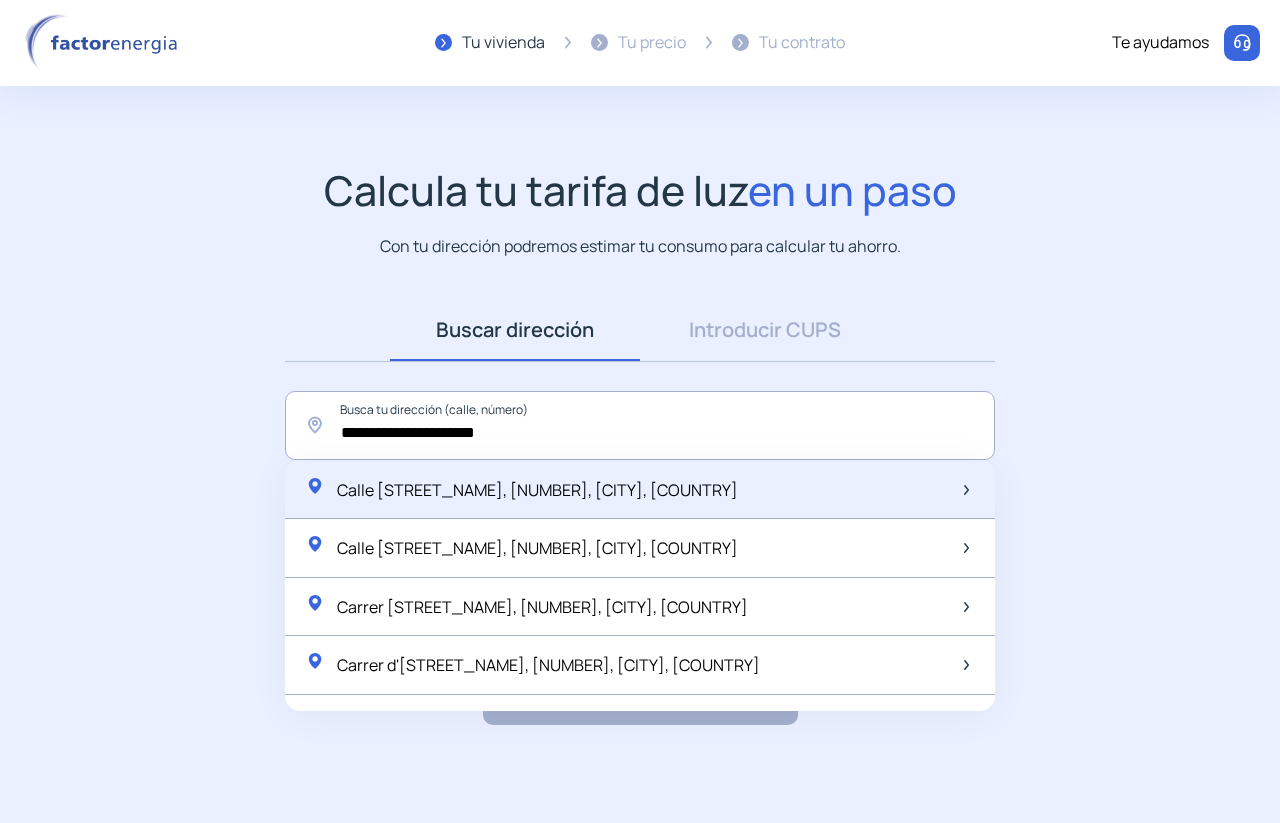 click on "Calle [STREET_NAME], [NUMBER], [CITY], [COUNTRY]" 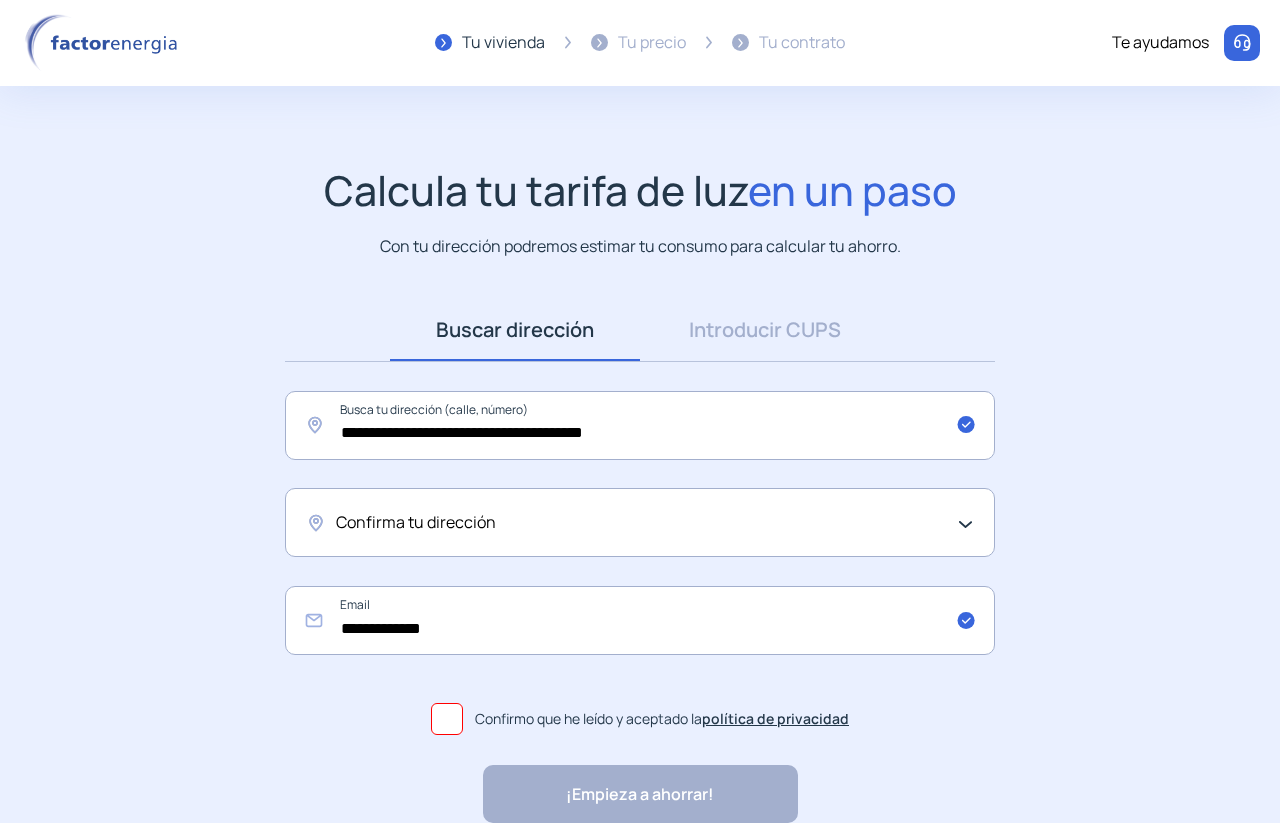click on "Confirma tu dirección" 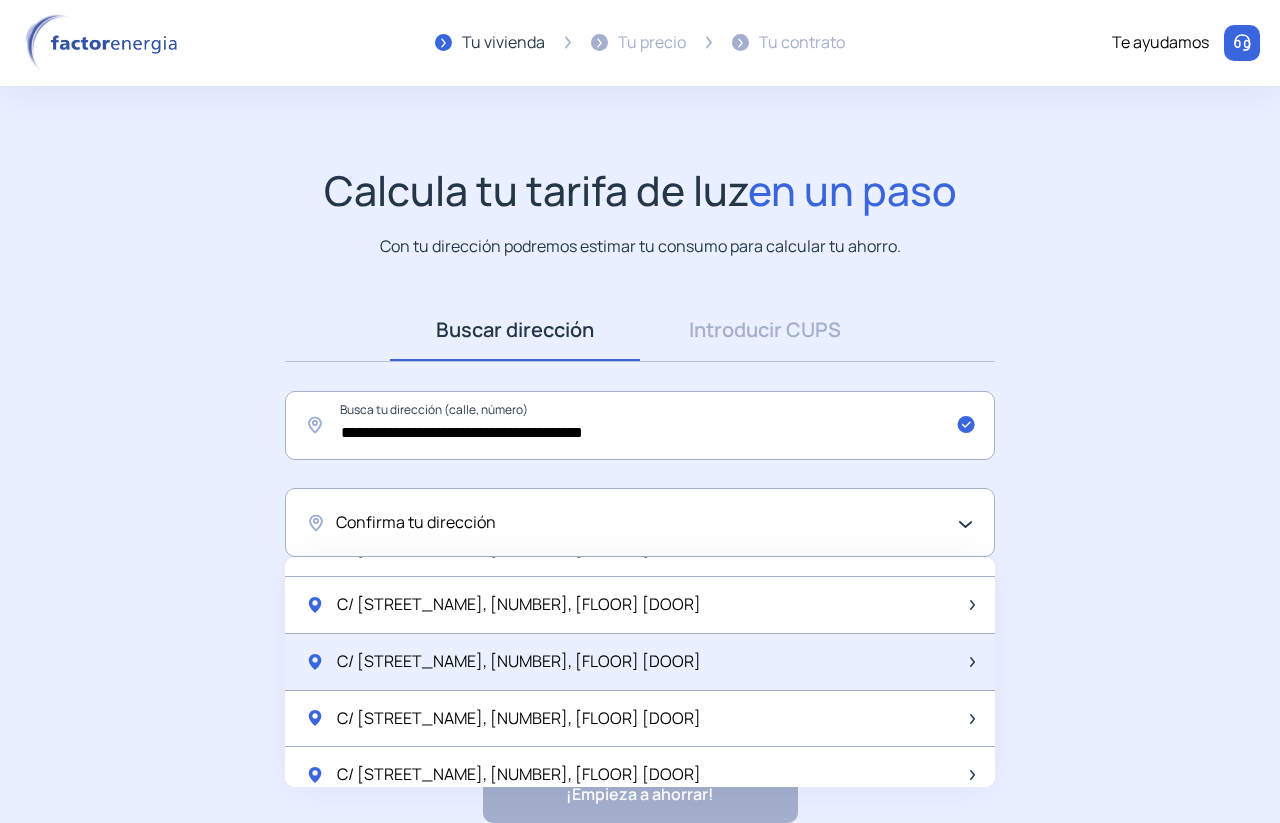 scroll, scrollTop: 300, scrollLeft: 0, axis: vertical 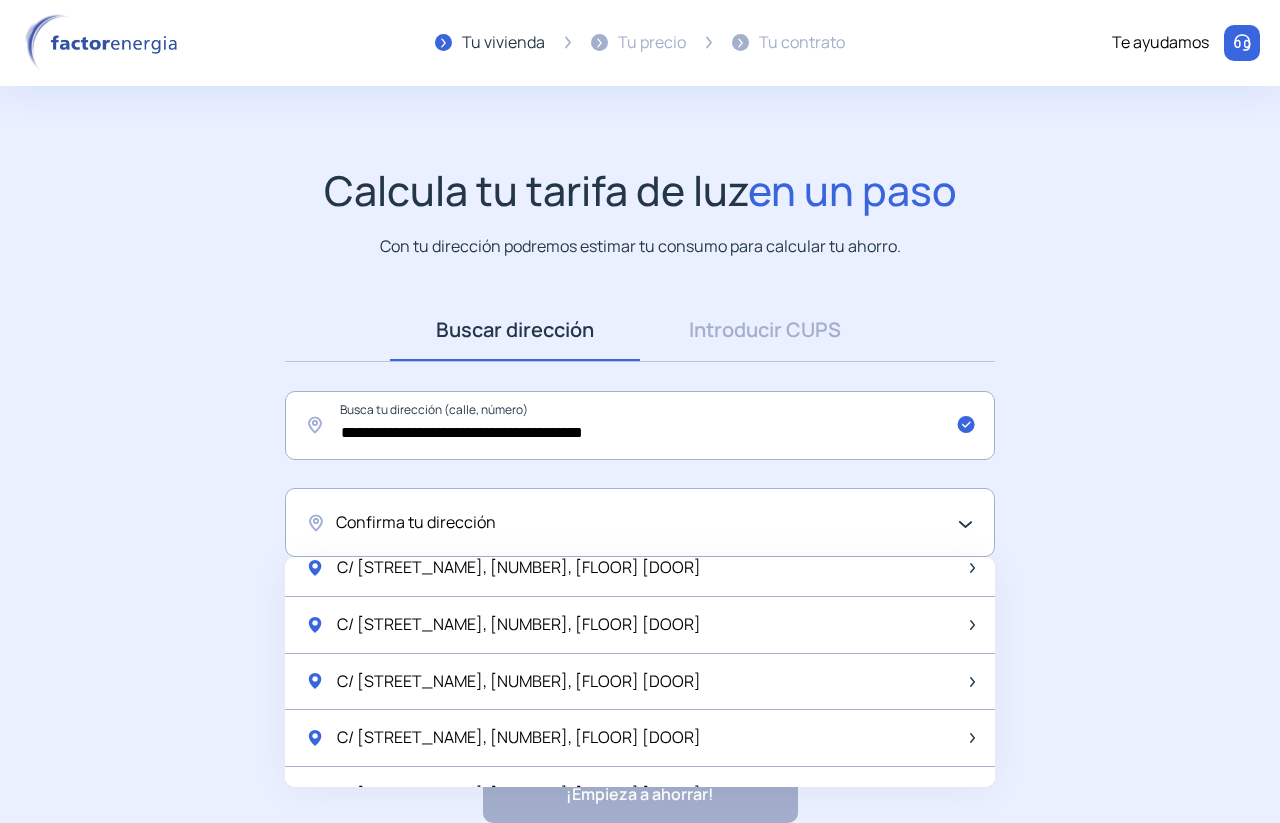 click on "C/ [STREET_NAME], [NUMBER], [FLOOR] [DOOR]" 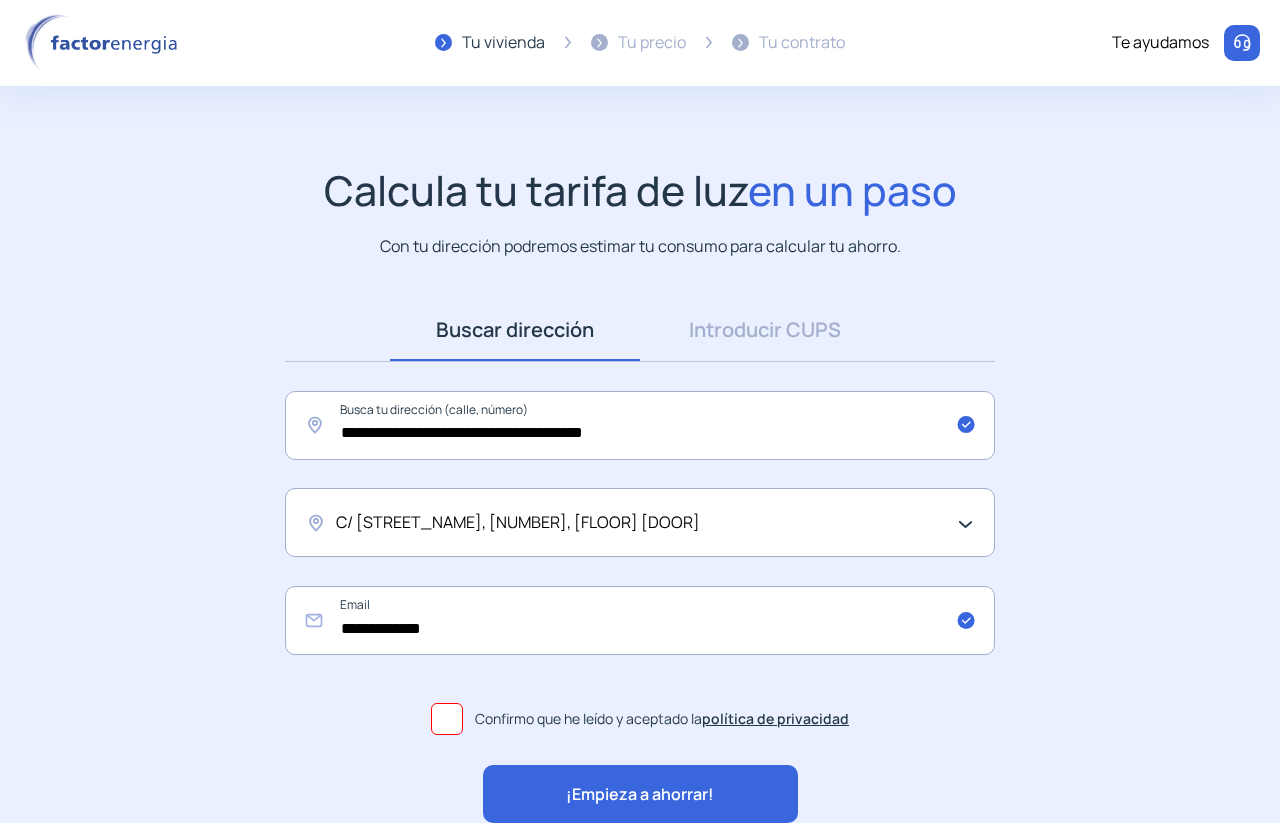 click on "C/ [STREET_NAME], [NUMBER], [FLOOR] [DOOR]" 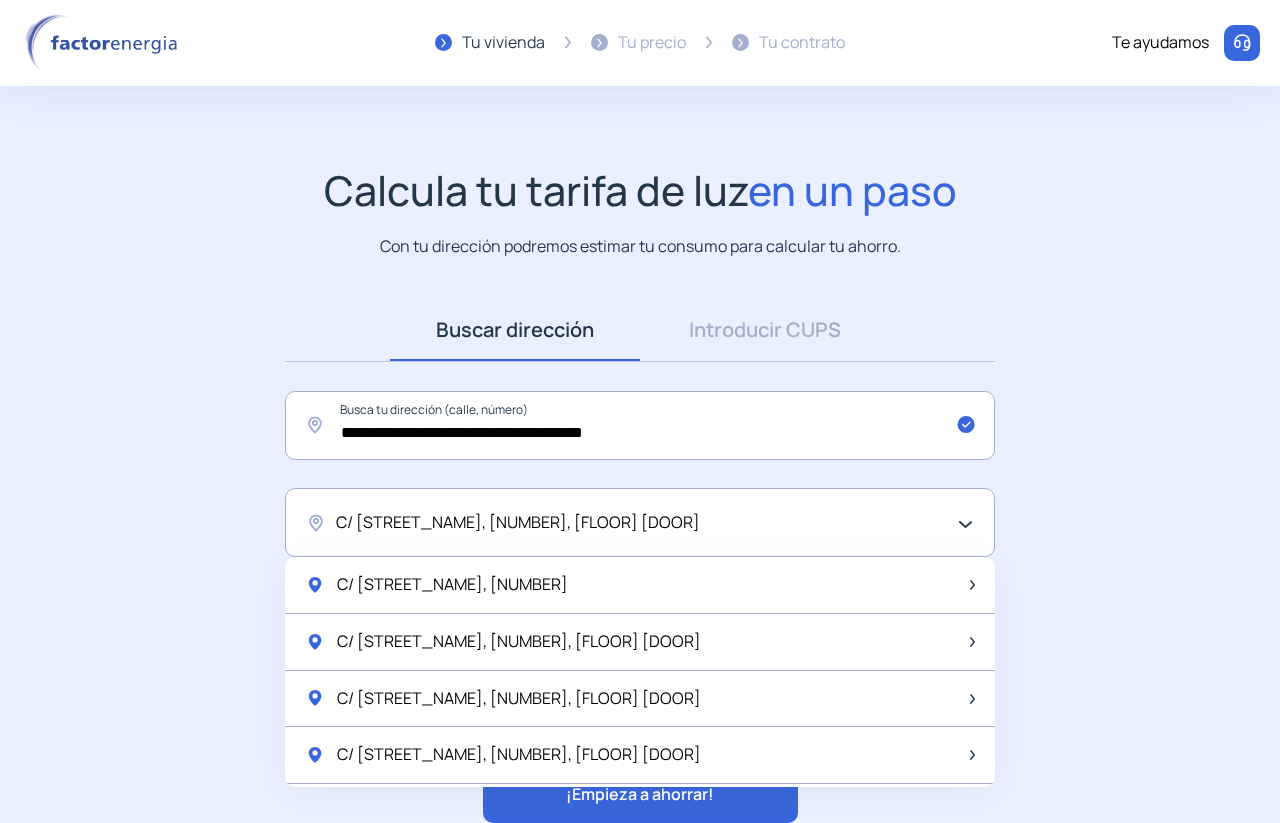 click on "C/ [STREET_NAME], [NUMBER], [FLOOR] [DOOR]" 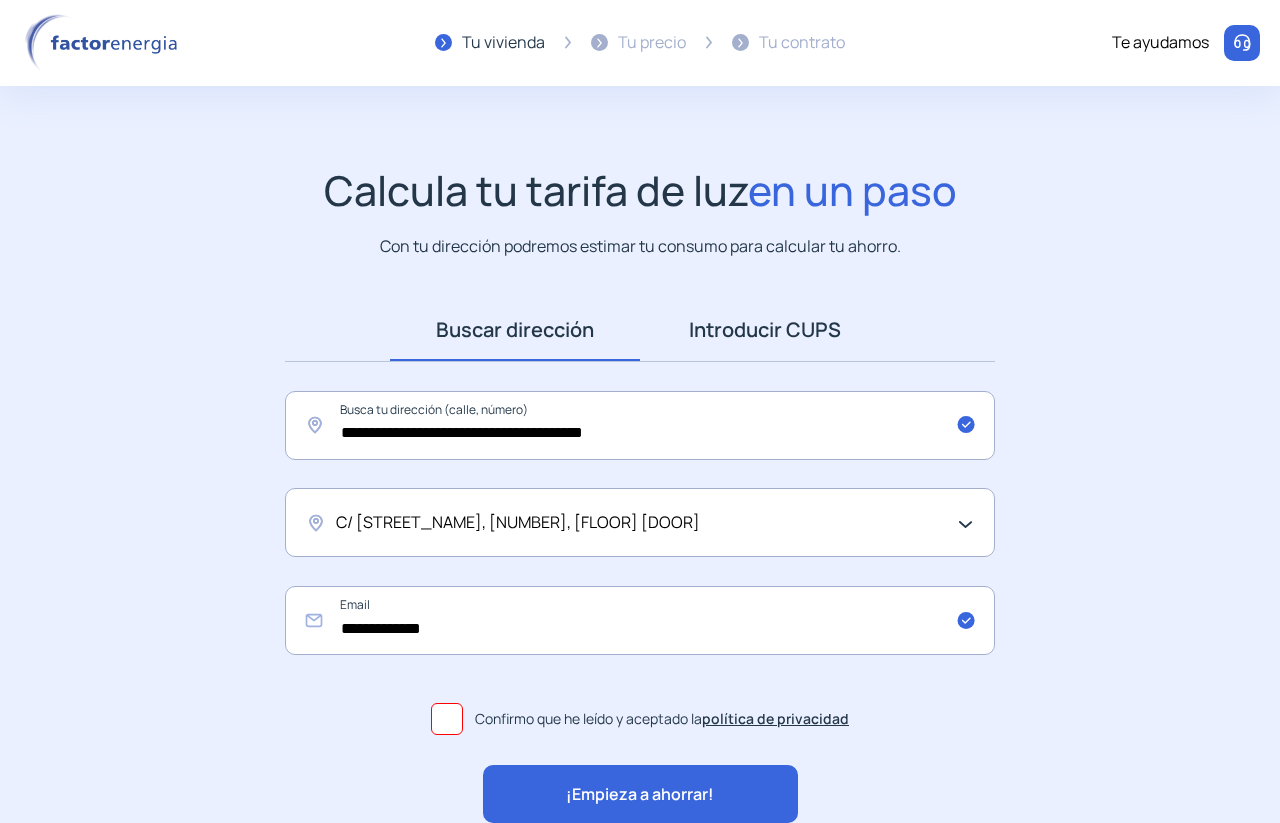 click on "Introducir CUPS" at bounding box center [765, 330] 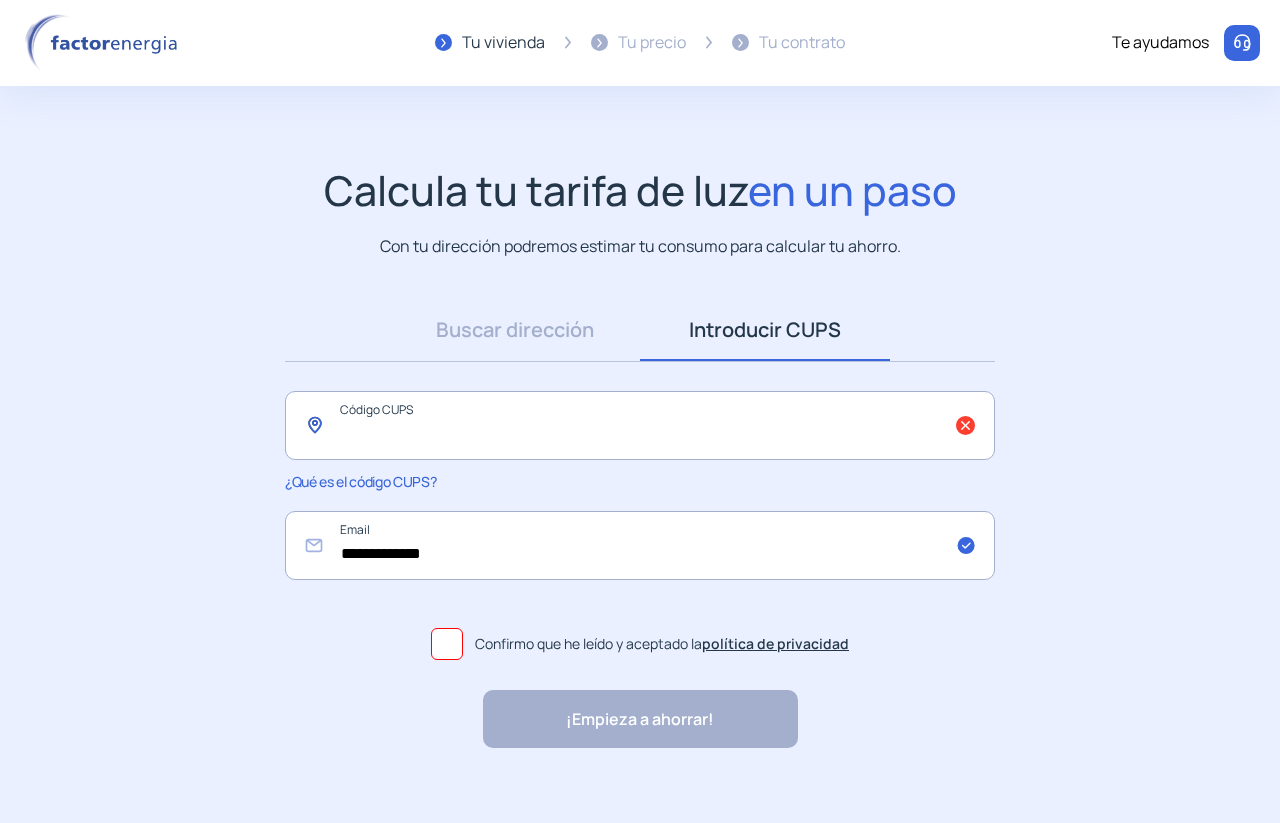 click 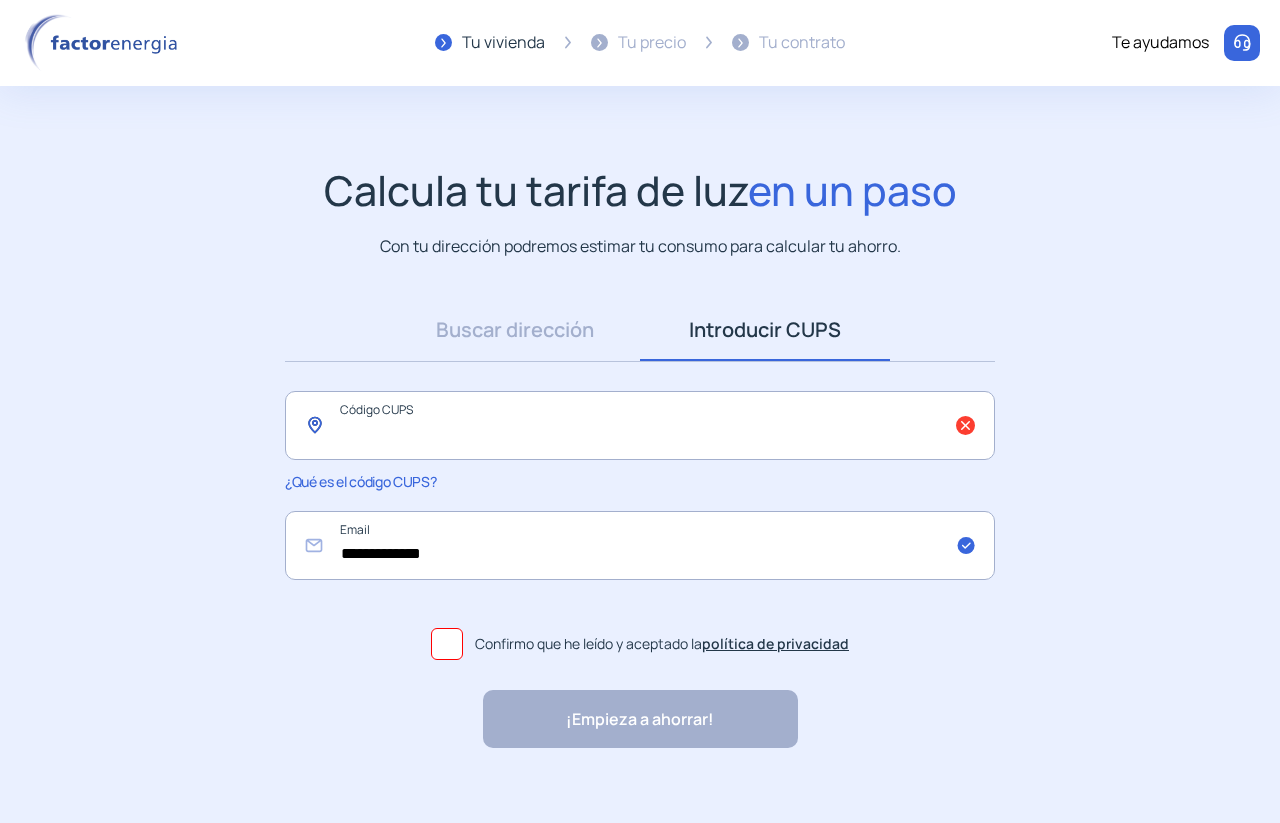 click 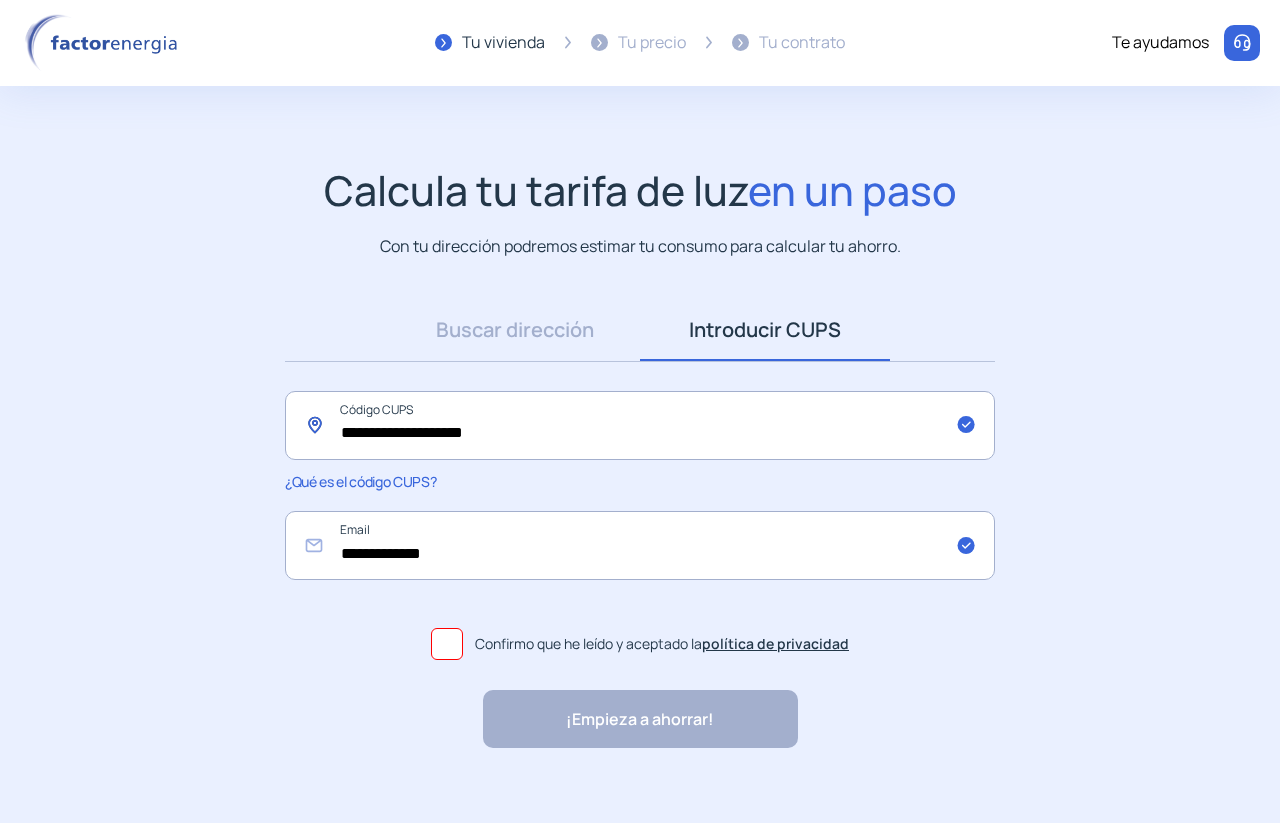 type on "**********" 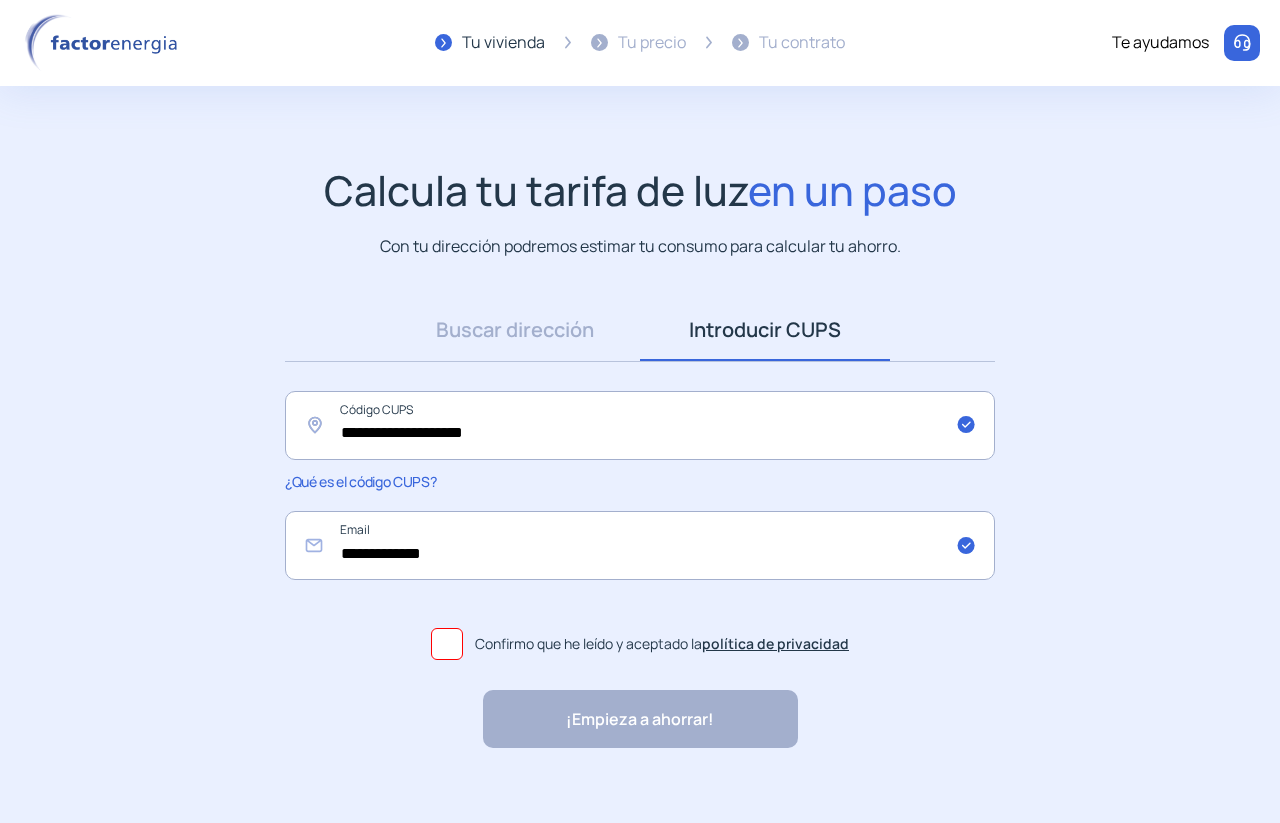 click 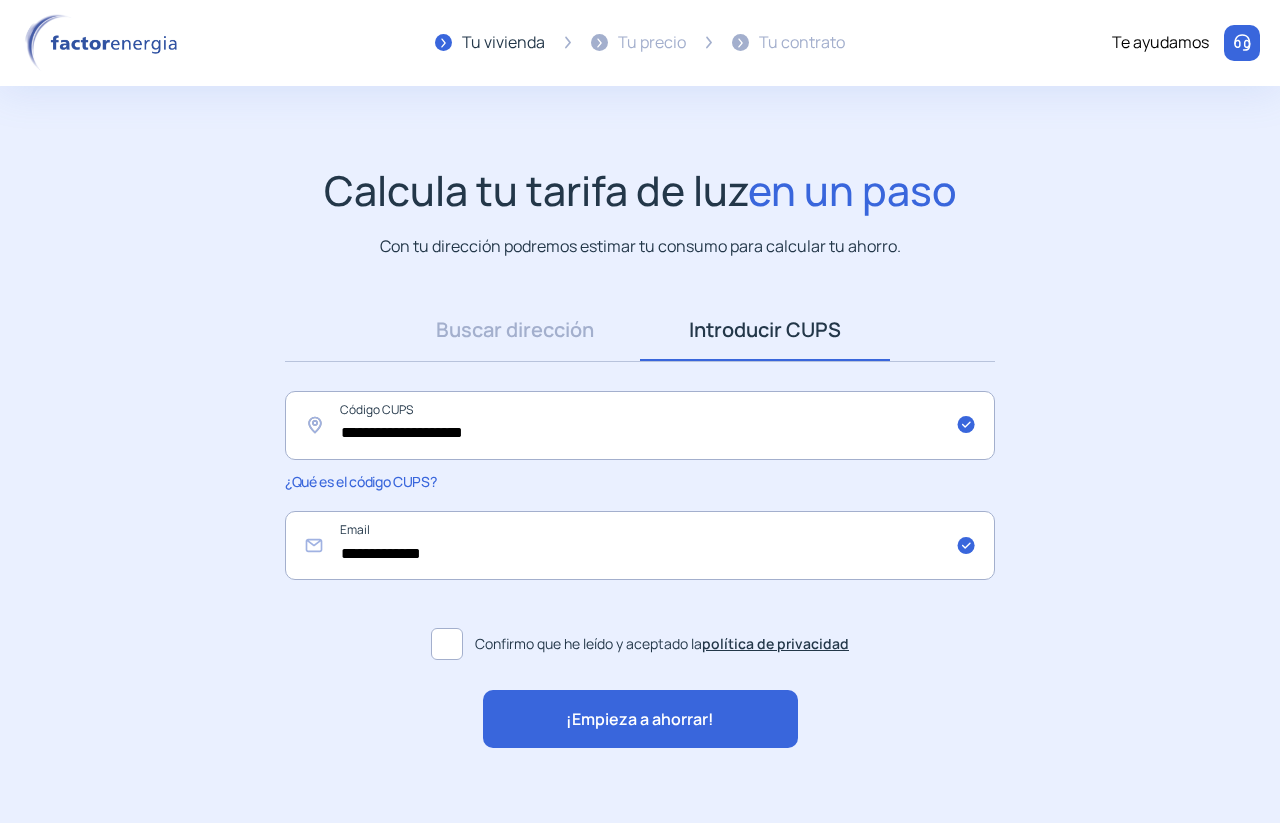 click on "¡Empieza a ahorrar!" 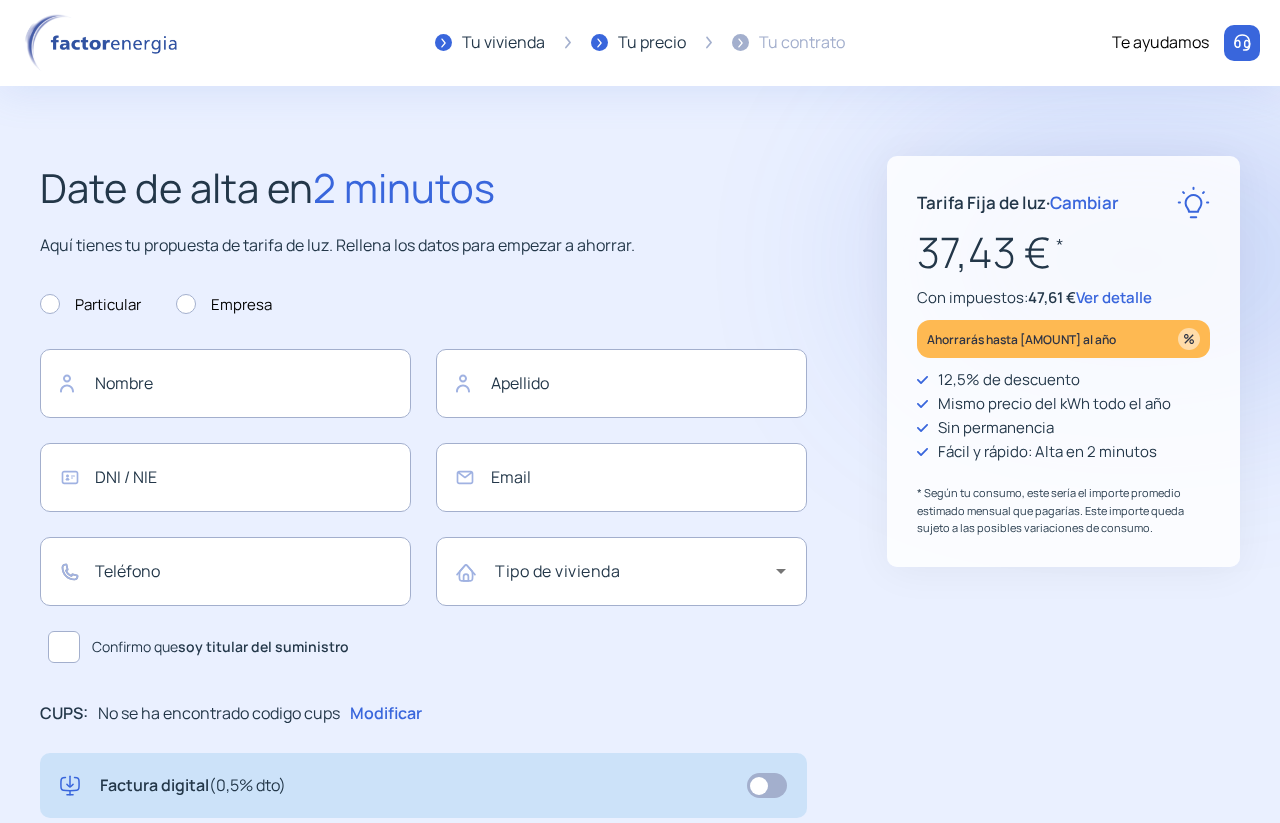 type on "**********" 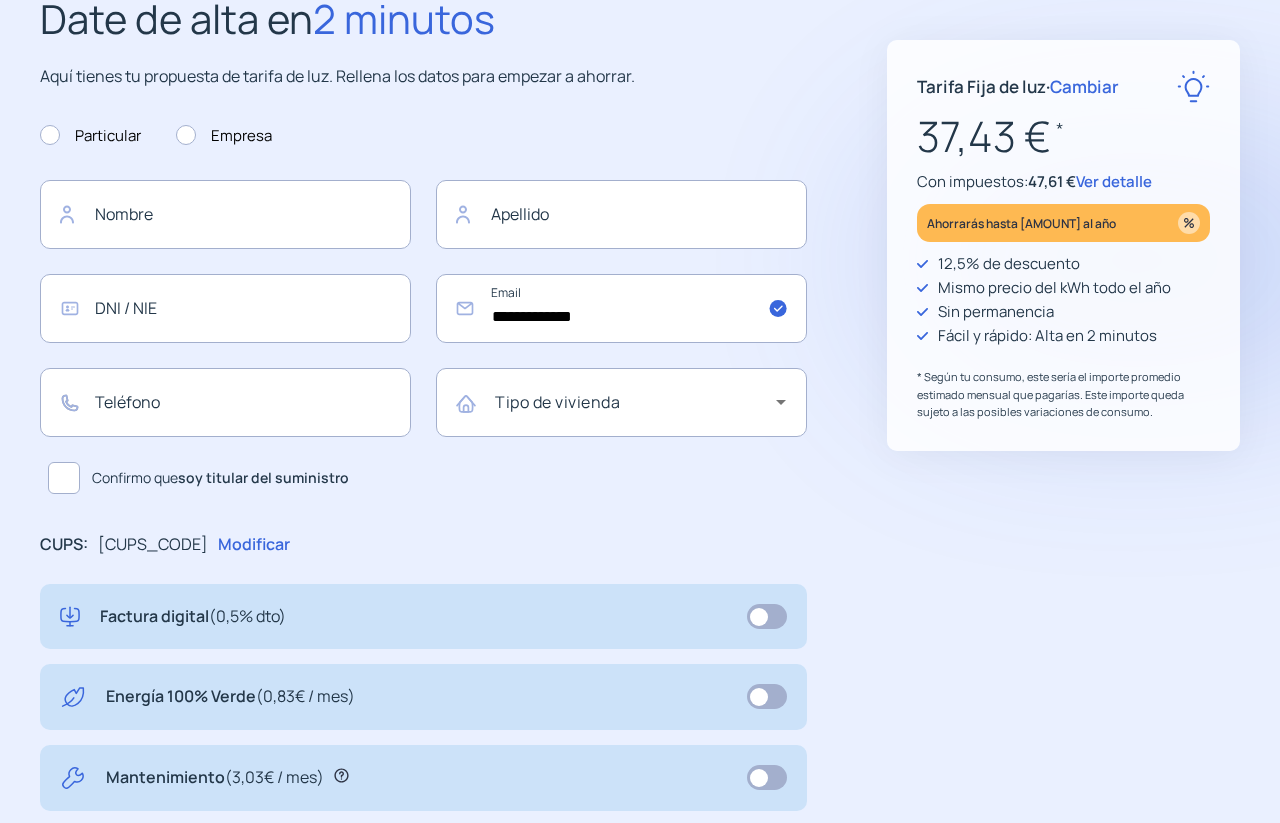 scroll, scrollTop: 500, scrollLeft: 0, axis: vertical 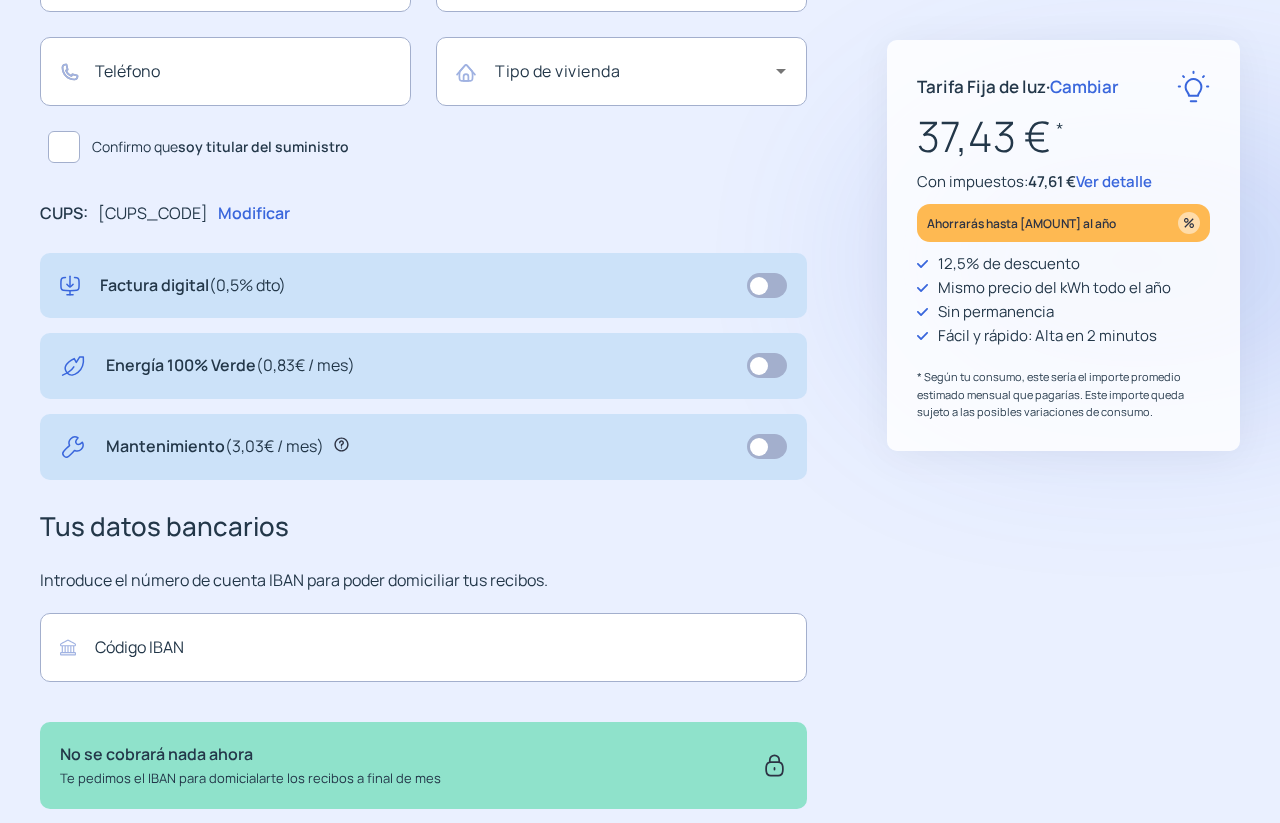 click on "**********" 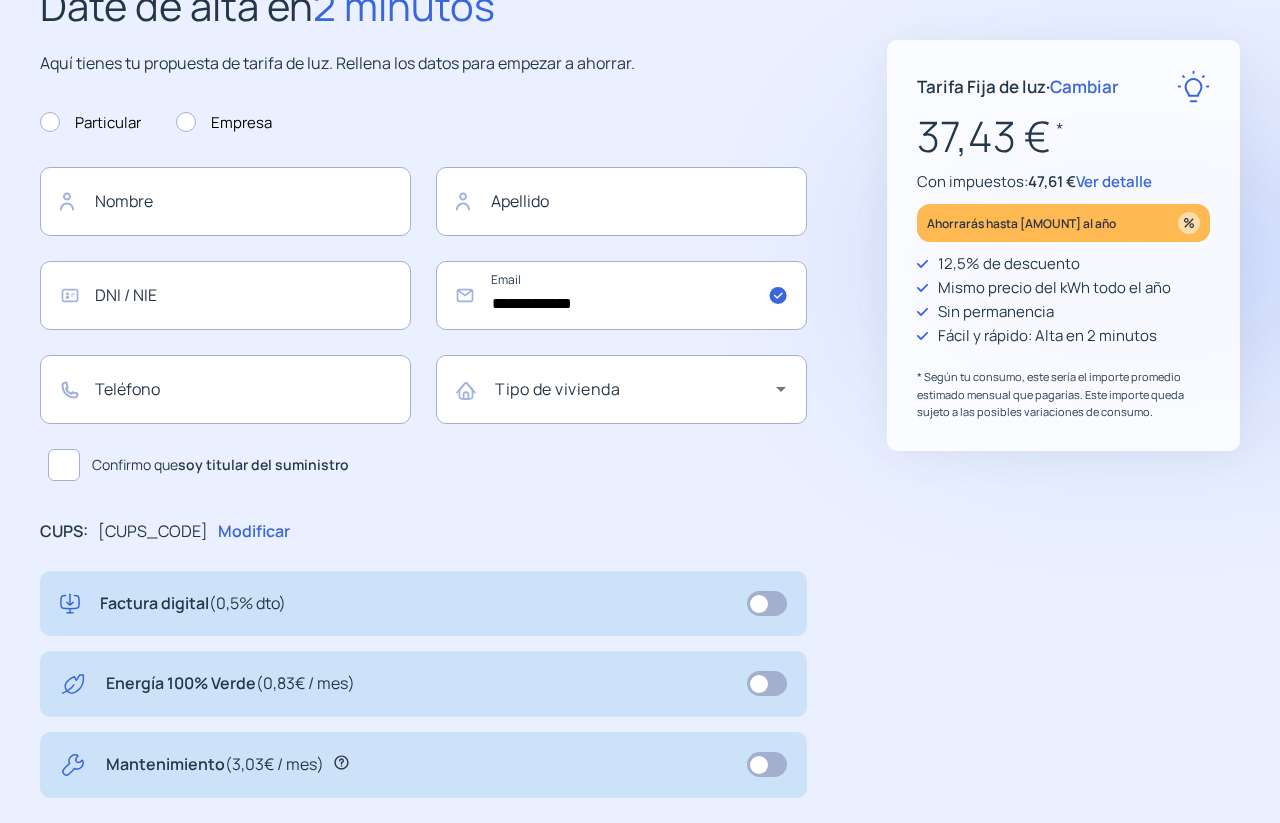 scroll, scrollTop: 154, scrollLeft: 0, axis: vertical 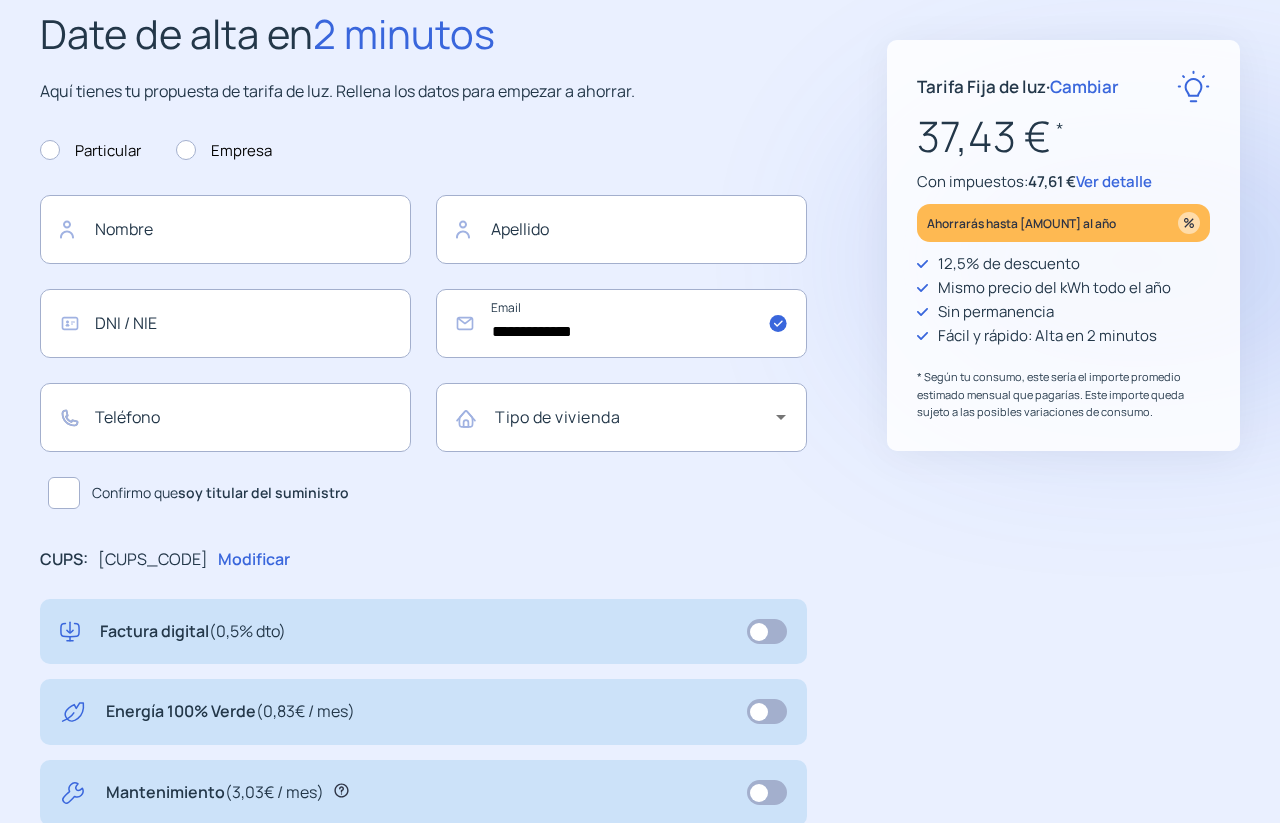 drag, startPoint x: 1273, startPoint y: 671, endPoint x: 1269, endPoint y: 713, distance: 42.190044 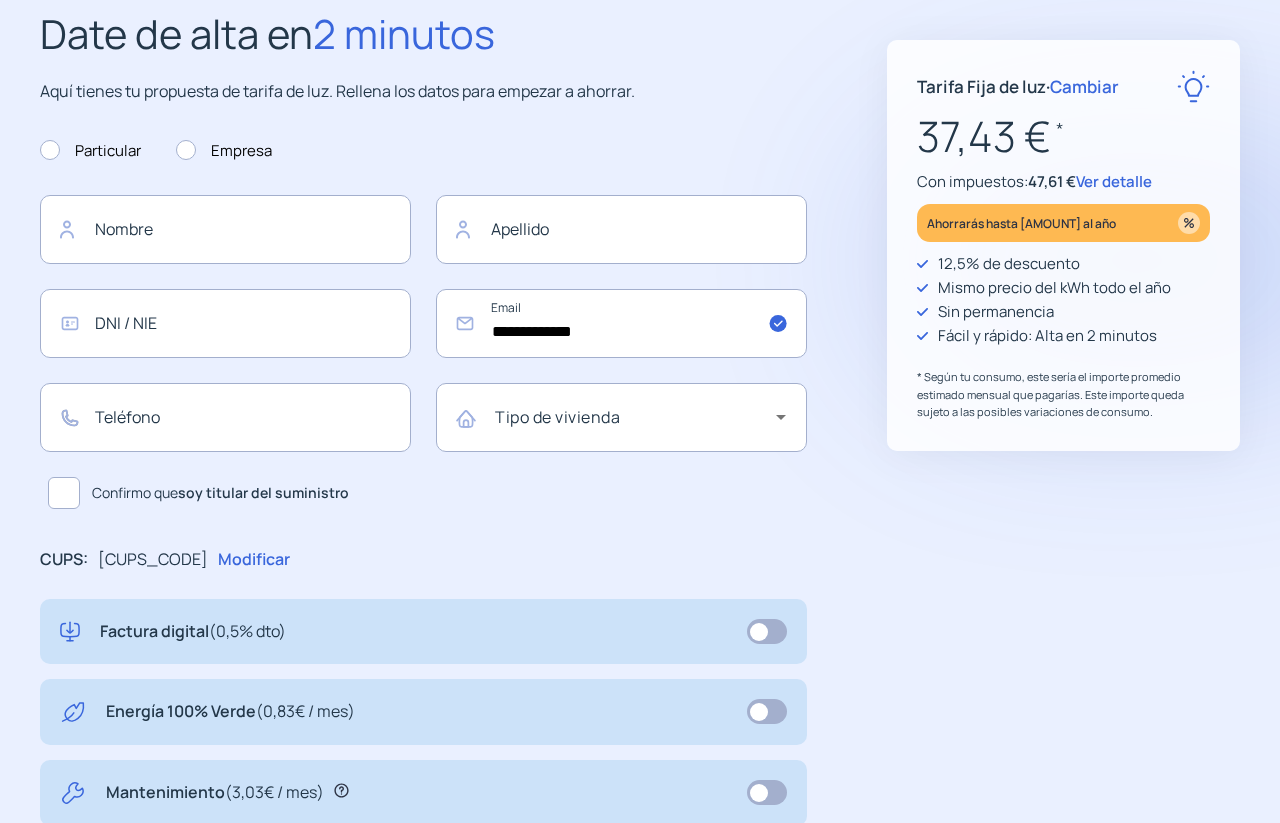 click on "**********" 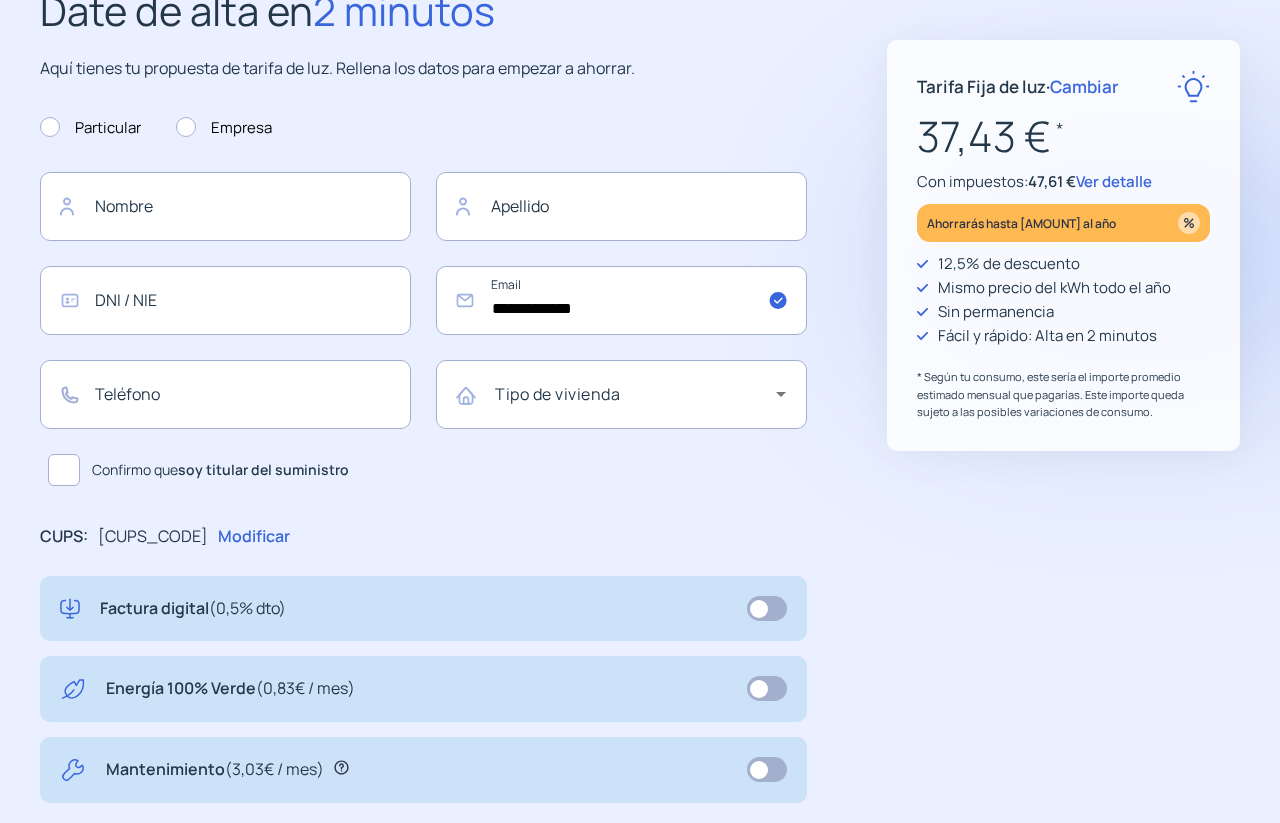 scroll, scrollTop: 254, scrollLeft: 0, axis: vertical 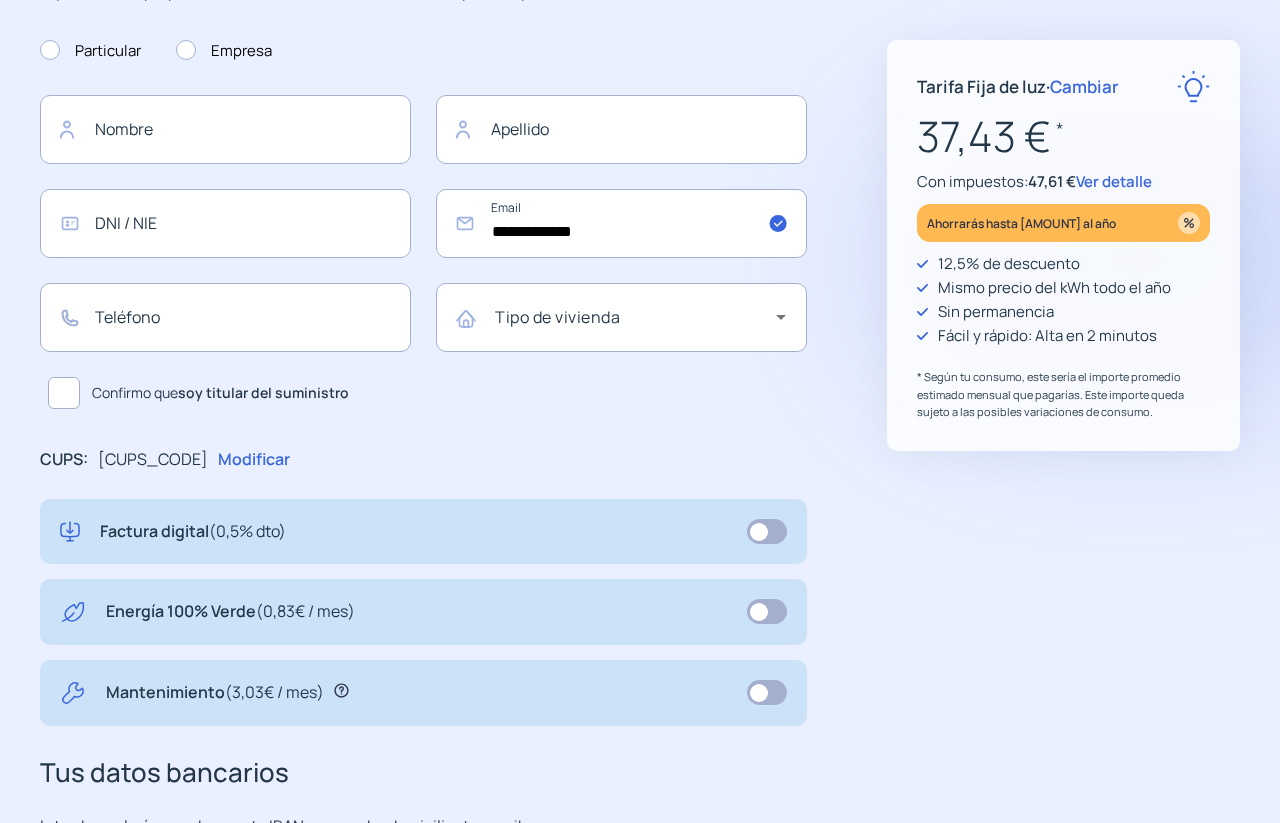drag, startPoint x: 1279, startPoint y: 634, endPoint x: 1255, endPoint y: 727, distance: 96.04687 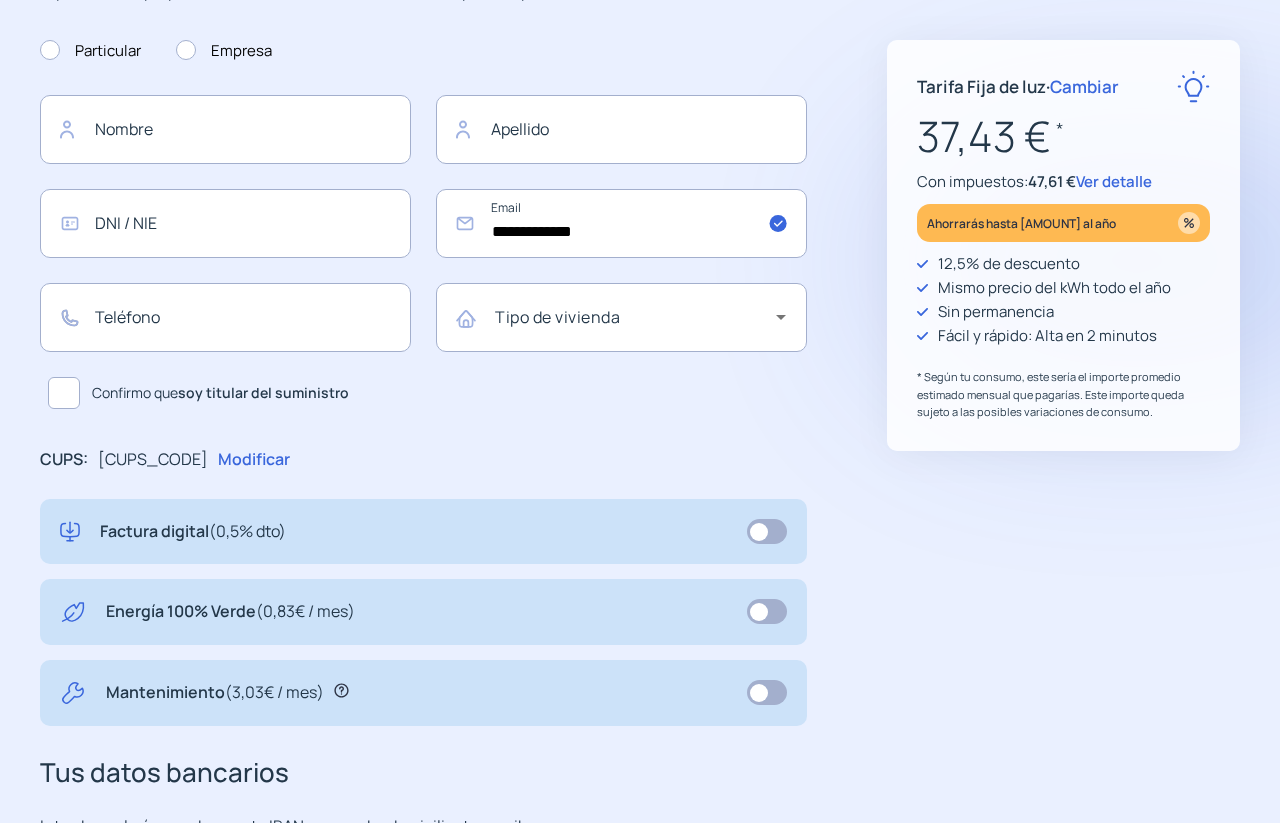 click on "Tarifa Fija de luz   ·   Cambiar  [PRICE]  *  Con impuestos:  [PRICE]  Ver detalle Ahorrarás hasta [AMOUNT] al año [PERCENTAGE]% de descuento Mismo precio del kWh todo el año Sin permanencia Fácil y rápido: Alta en 2 minutos * Según tu consumo, este sería el importe promedio estimado mensual que pagarías. Este importe queda sujeto a las posibles variaciones de consumo. "Excelente servicio y atención al cliente" "Respeto por el cliente y variedad de tarifas" "Todo genial y muy rápido" "Rapidez y buen trato al cliente"" 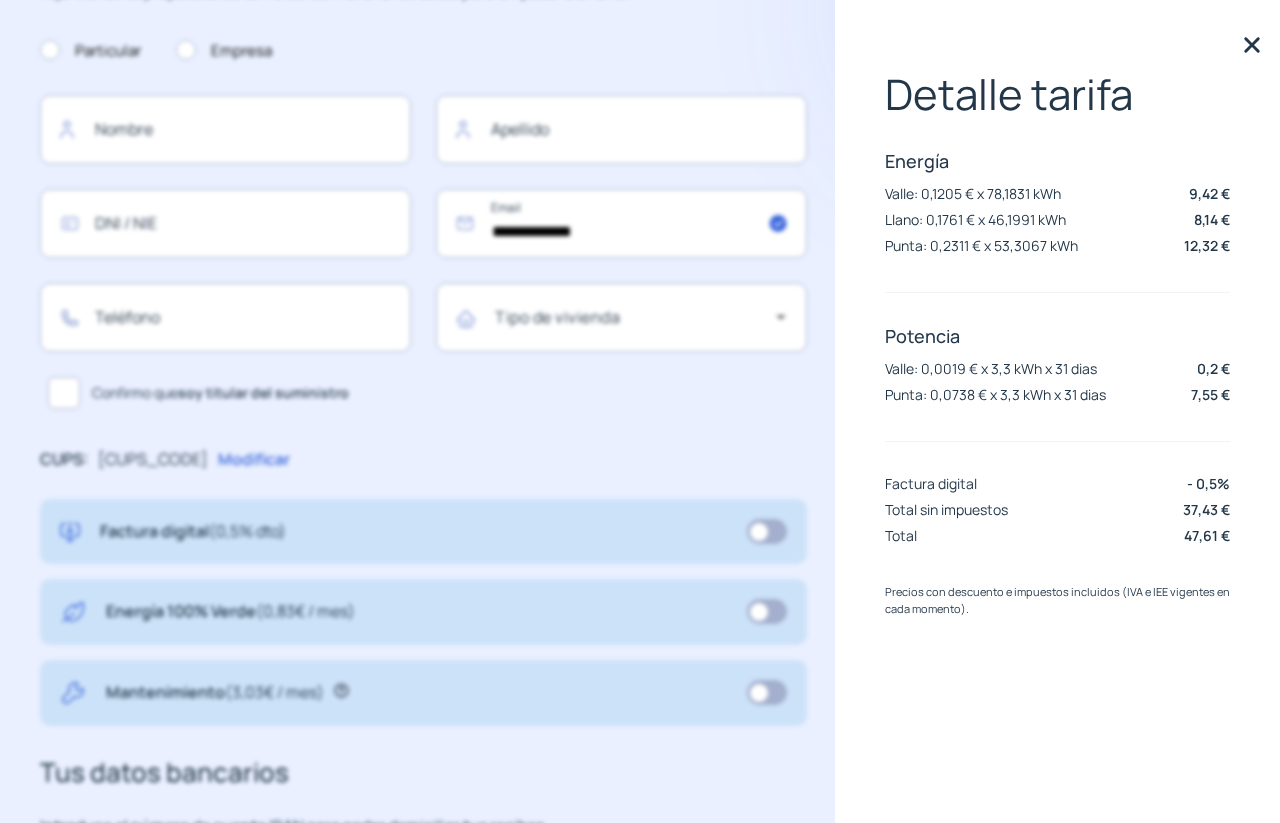 click on "Detalle tarifa Energía Valle: [PRICE] x [KWH] kWh [PRICE] Llano: [PRICE] x [KWH] kWh [PRICE] Punta: [PRICE] x [KWH] kWh [PRICE] Potencia Valle: [PRICE] x [KWH] x [DAYS] dias [PRICE] Punta: [PRICE] x [KWH] x [DAYS] dias [PRICE] Factura digital - [PERCENTAGE]% Total sin impuestos [PRICE] Total [PRICE] Precios con descuento e impuestos incluidos (IVA e IEE vigentes en cada momento)." 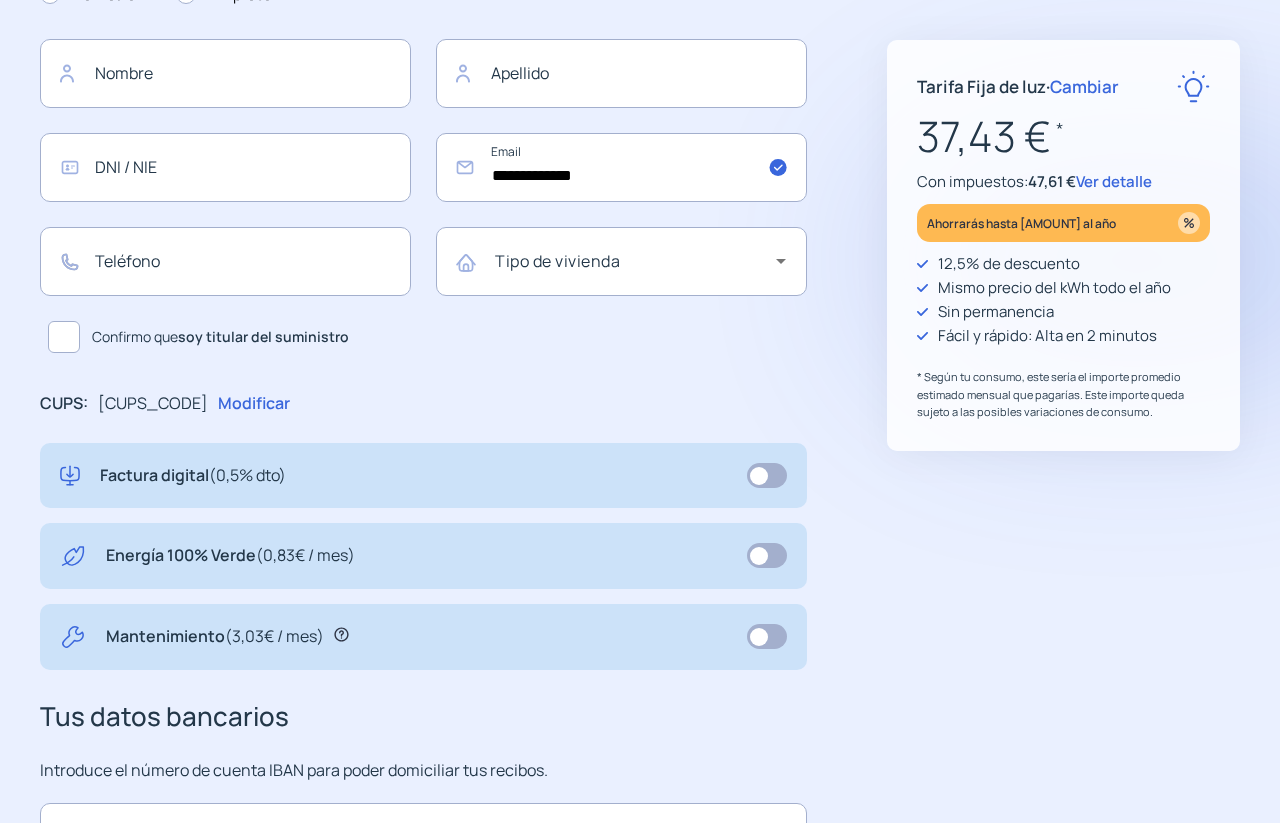 scroll, scrollTop: 354, scrollLeft: 0, axis: vertical 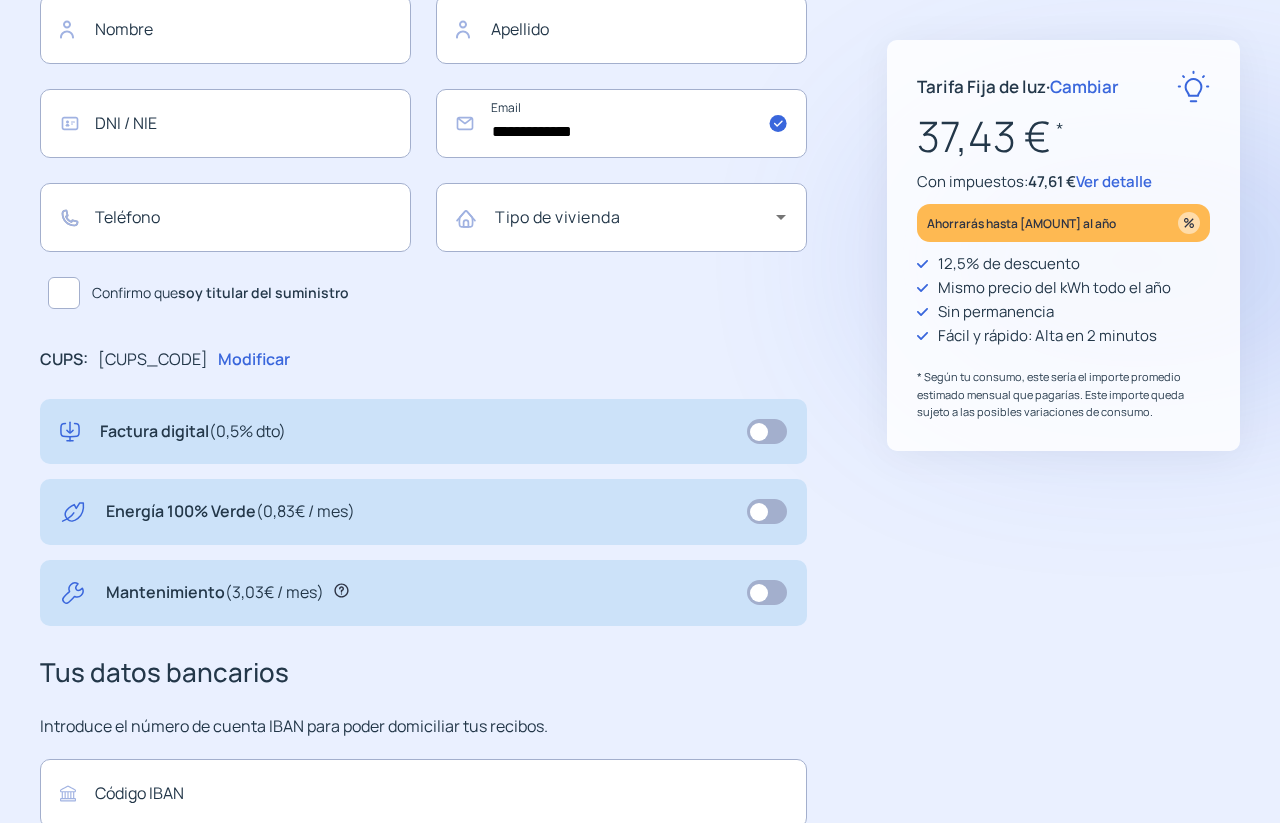 click on "**********" 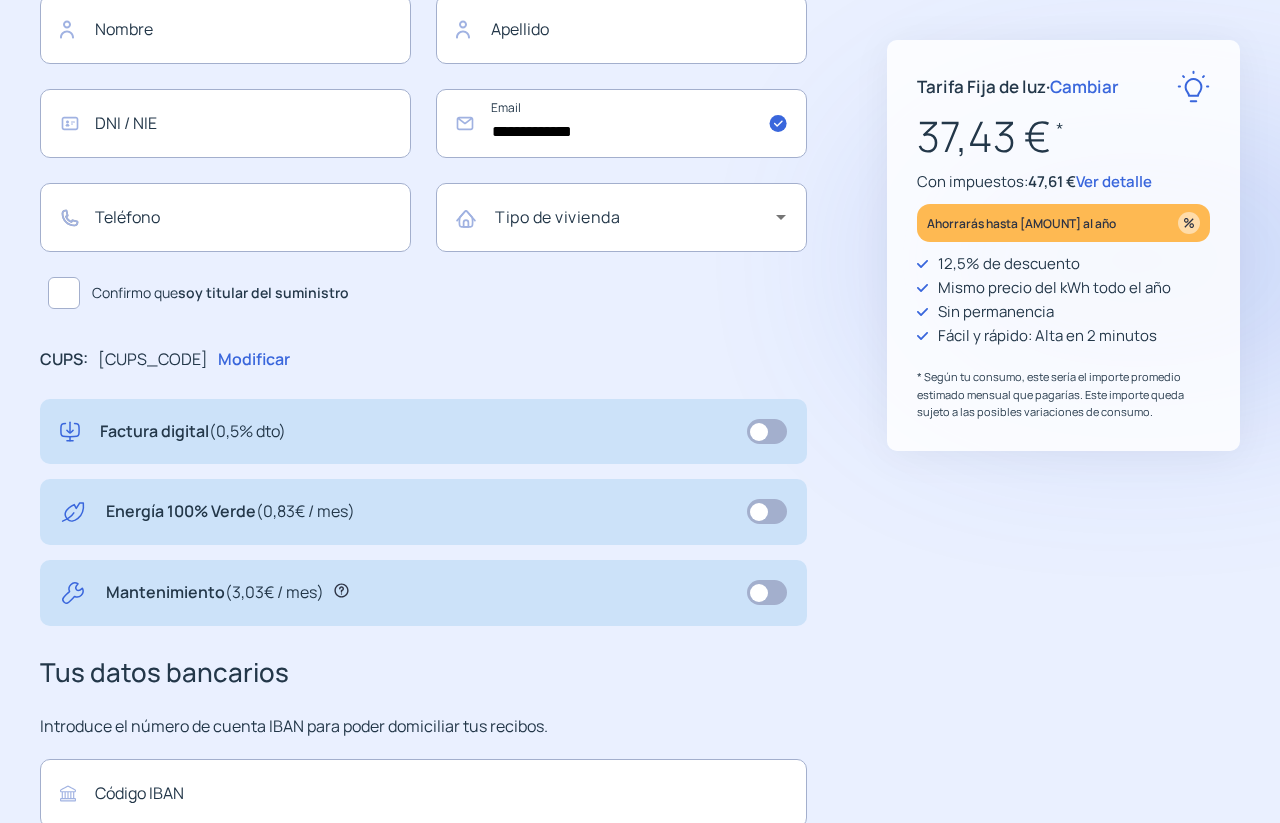 drag, startPoint x: 1279, startPoint y: 449, endPoint x: 1279, endPoint y: 220, distance: 229 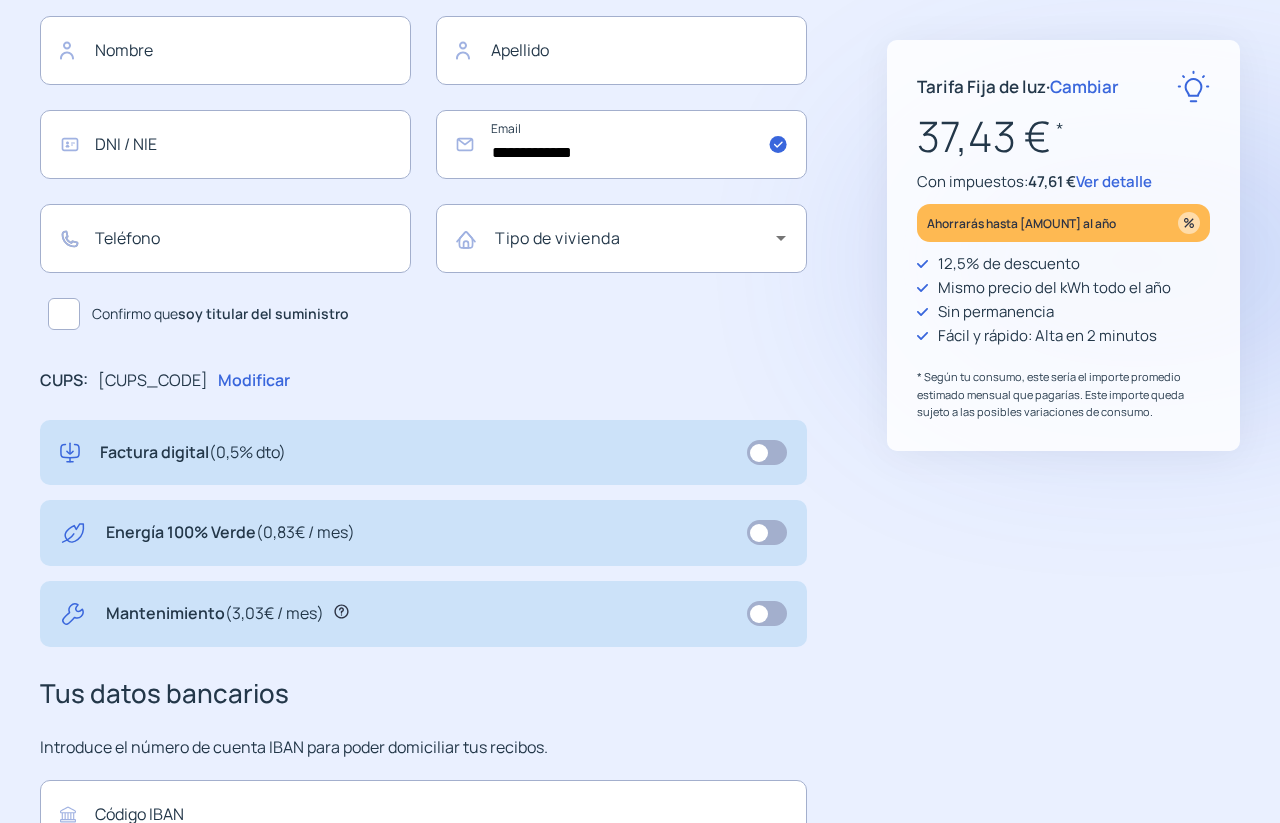 scroll, scrollTop: 354, scrollLeft: 0, axis: vertical 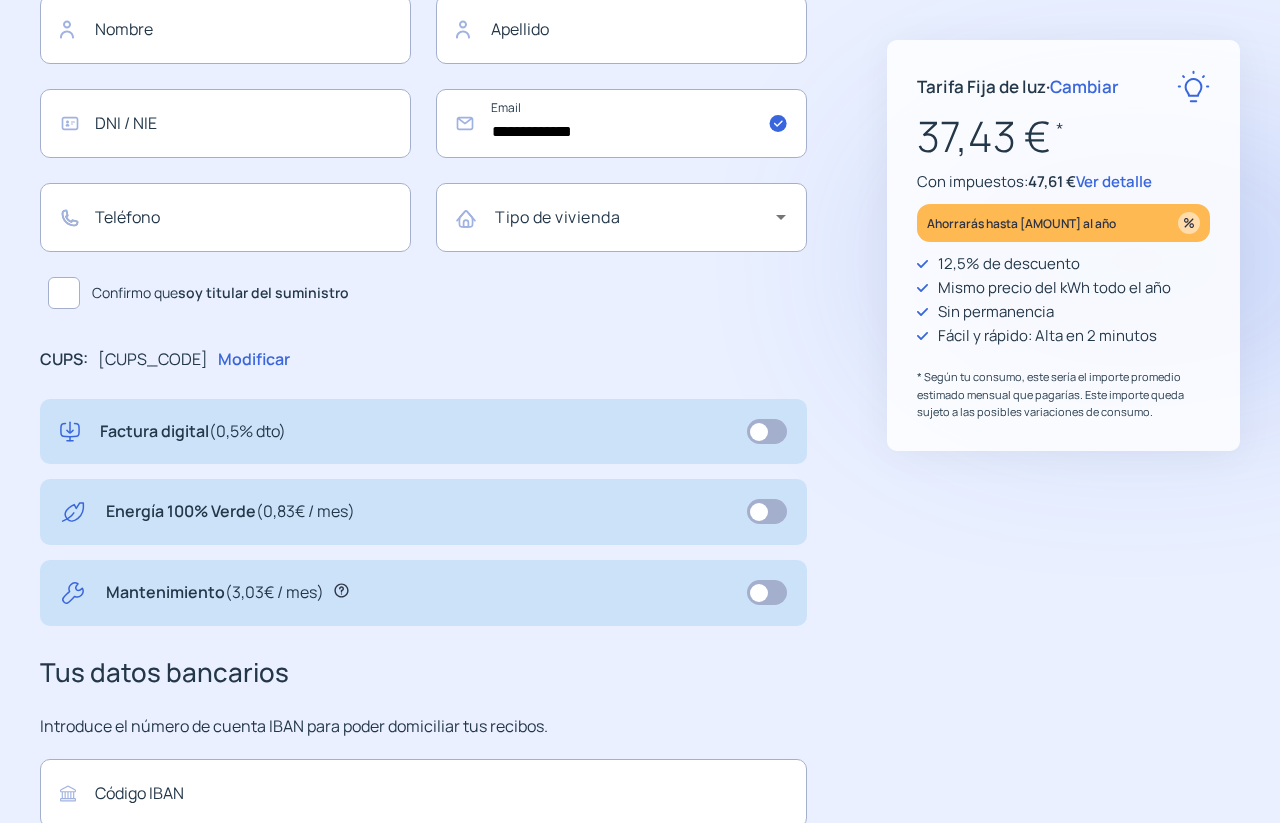 drag, startPoint x: 1279, startPoint y: 579, endPoint x: 1279, endPoint y: 163, distance: 416 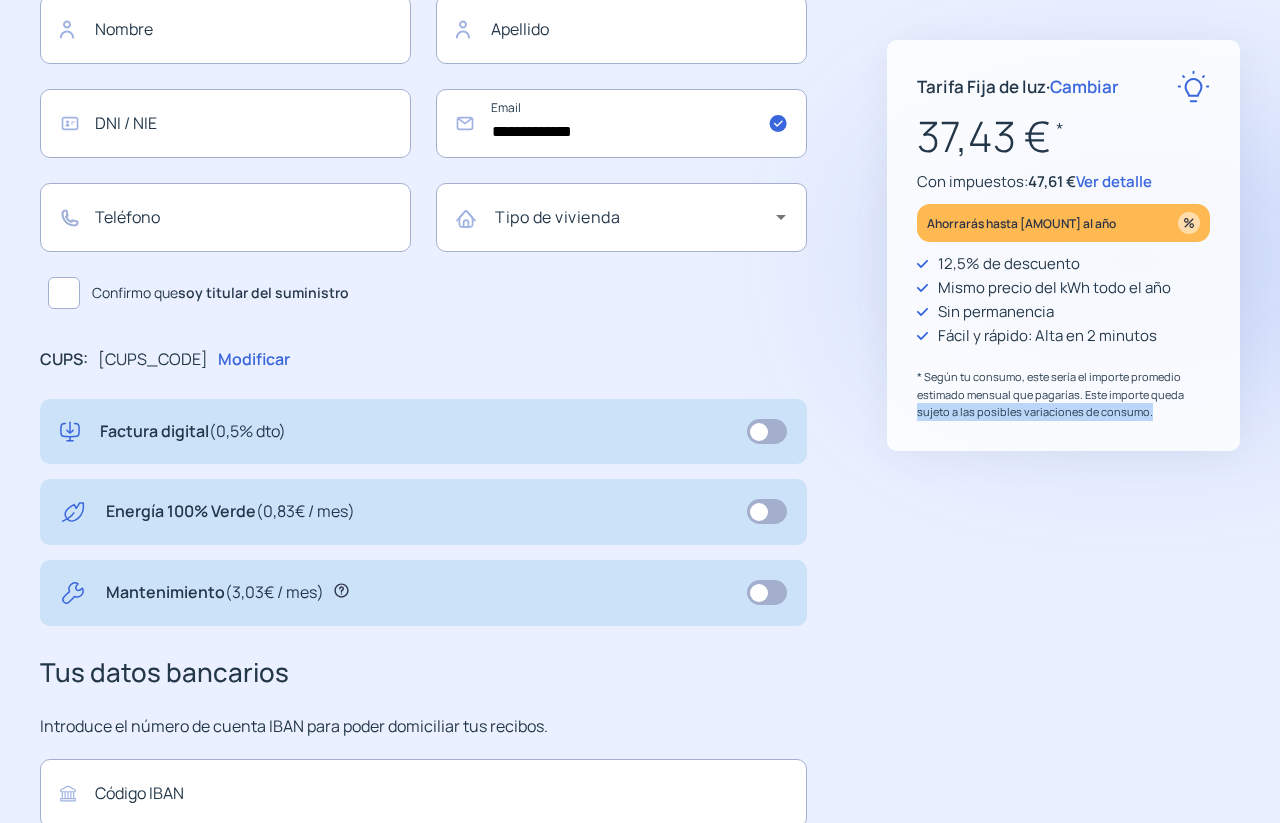 click on "**********" 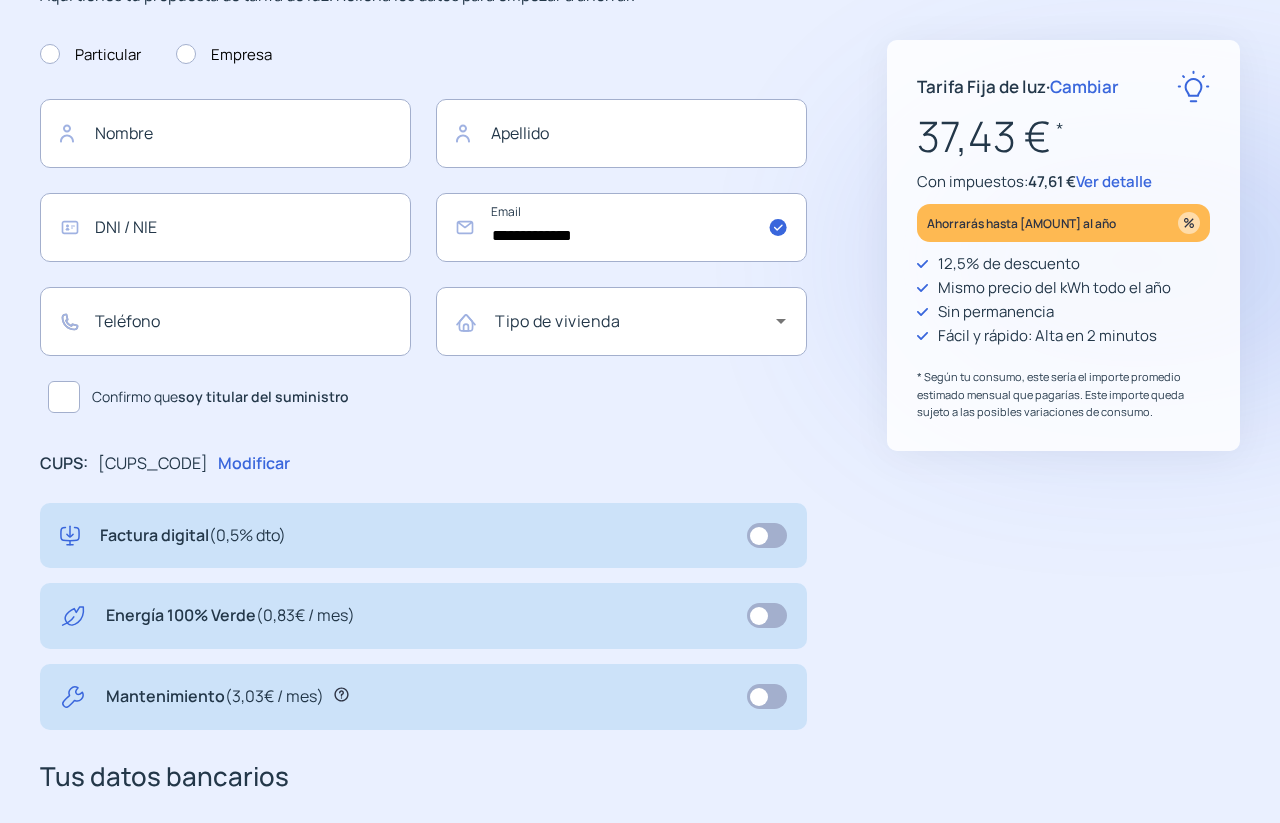 scroll, scrollTop: 154, scrollLeft: 0, axis: vertical 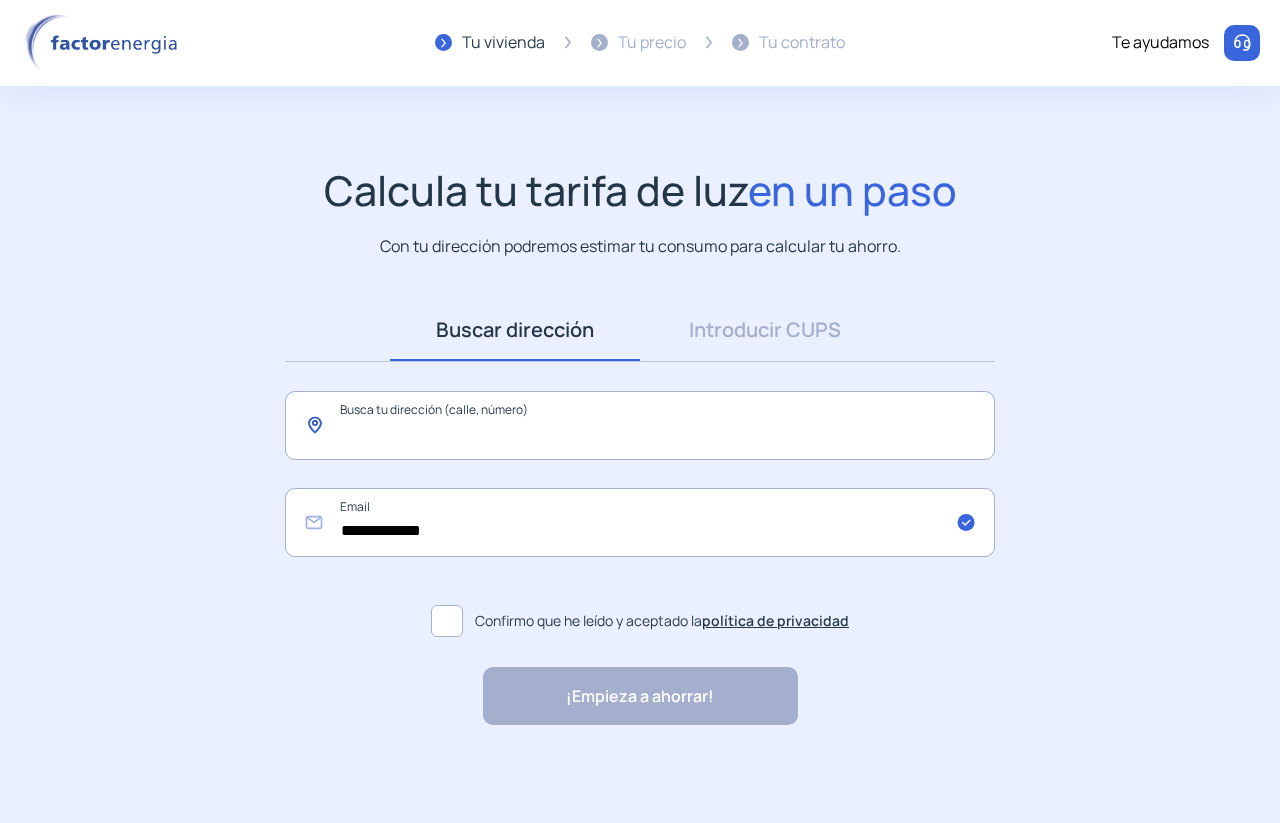 click 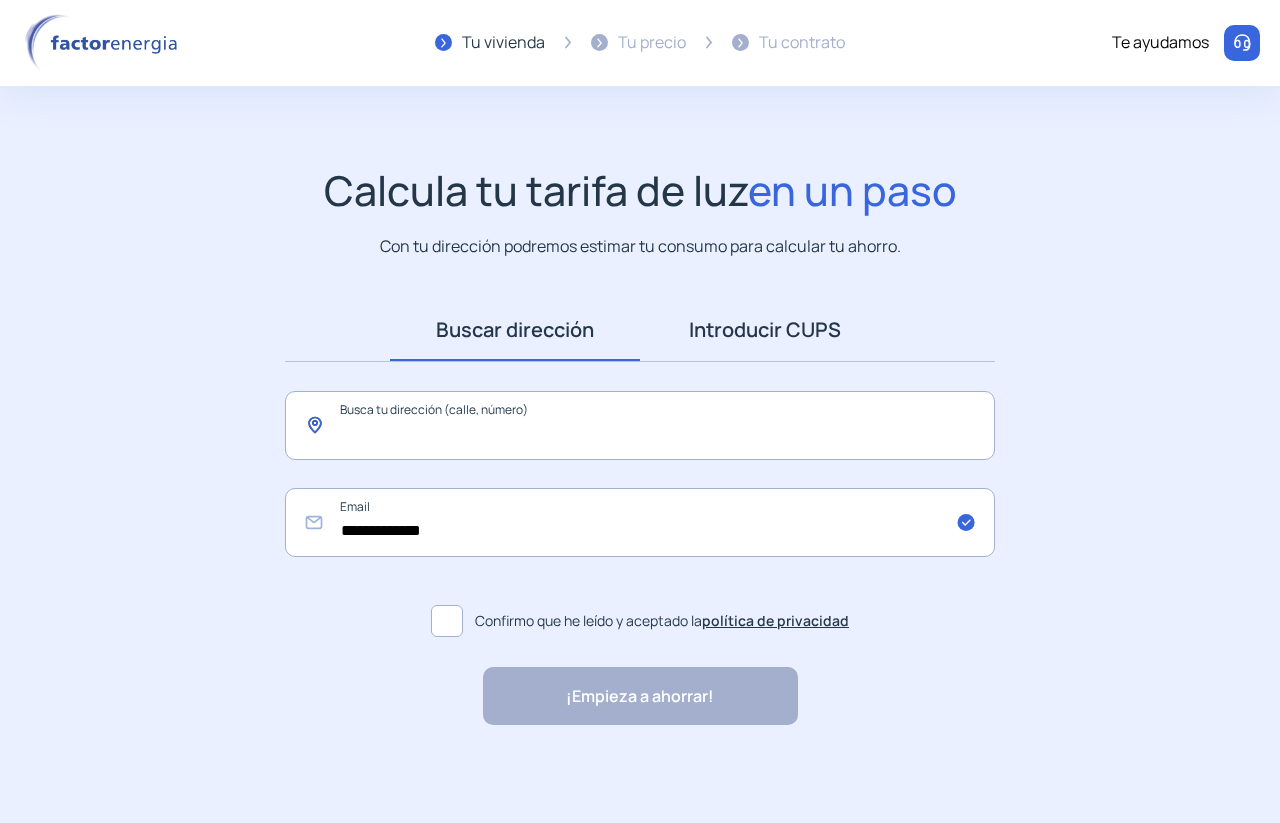 scroll, scrollTop: 2, scrollLeft: 0, axis: vertical 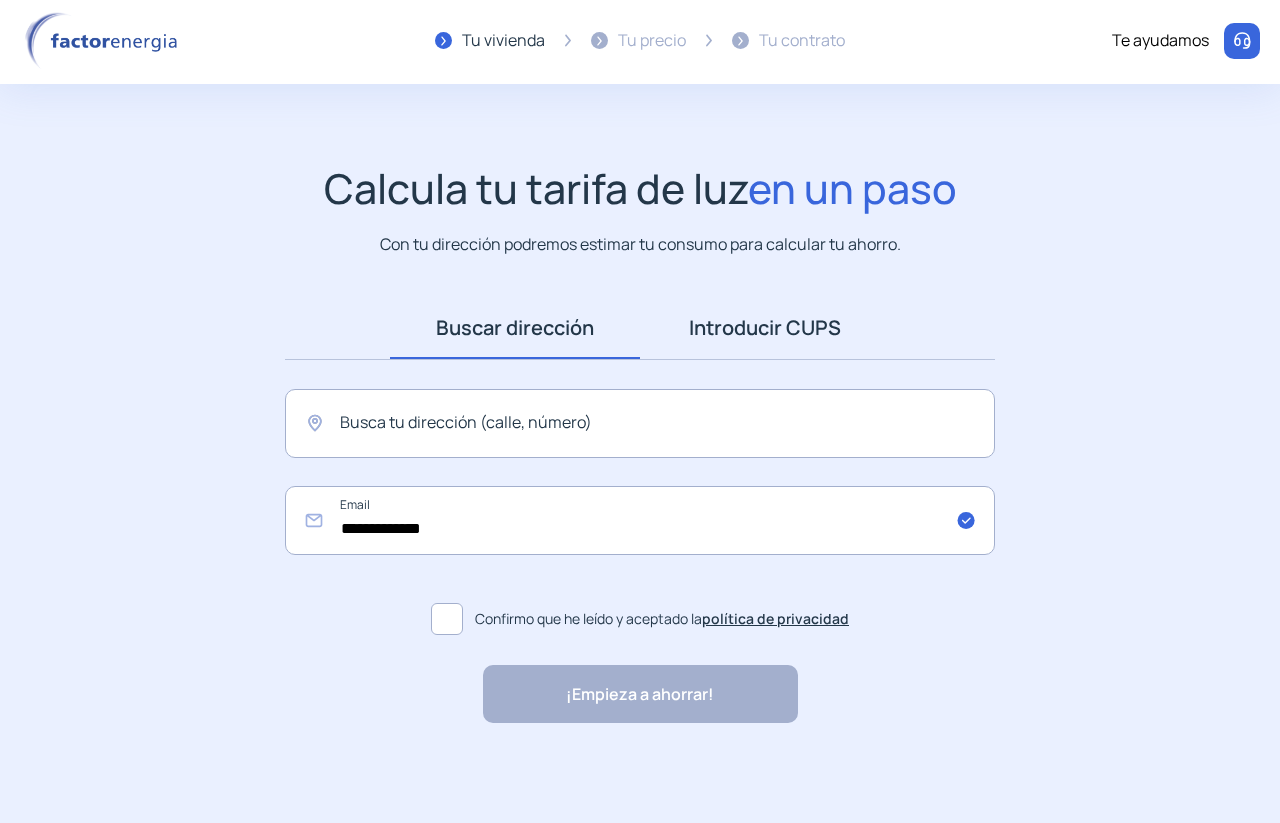 click on "Introducir CUPS" at bounding box center [765, 328] 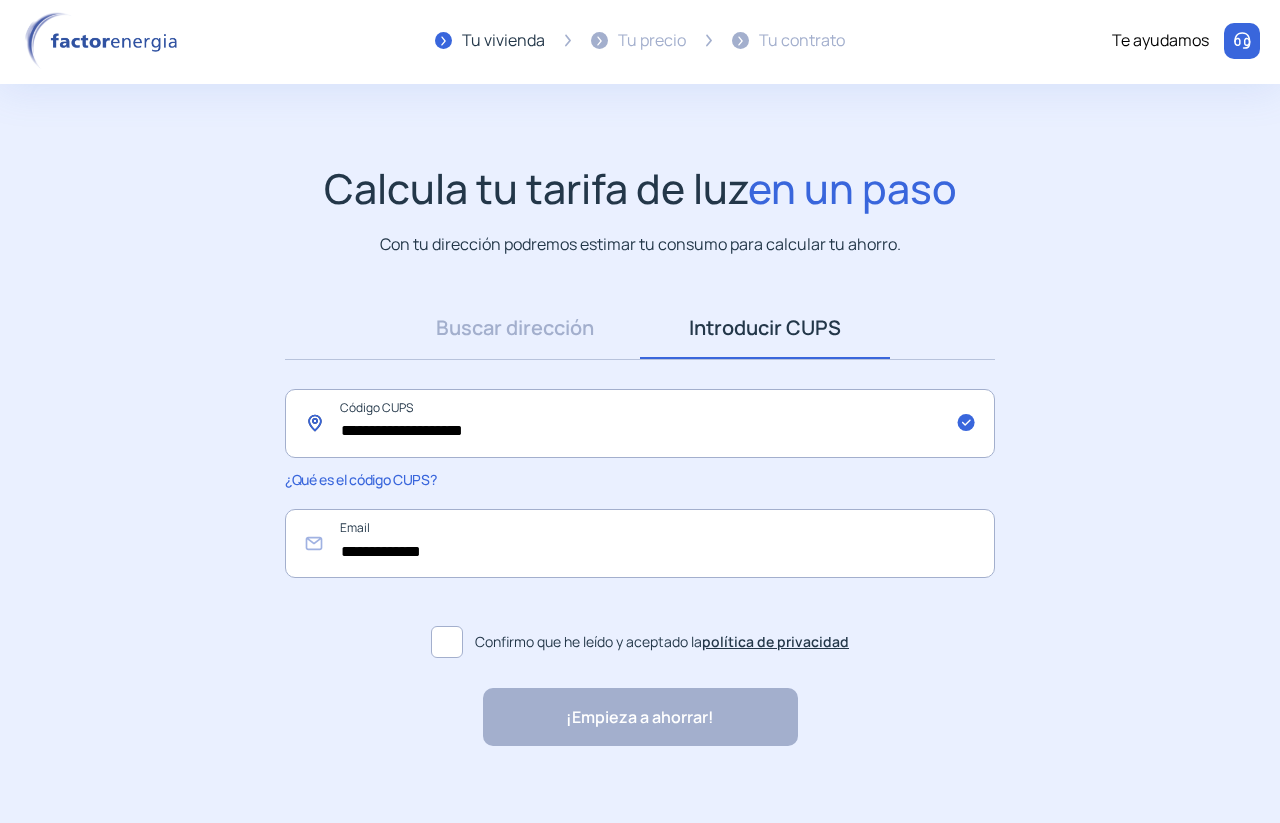 click on "**********" 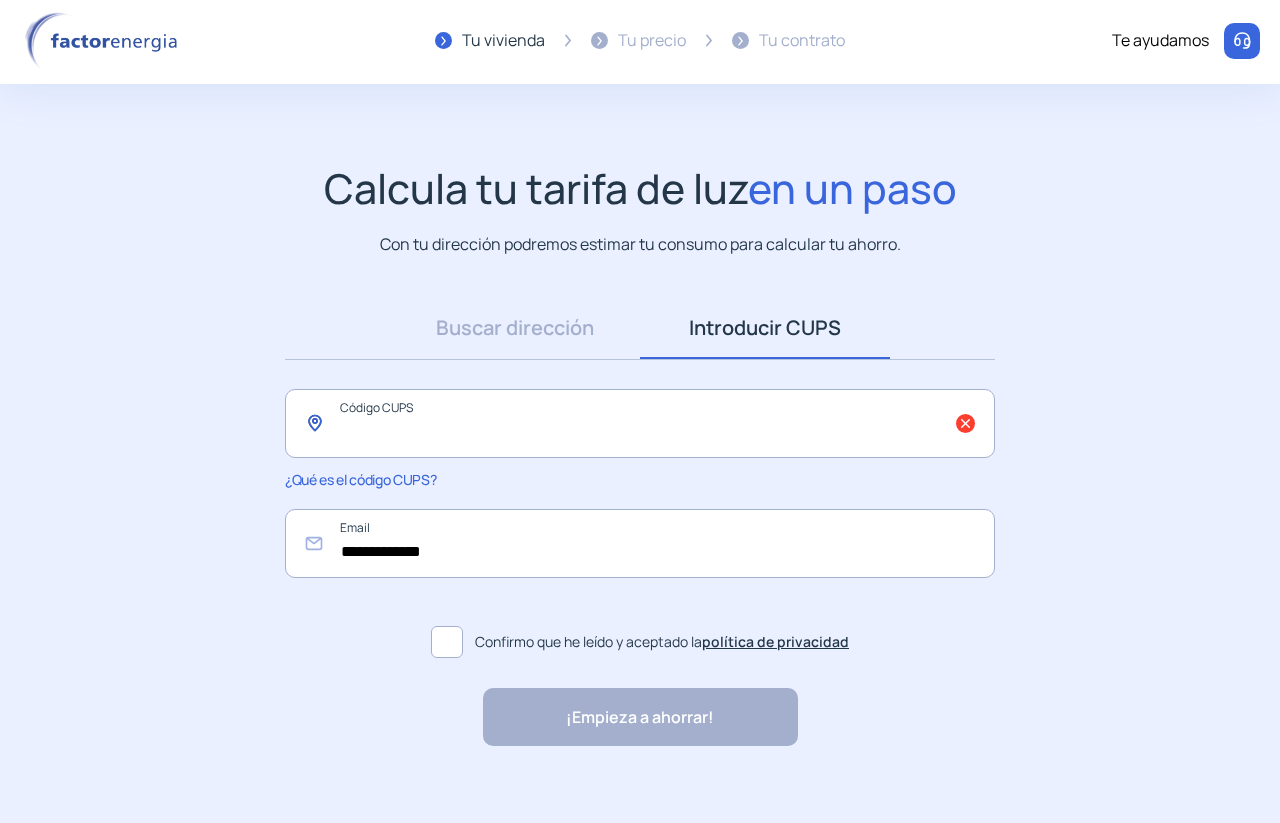 paste on "**********" 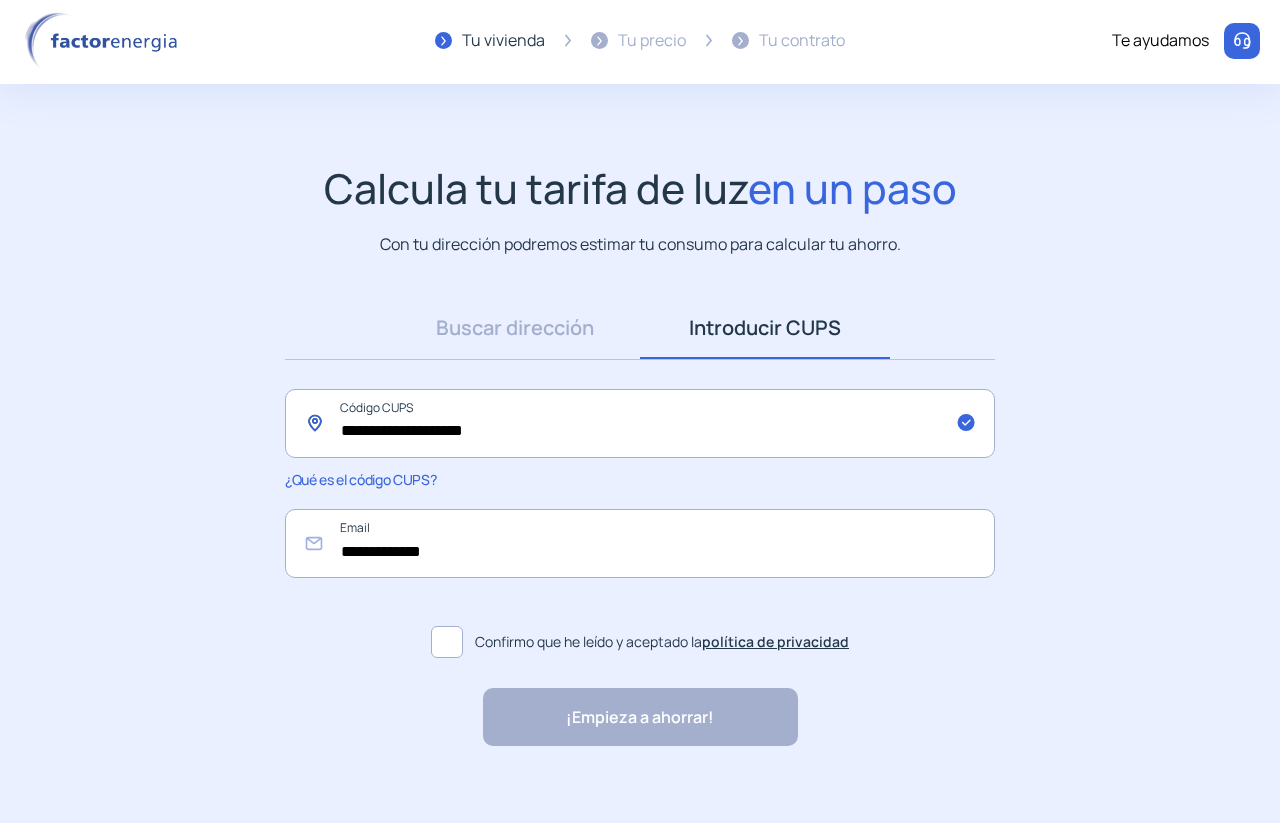 type on "**********" 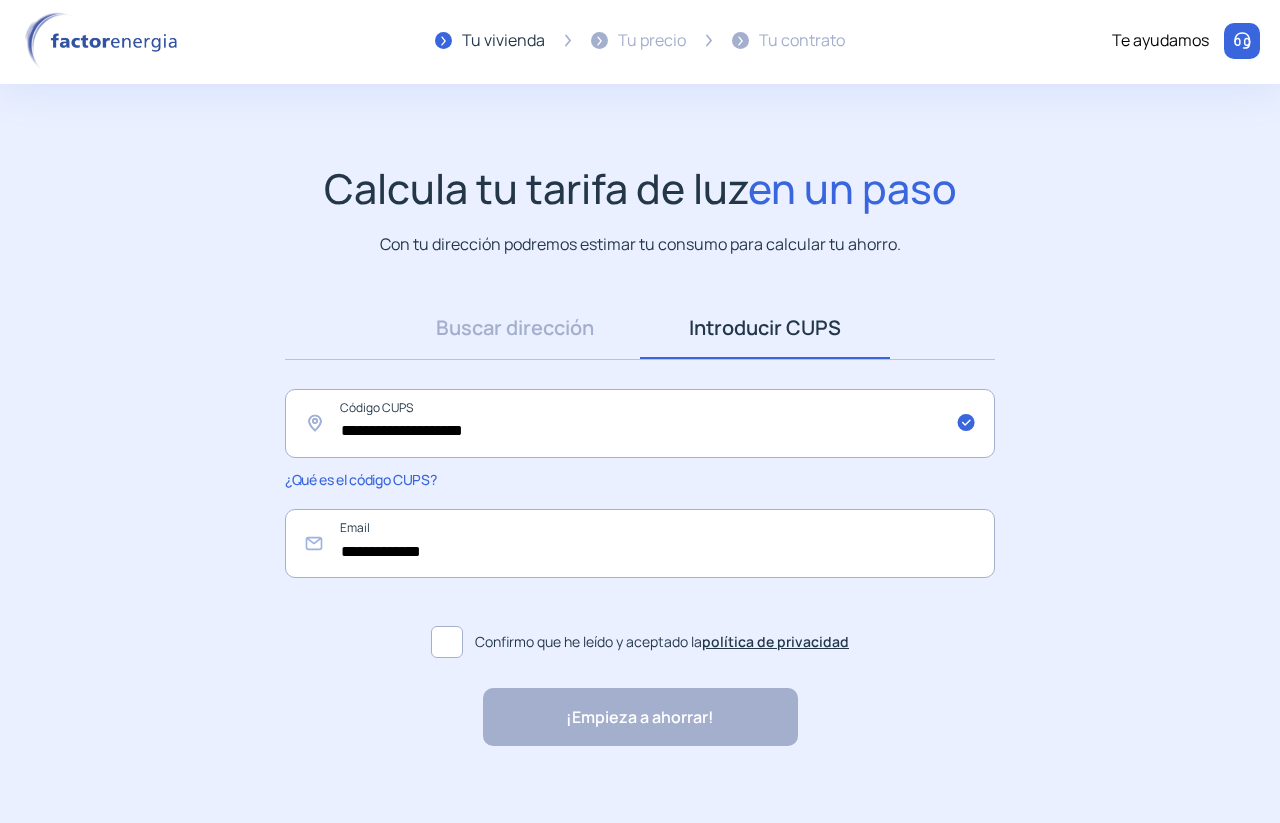 click 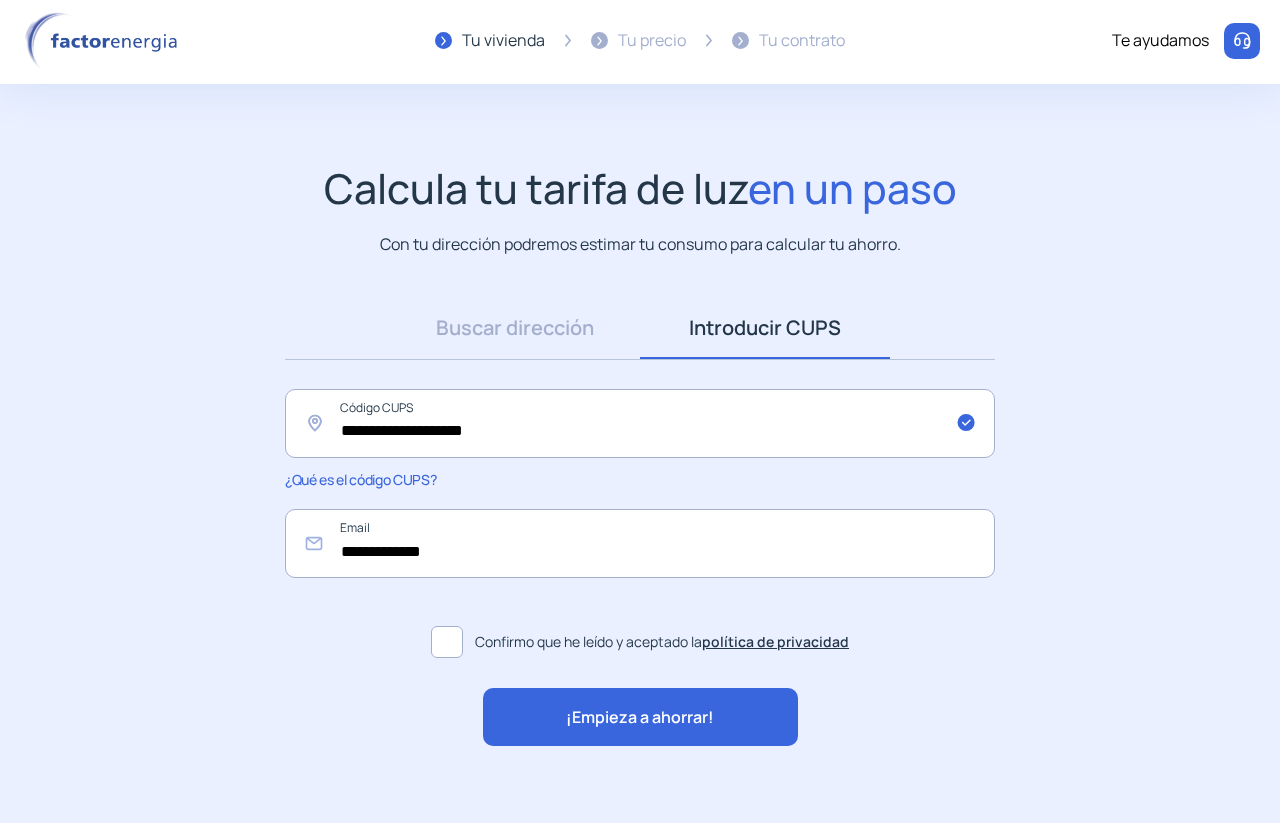 click on "¡Empieza a ahorrar!" 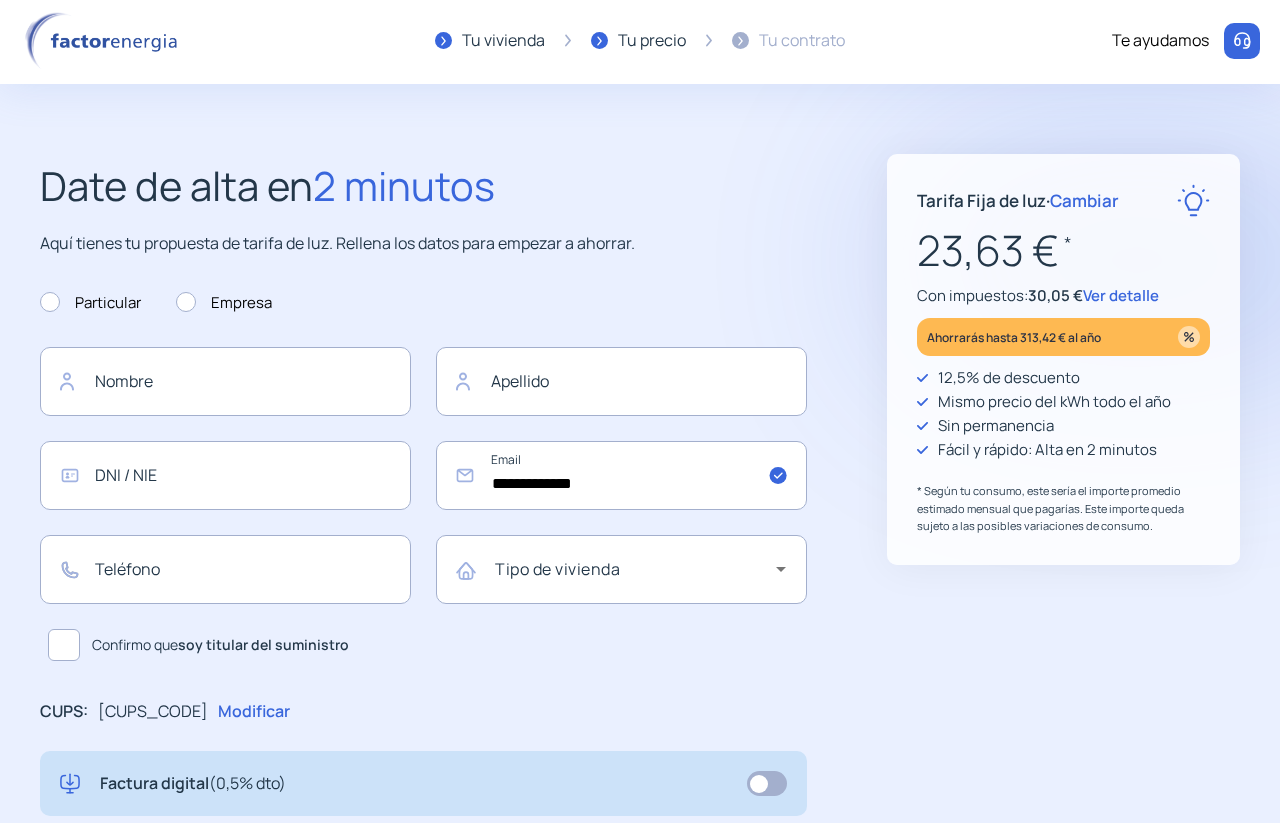 scroll, scrollTop: 0, scrollLeft: 0, axis: both 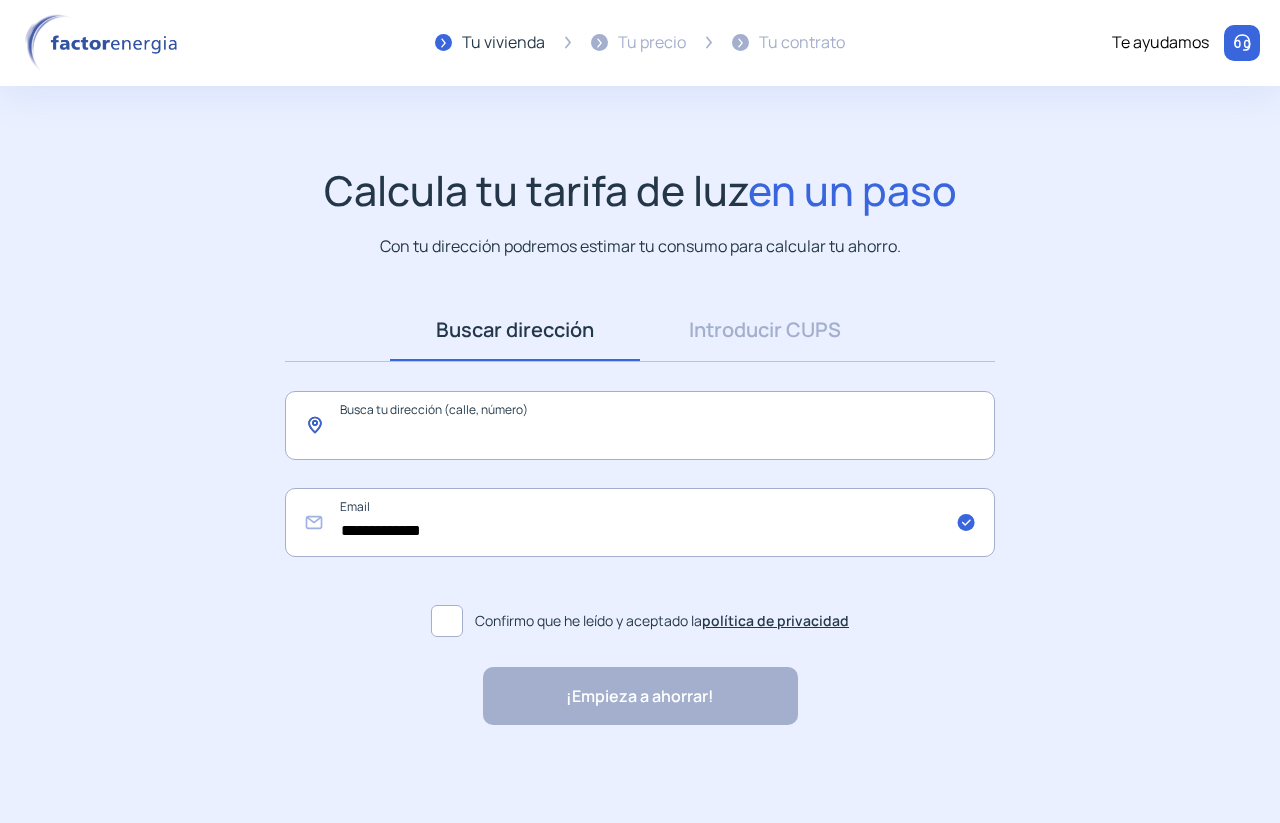 click 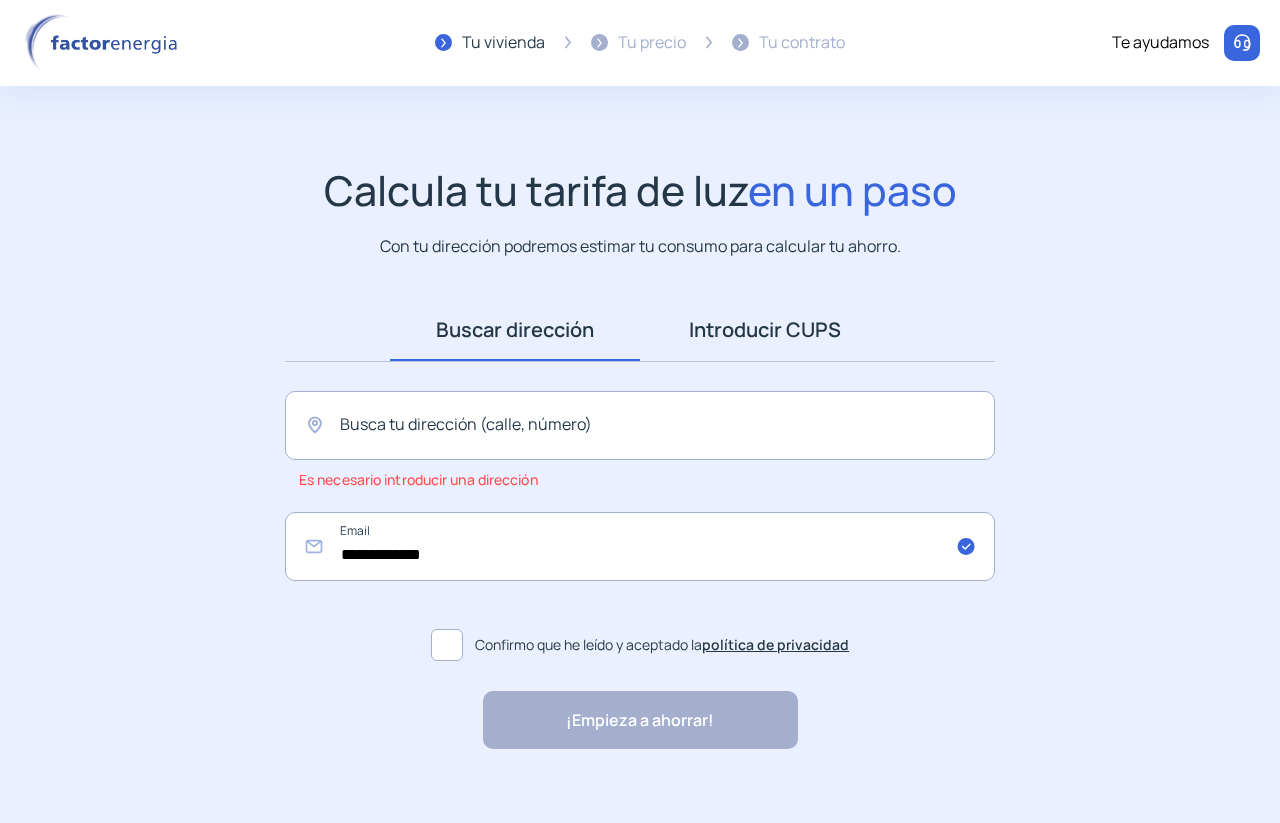 click on "Introducir CUPS" at bounding box center [765, 330] 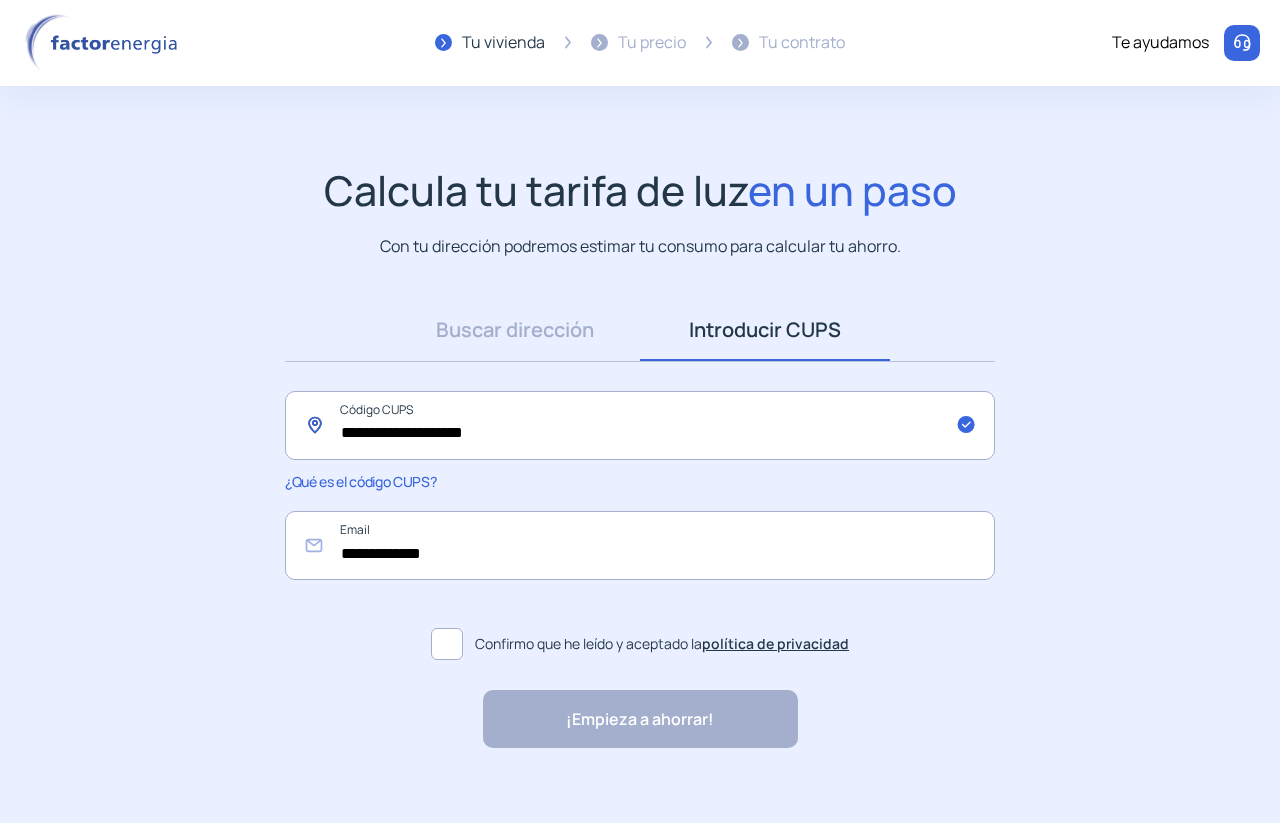 click on "**********" 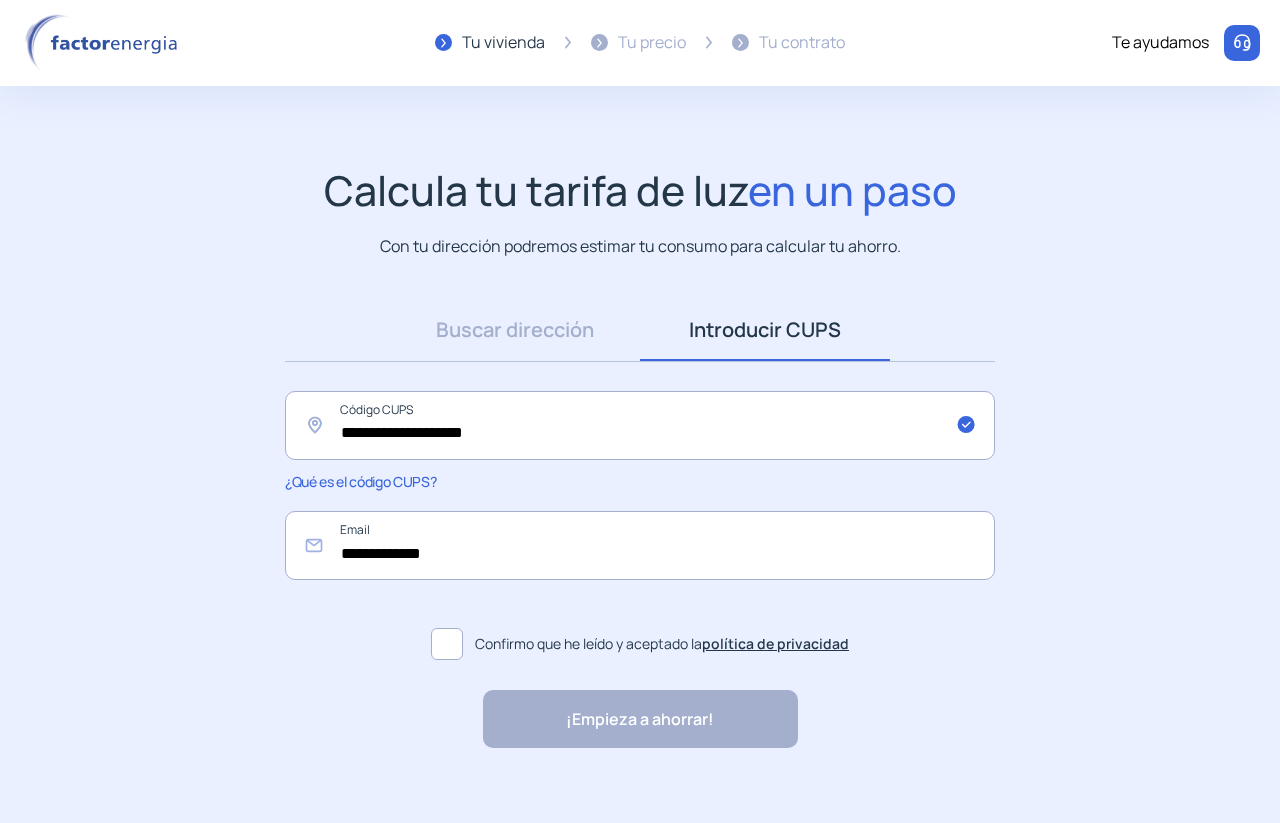 click 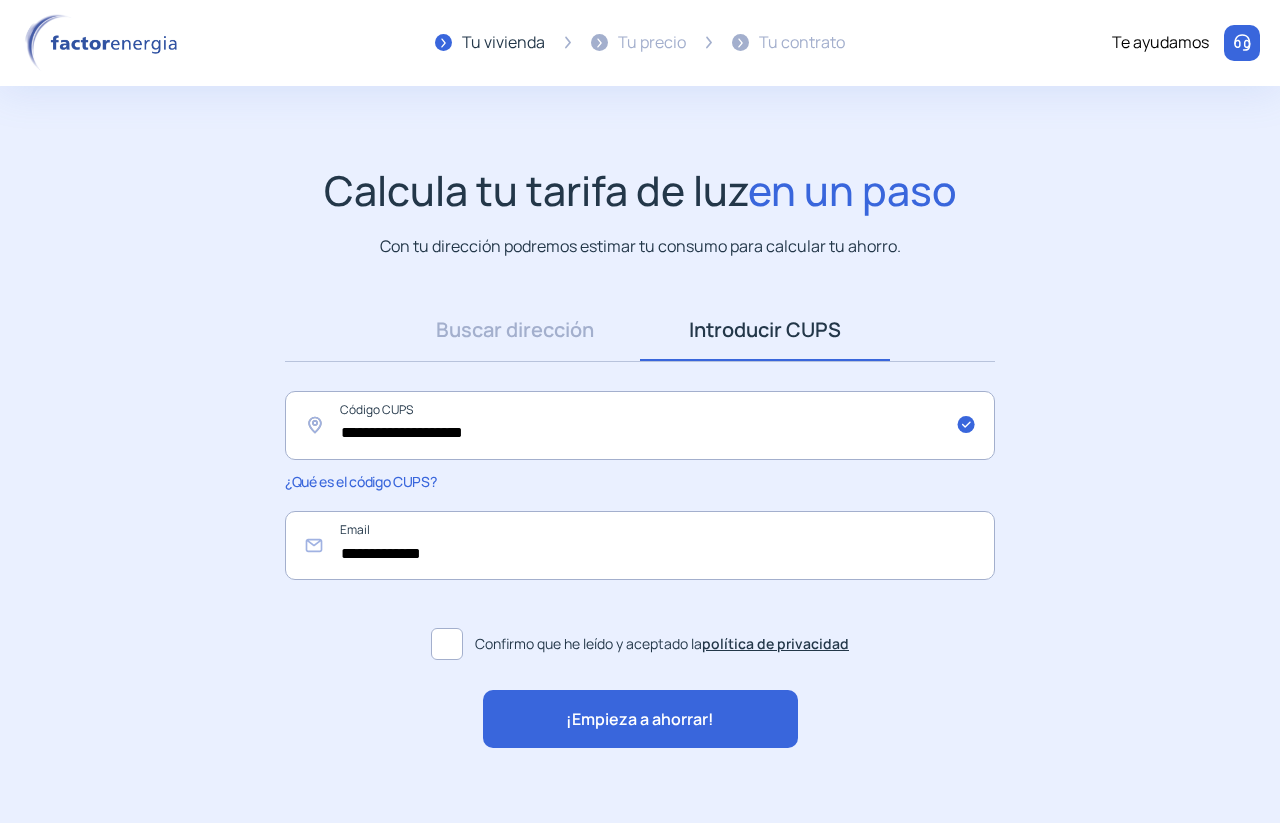 click on "¡Empieza a ahorrar!" 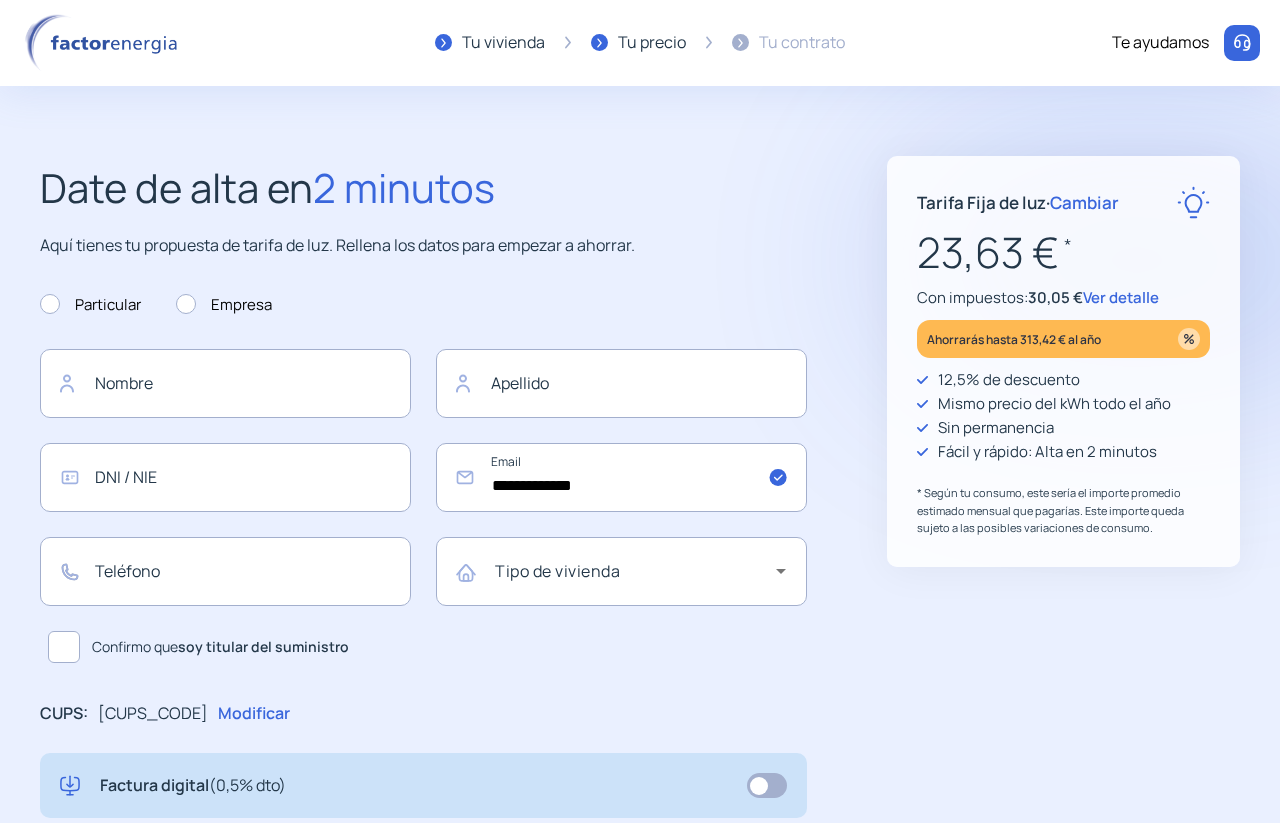 click on "Ver detalle" 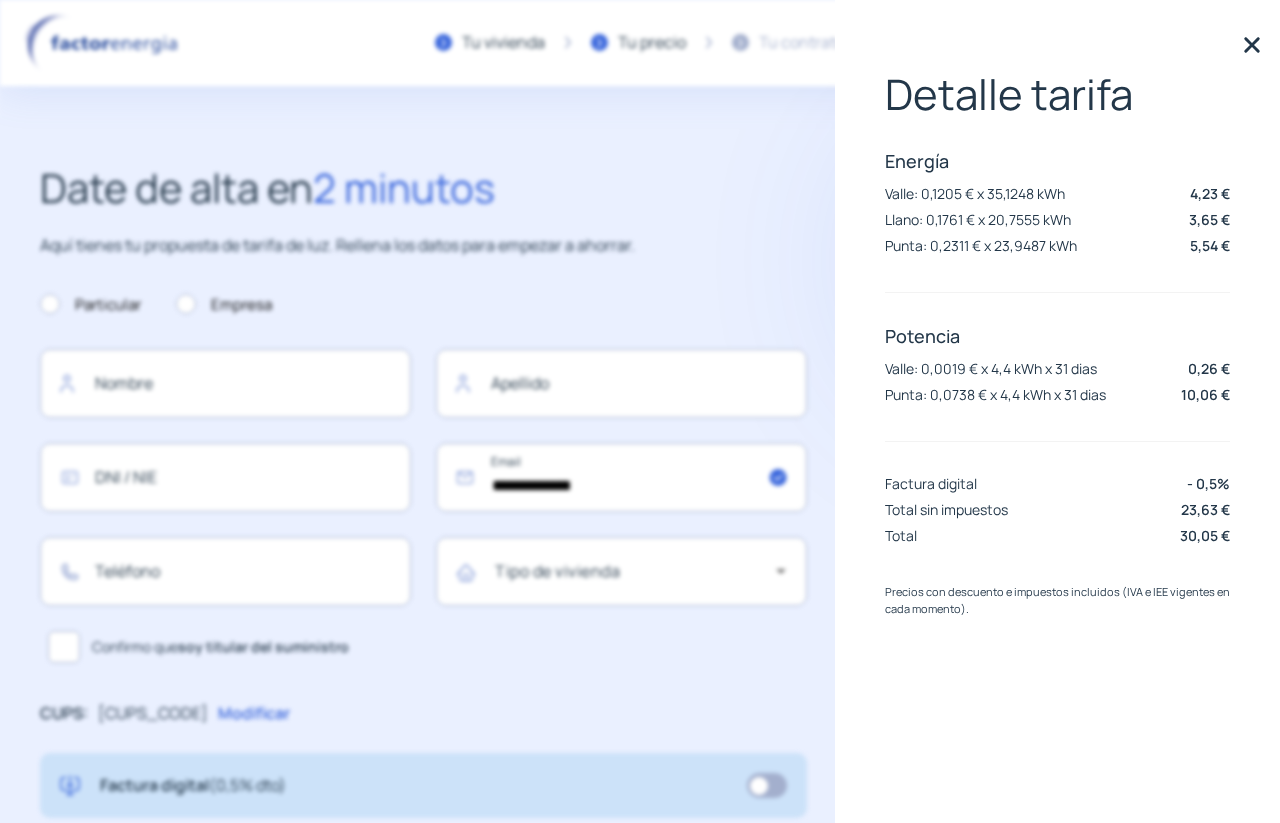 click on "**********" 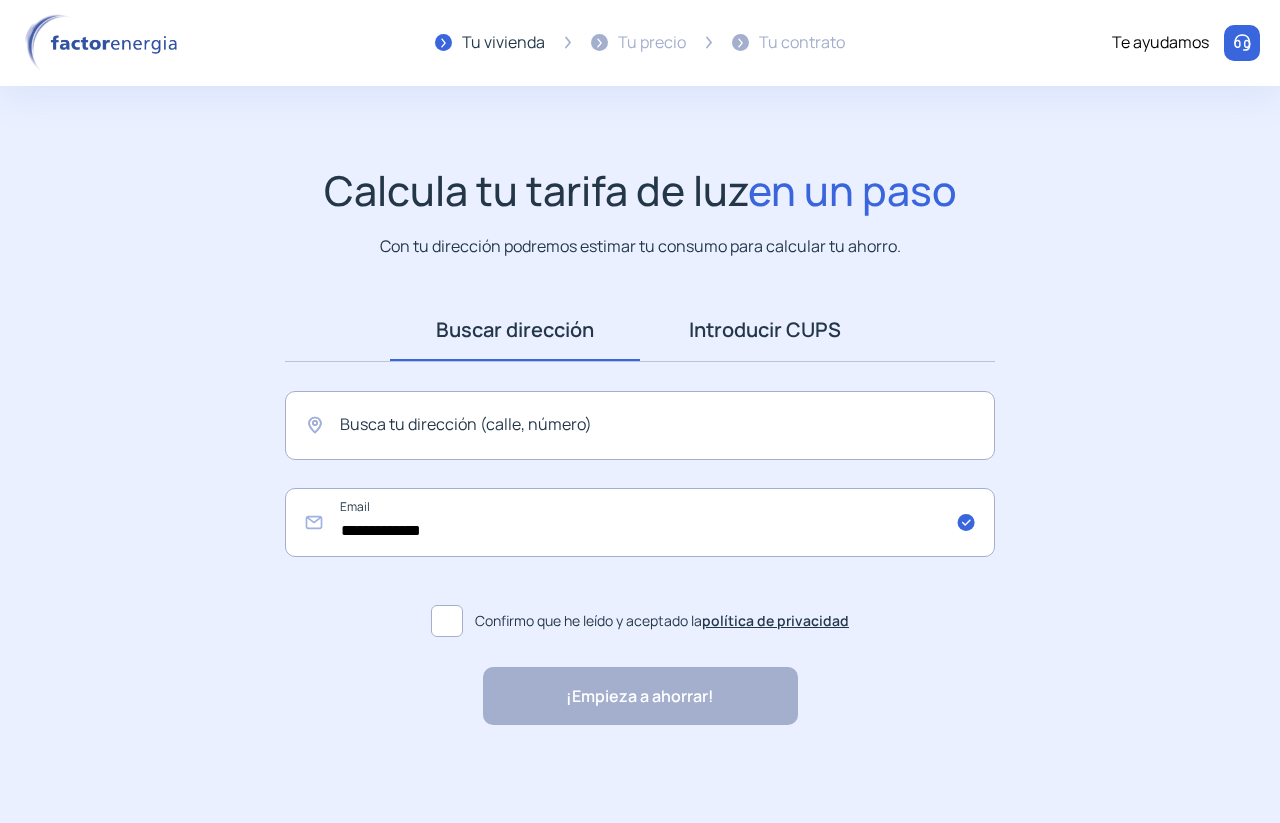 click on "Introducir CUPS" at bounding box center [765, 330] 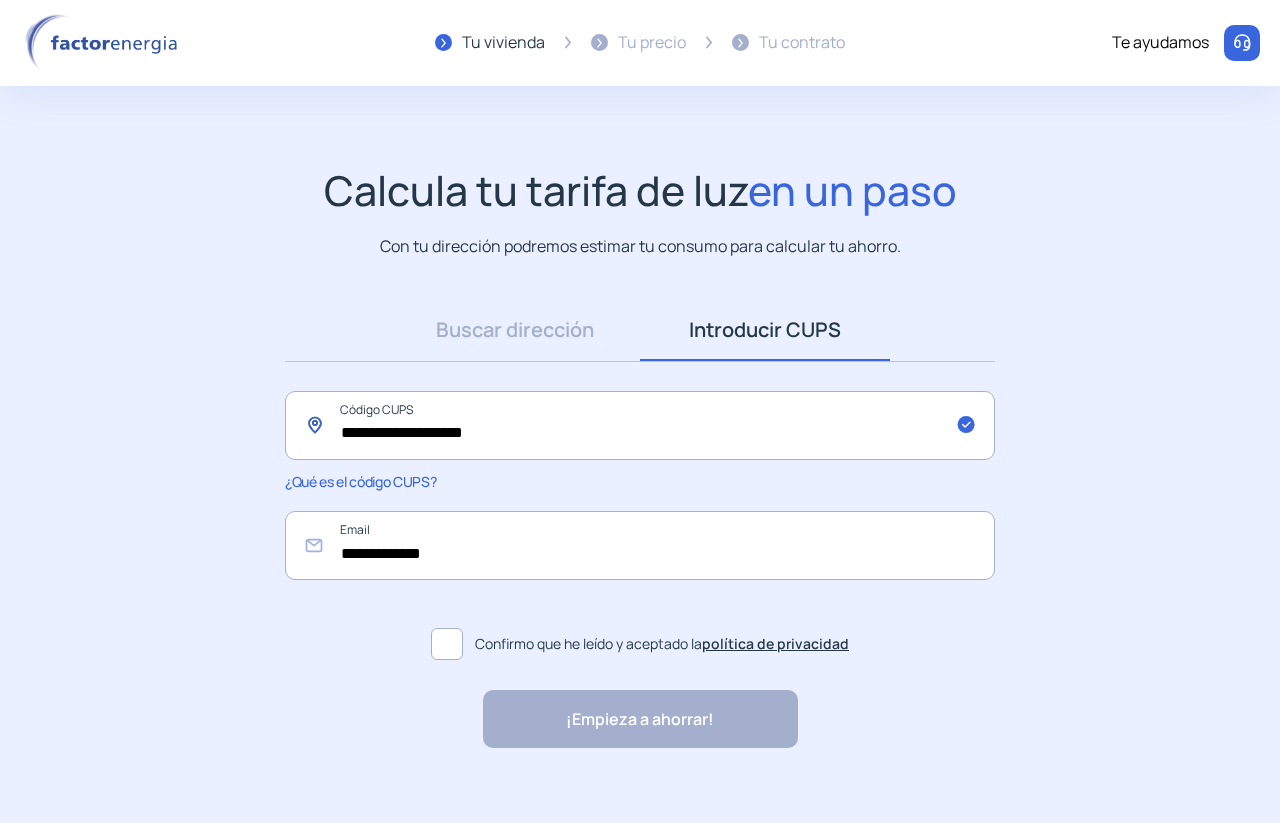 drag, startPoint x: 676, startPoint y: 433, endPoint x: 0, endPoint y: 582, distance: 692.22614 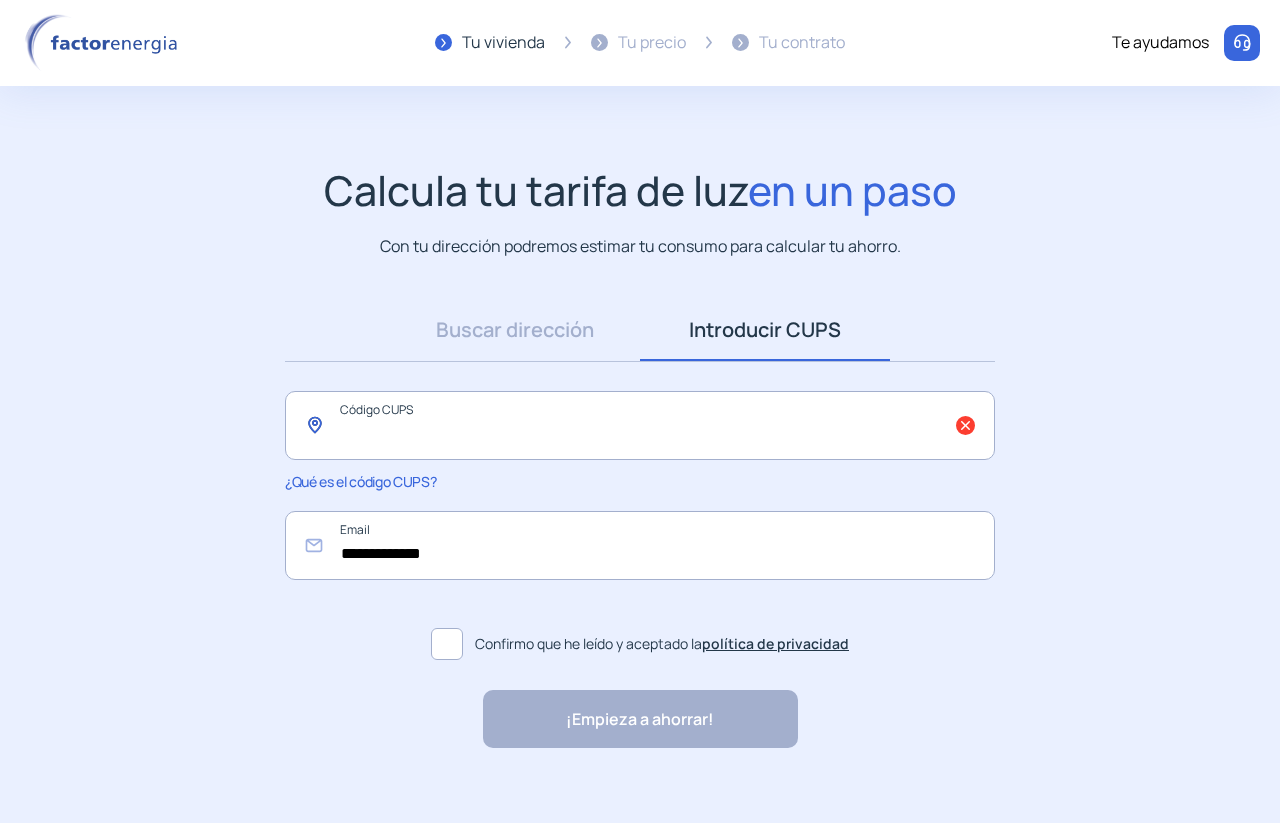 paste on "**********" 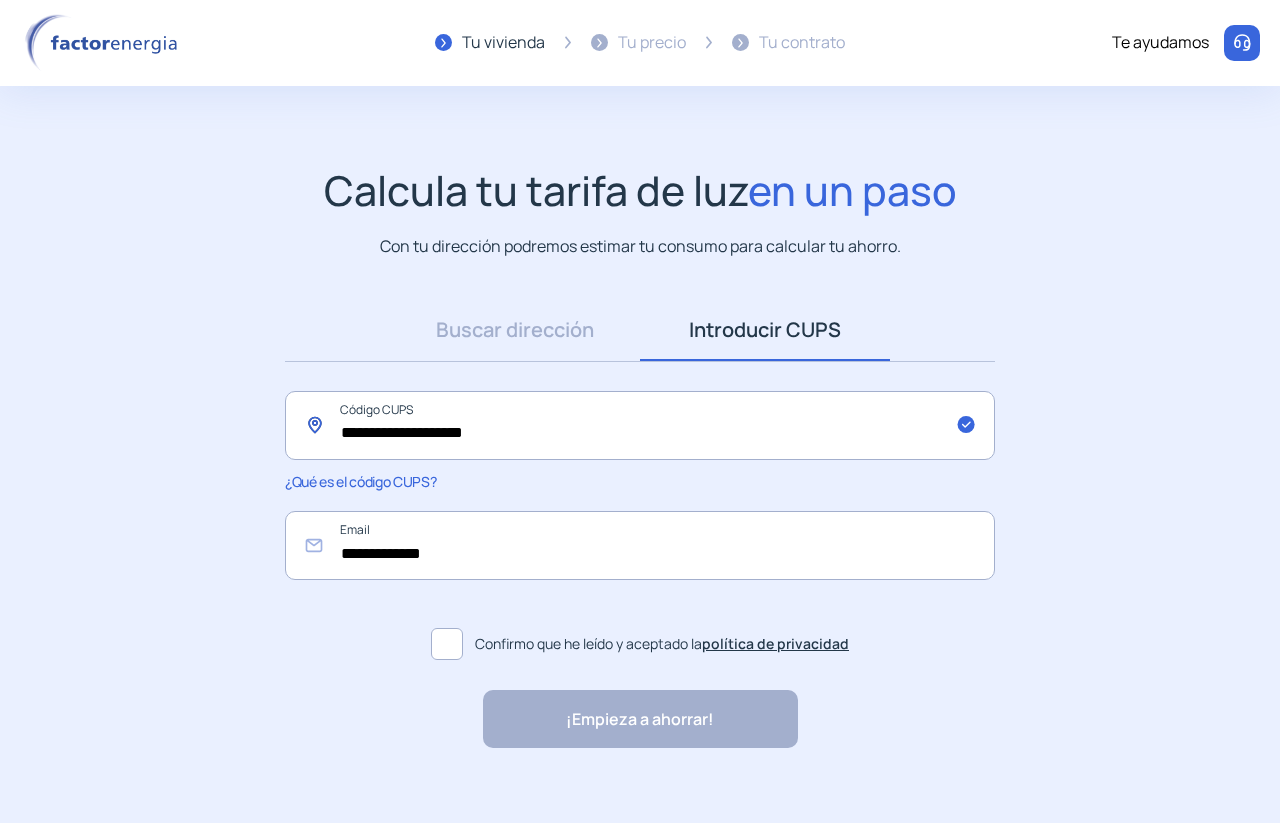 type on "**********" 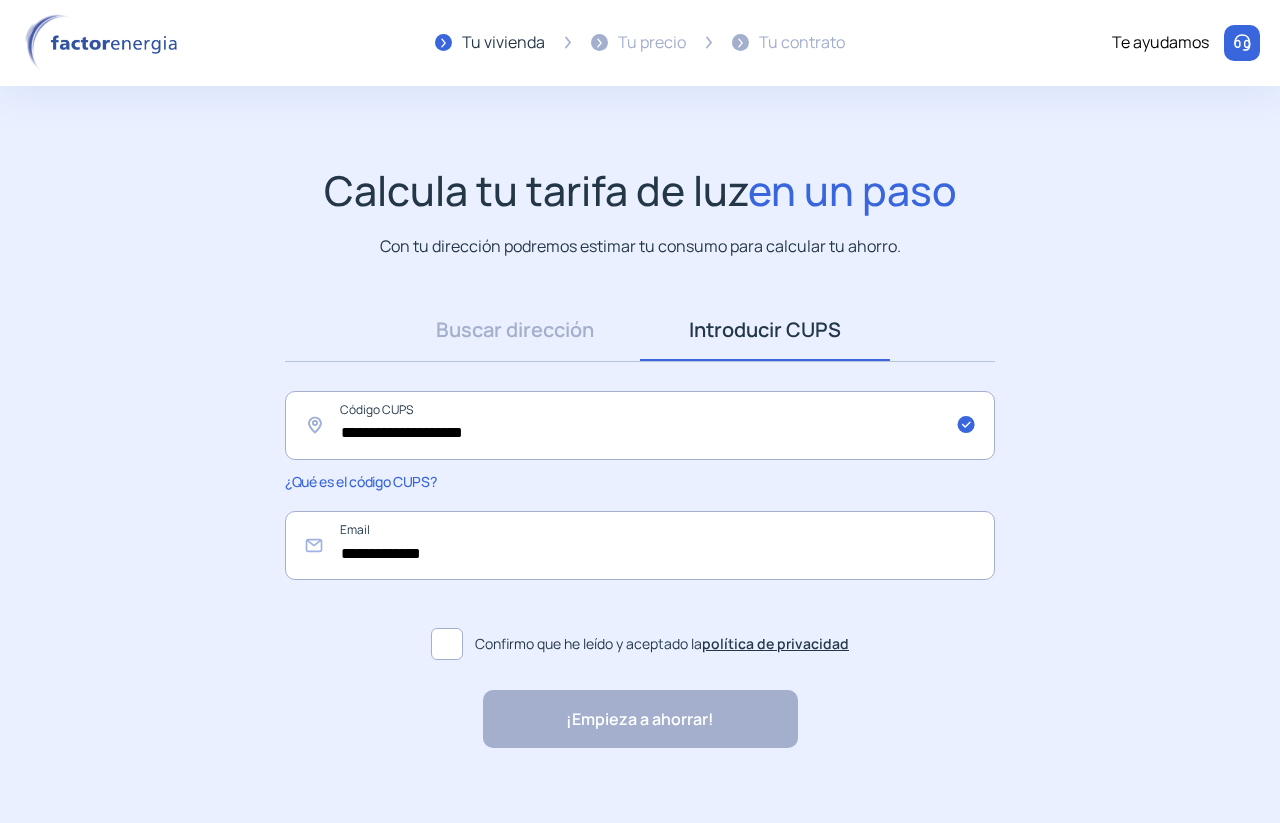 click on "¿Qué es el código CUPS?" 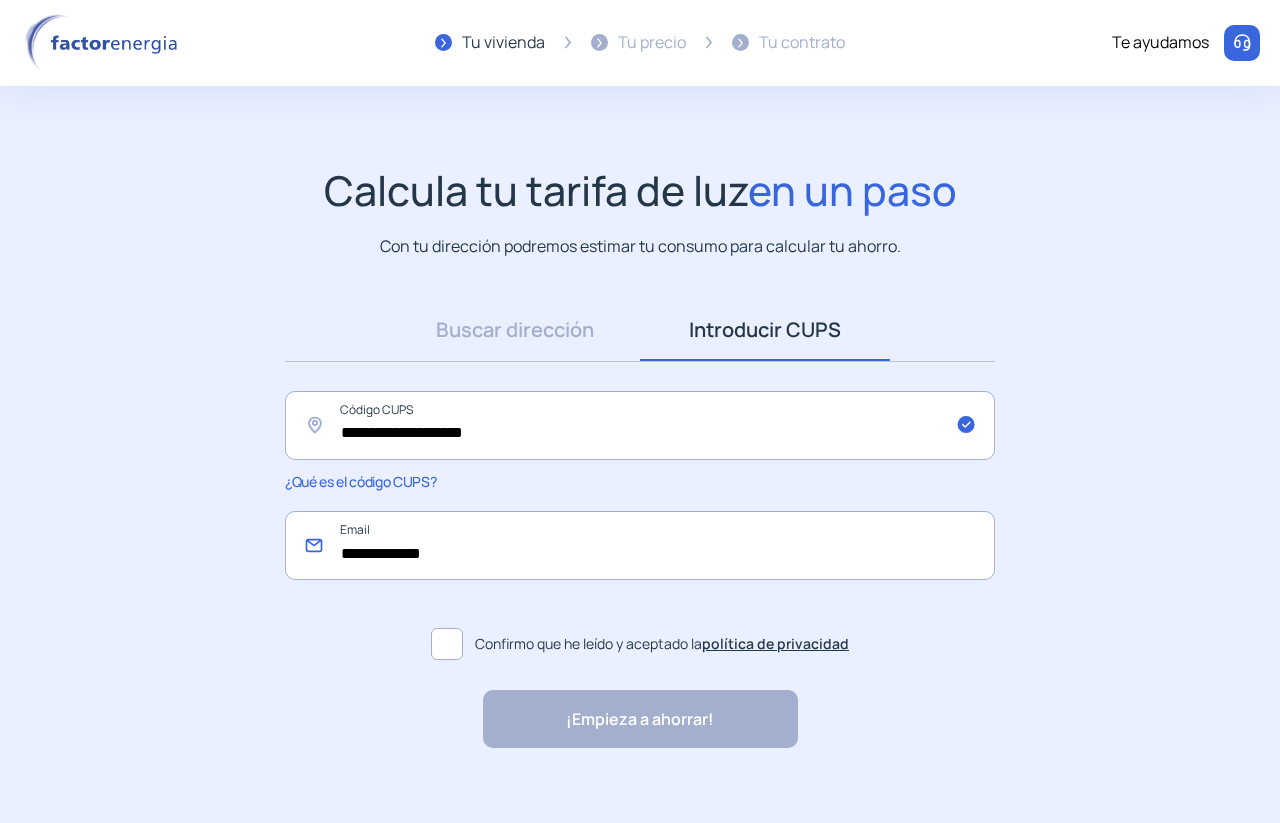 click on "**********" 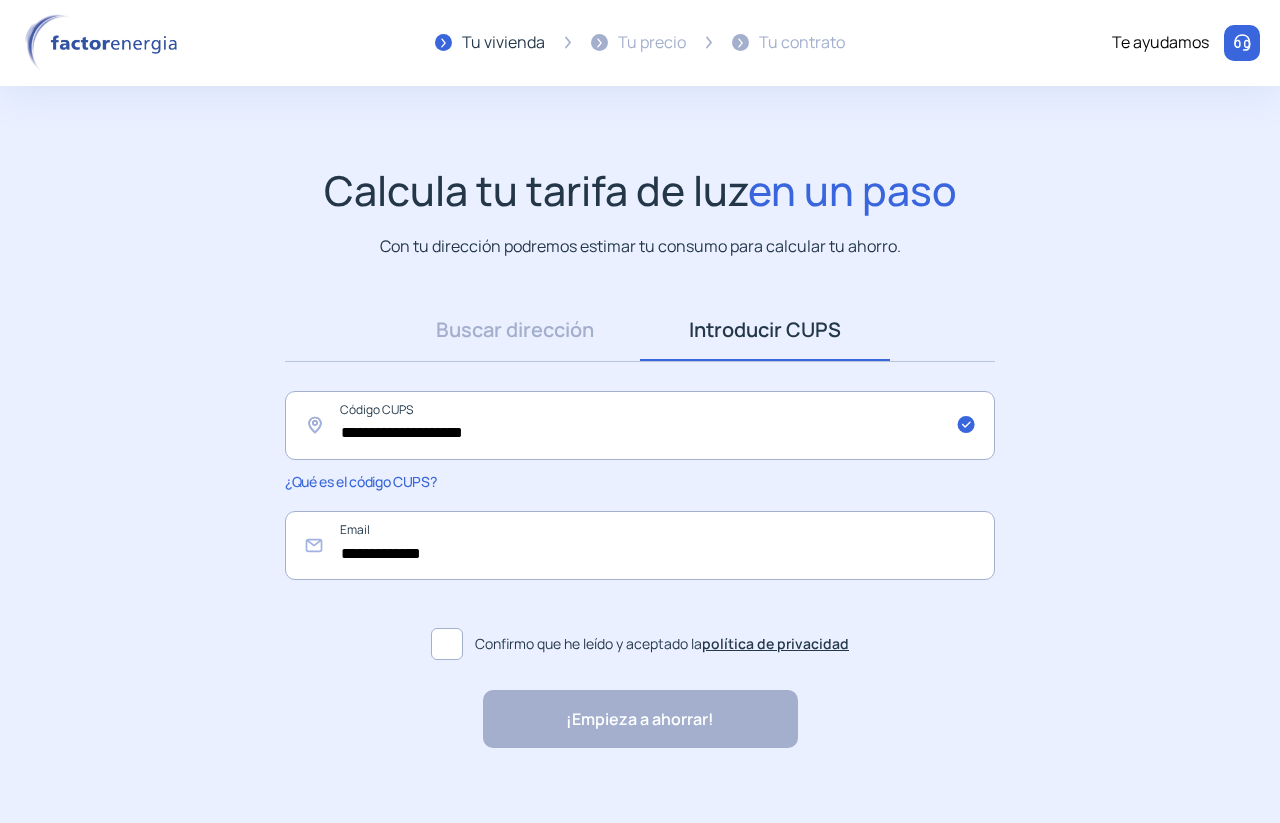 click on "Confirmo que he leído y aceptado la  política de privacidad" 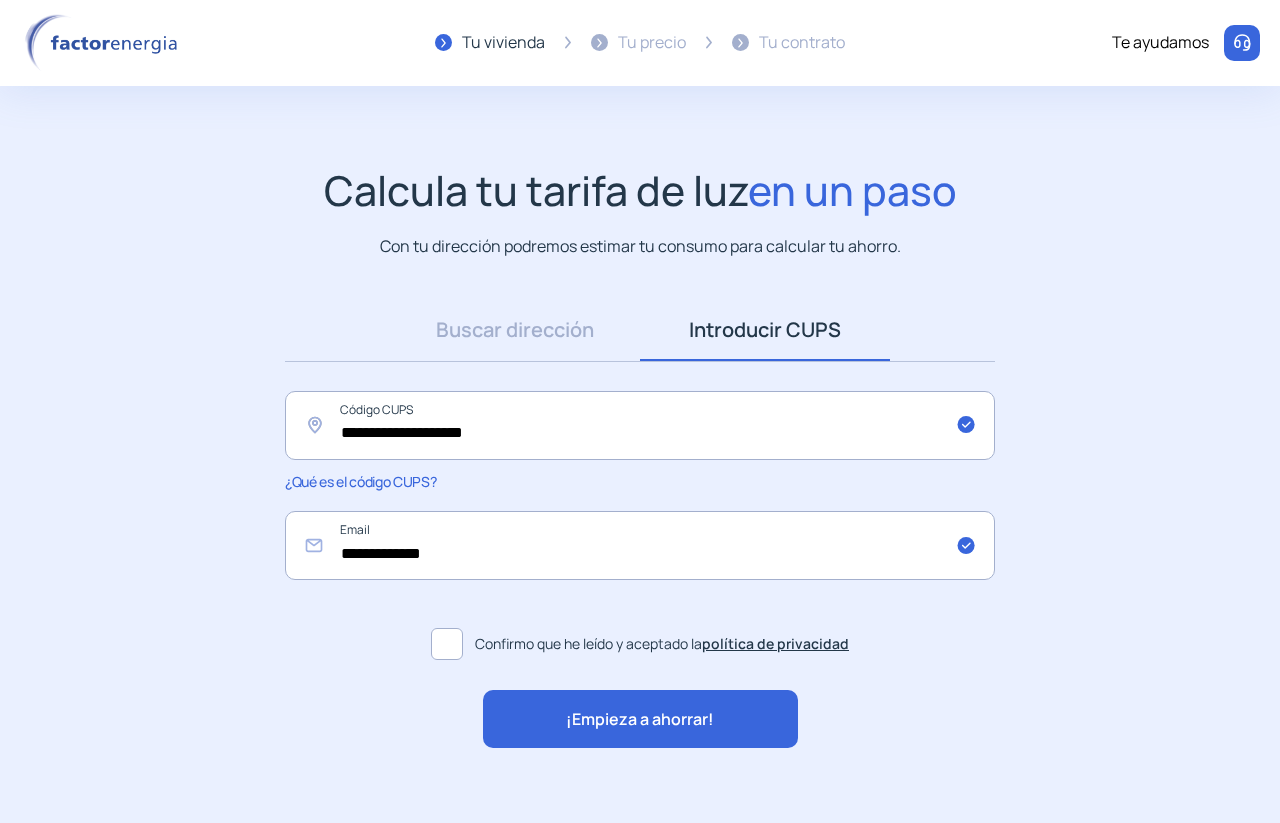 click 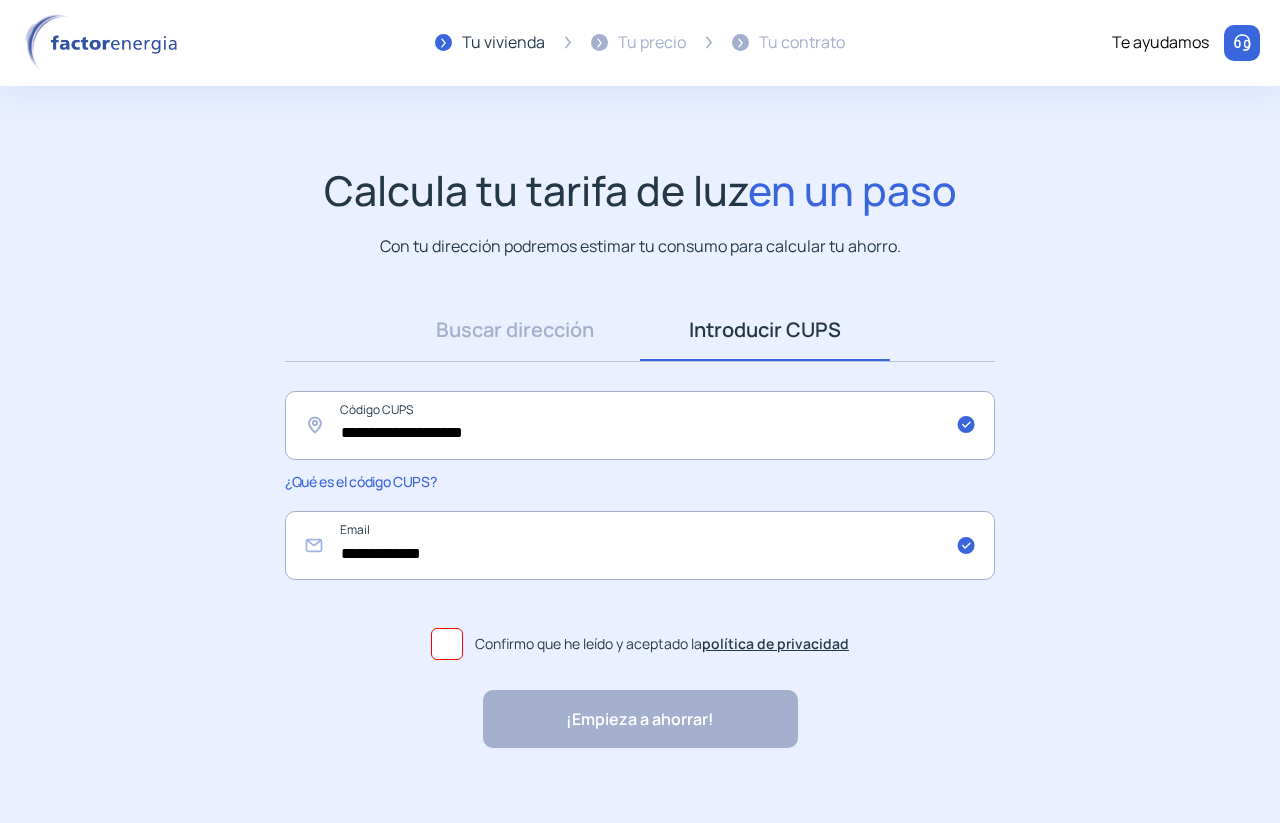 click 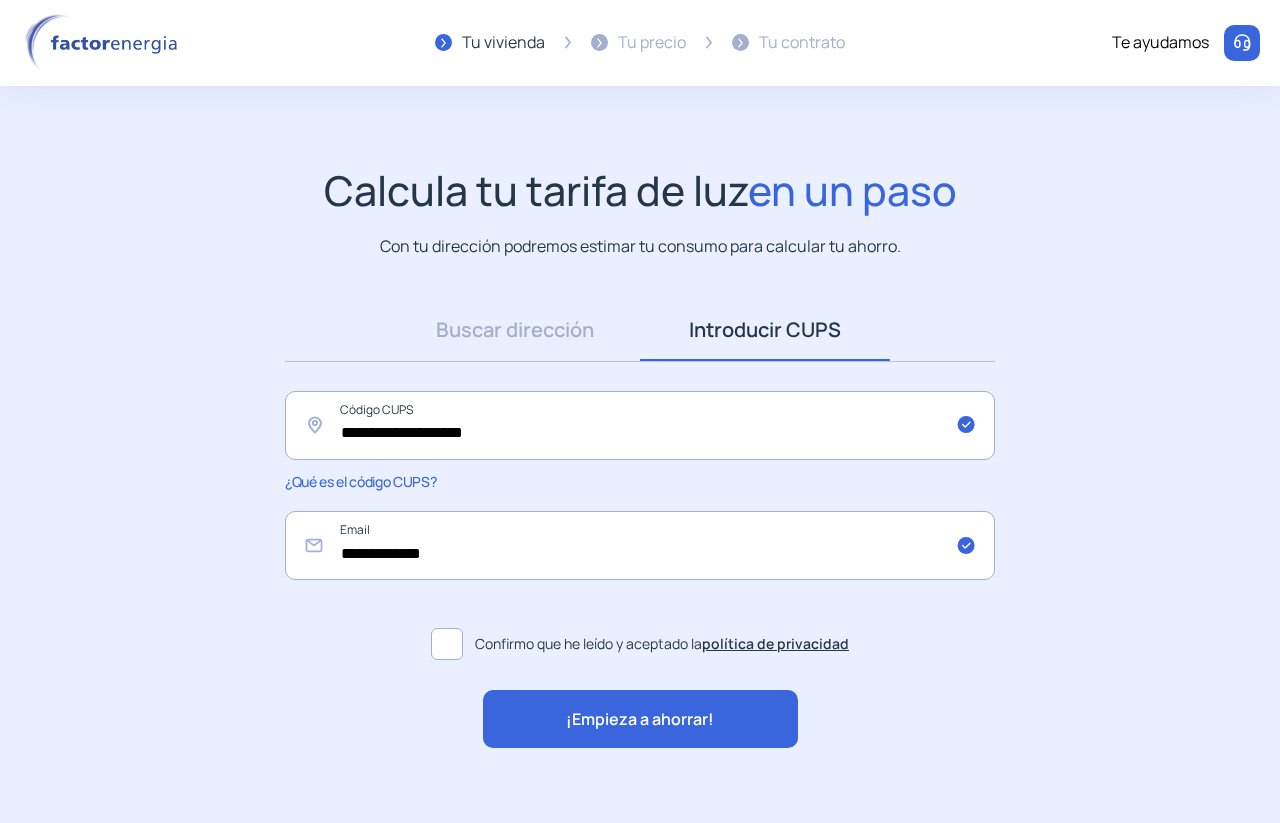 click on "¡Empieza a ahorrar!" 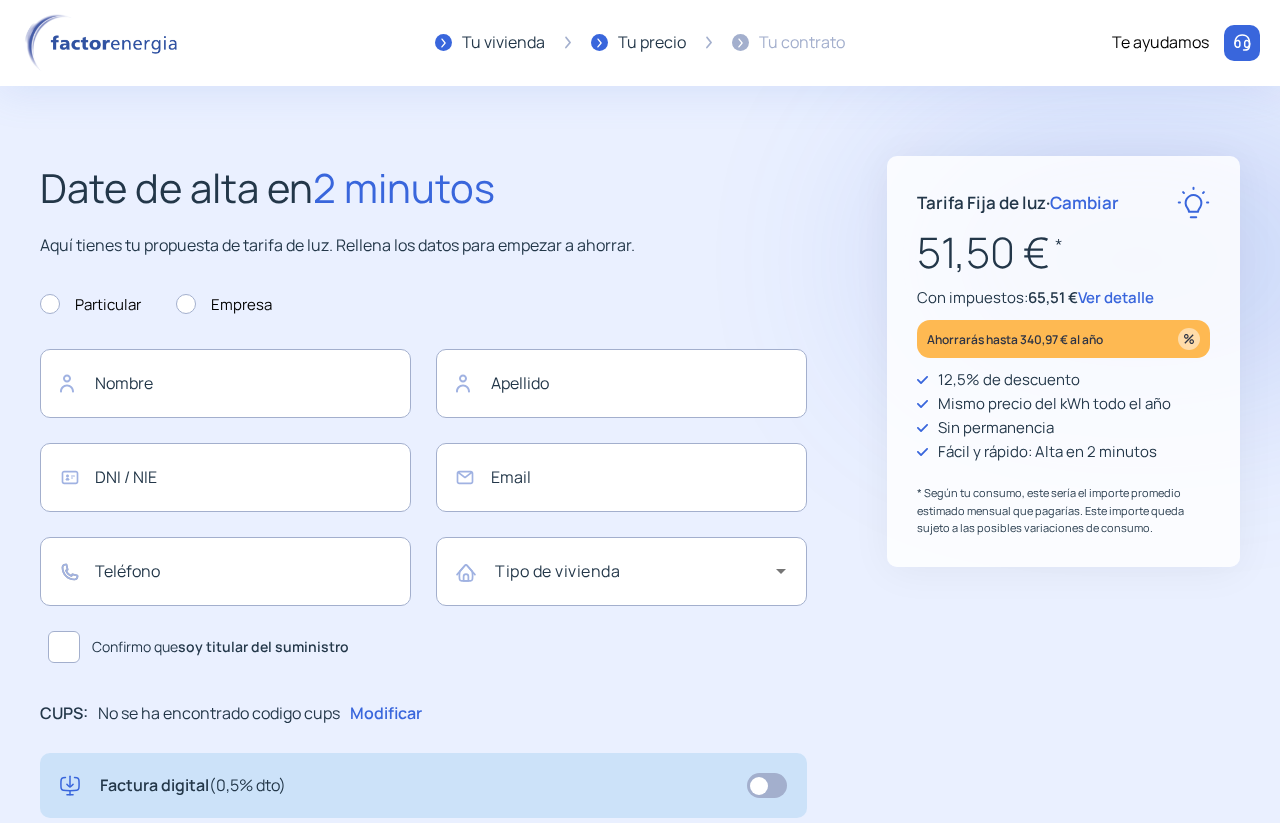 type on "**********" 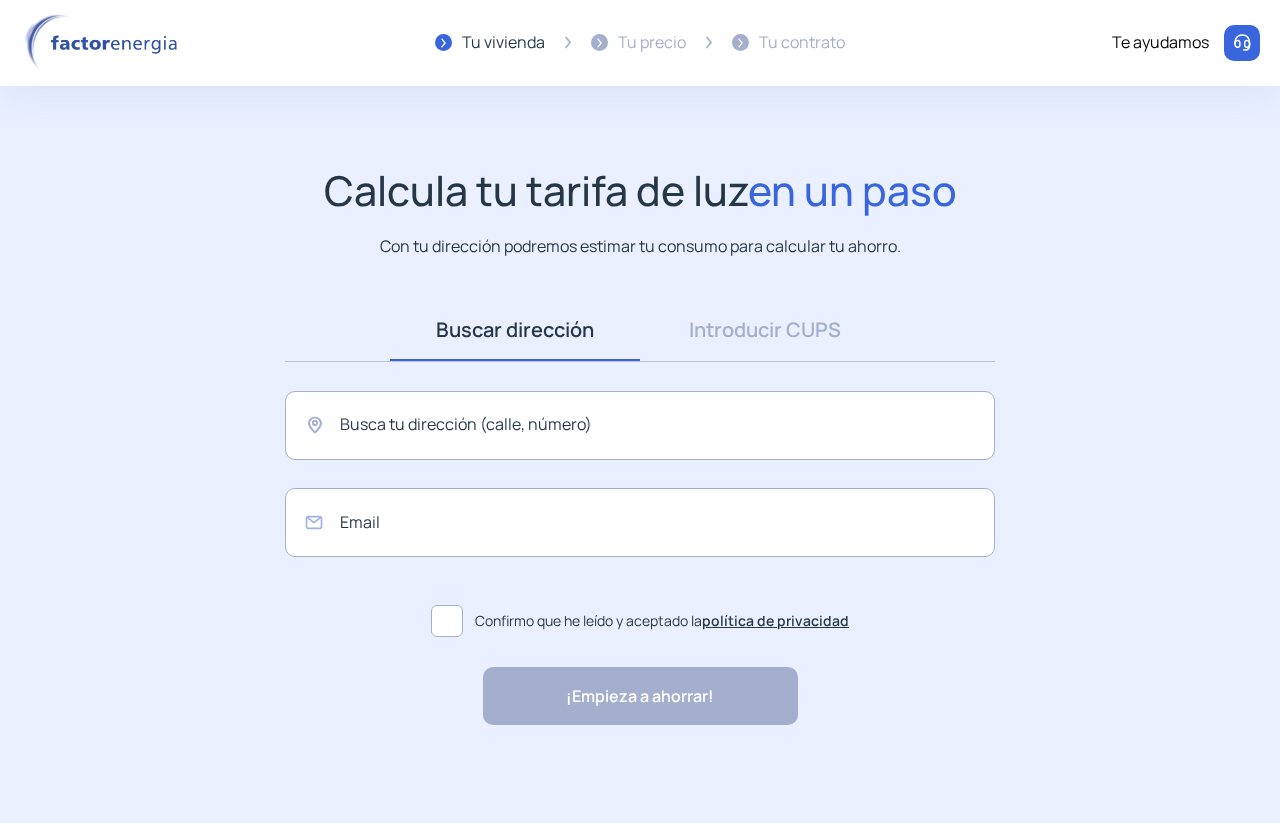 scroll, scrollTop: 0, scrollLeft: 0, axis: both 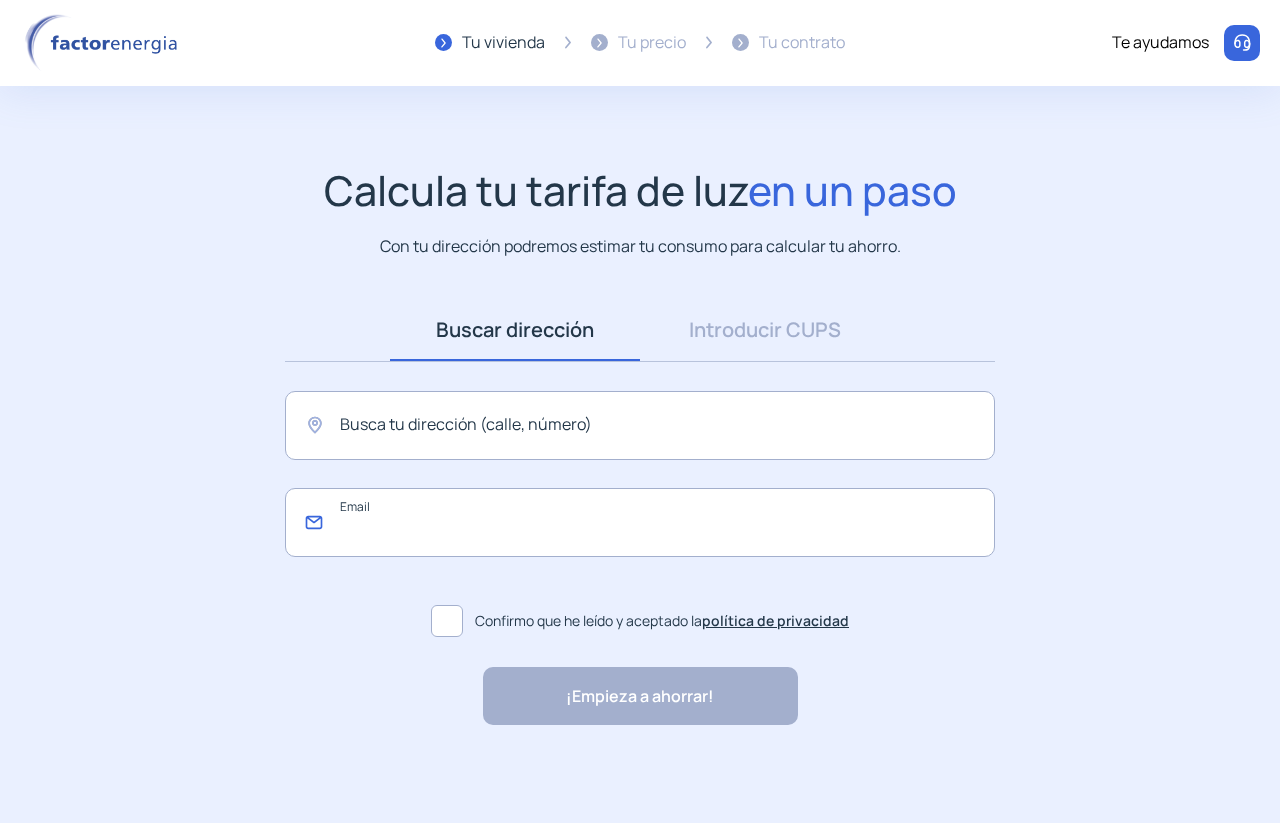 click 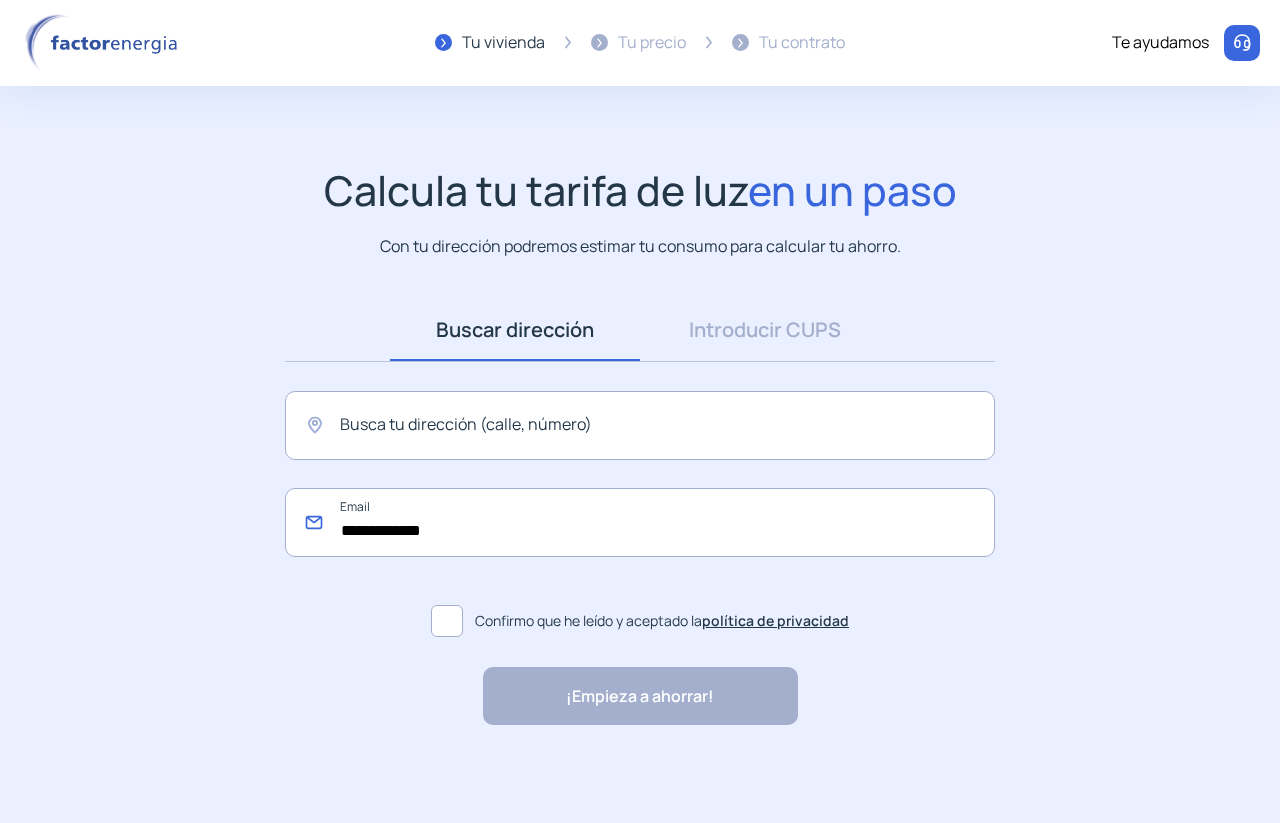 type on "**********" 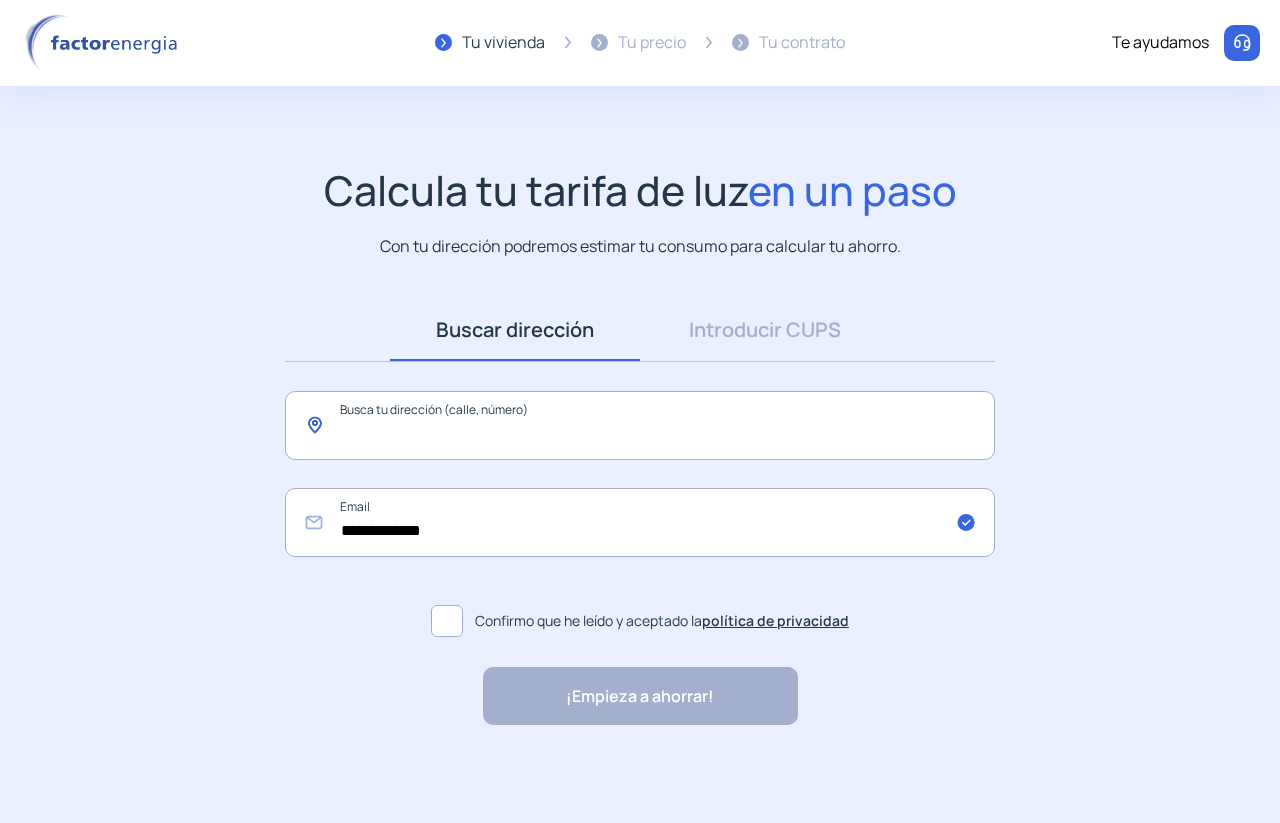 click 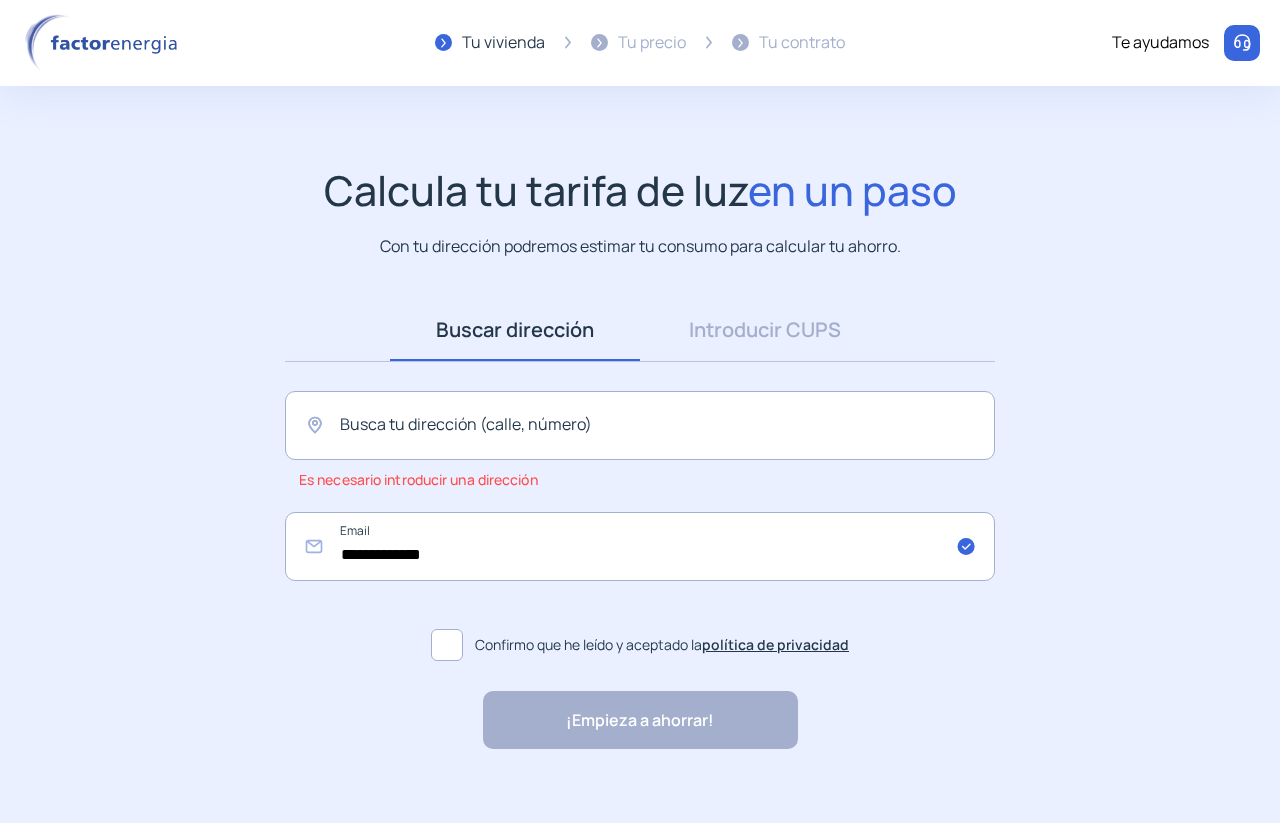 drag, startPoint x: 707, startPoint y: 411, endPoint x: 652, endPoint y: 250, distance: 170.13524 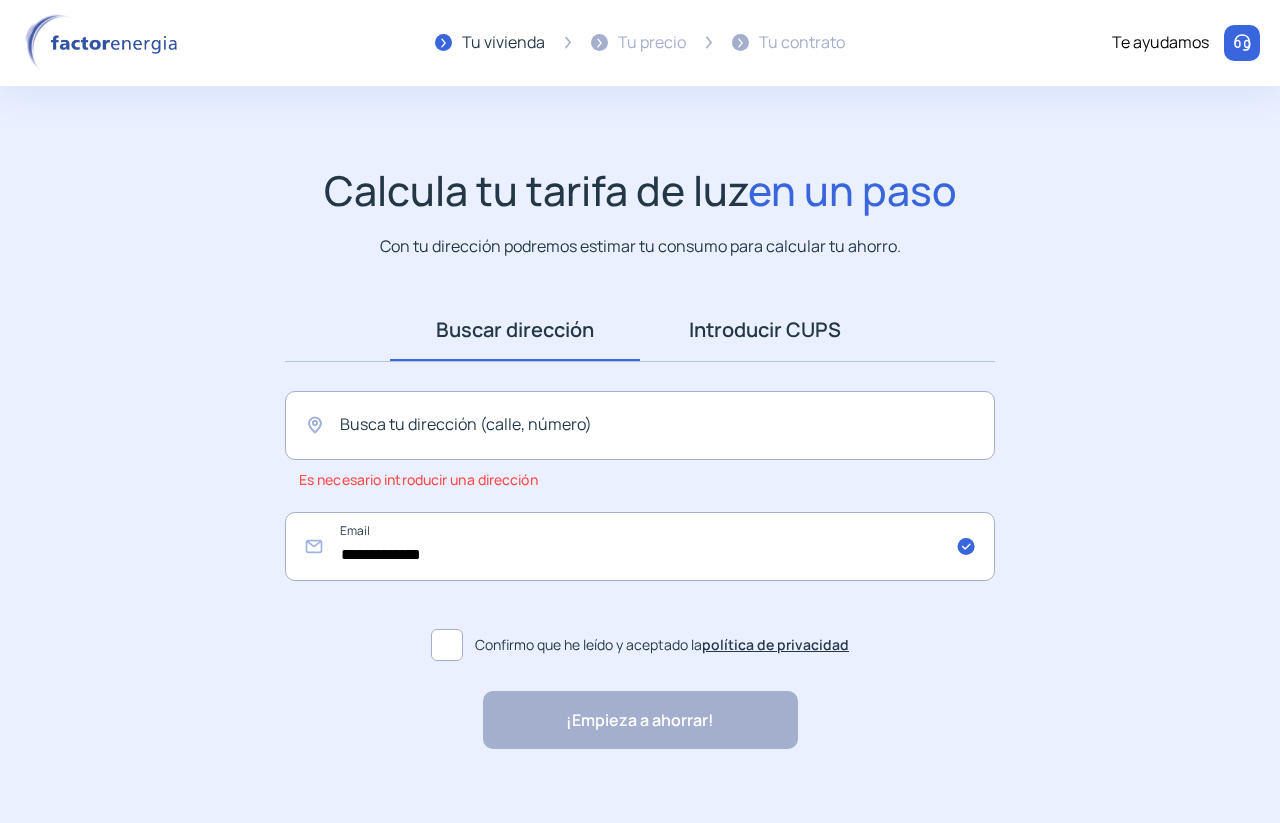 click on "Introducir CUPS" at bounding box center [765, 330] 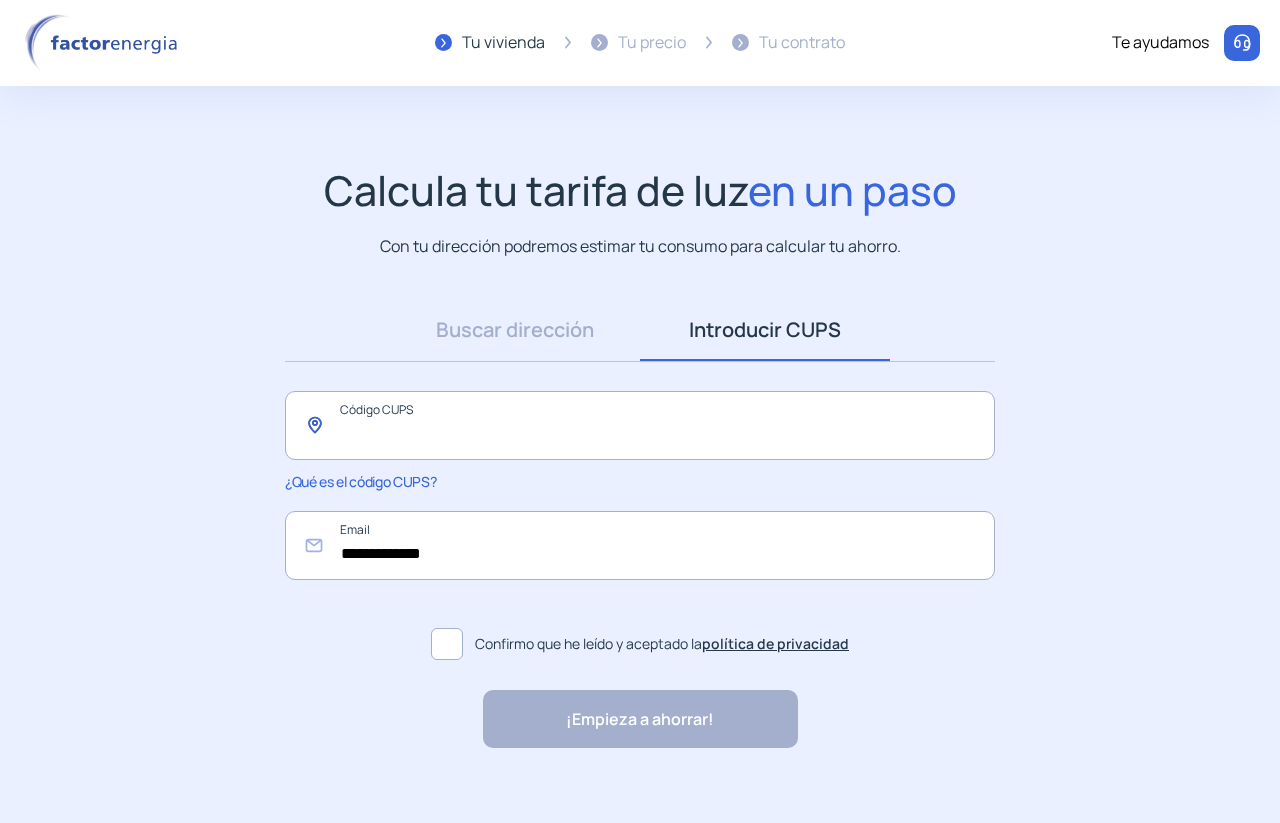 click 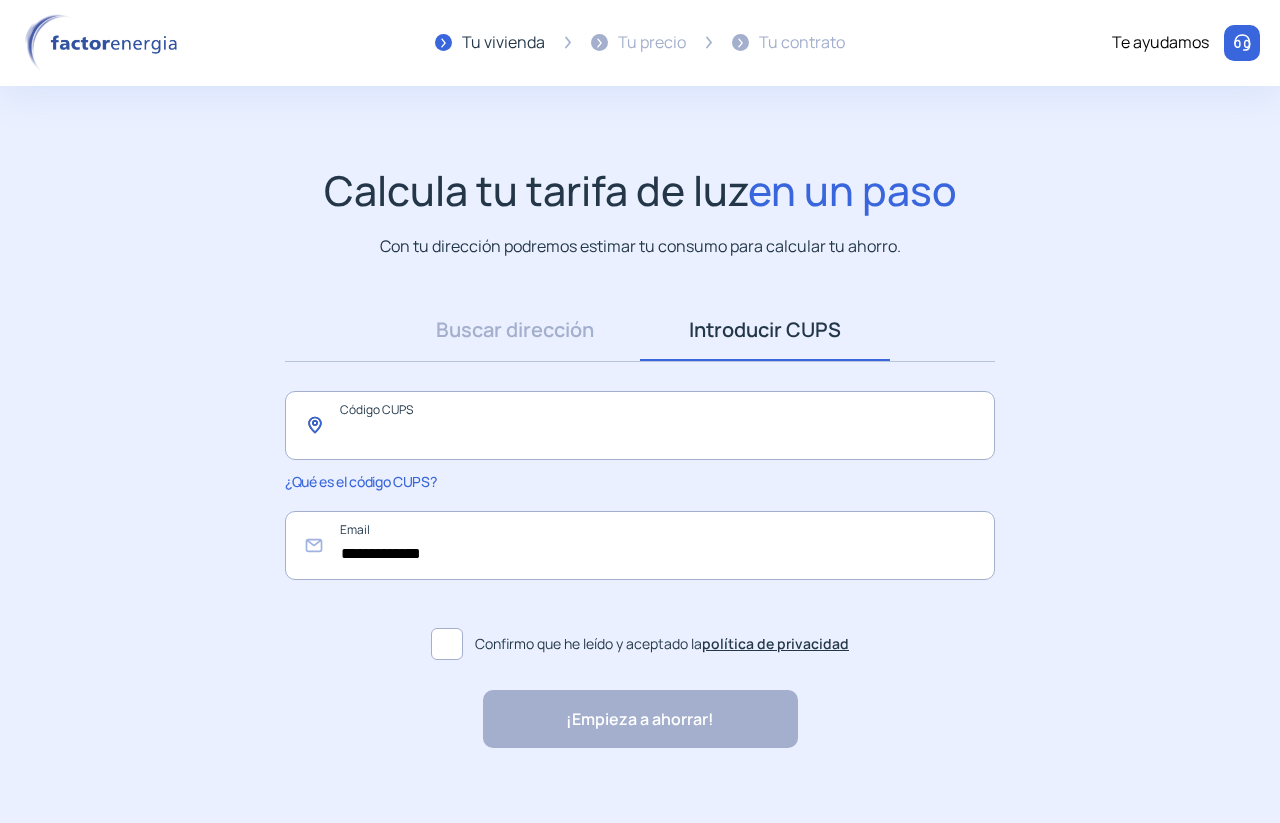paste on "**********" 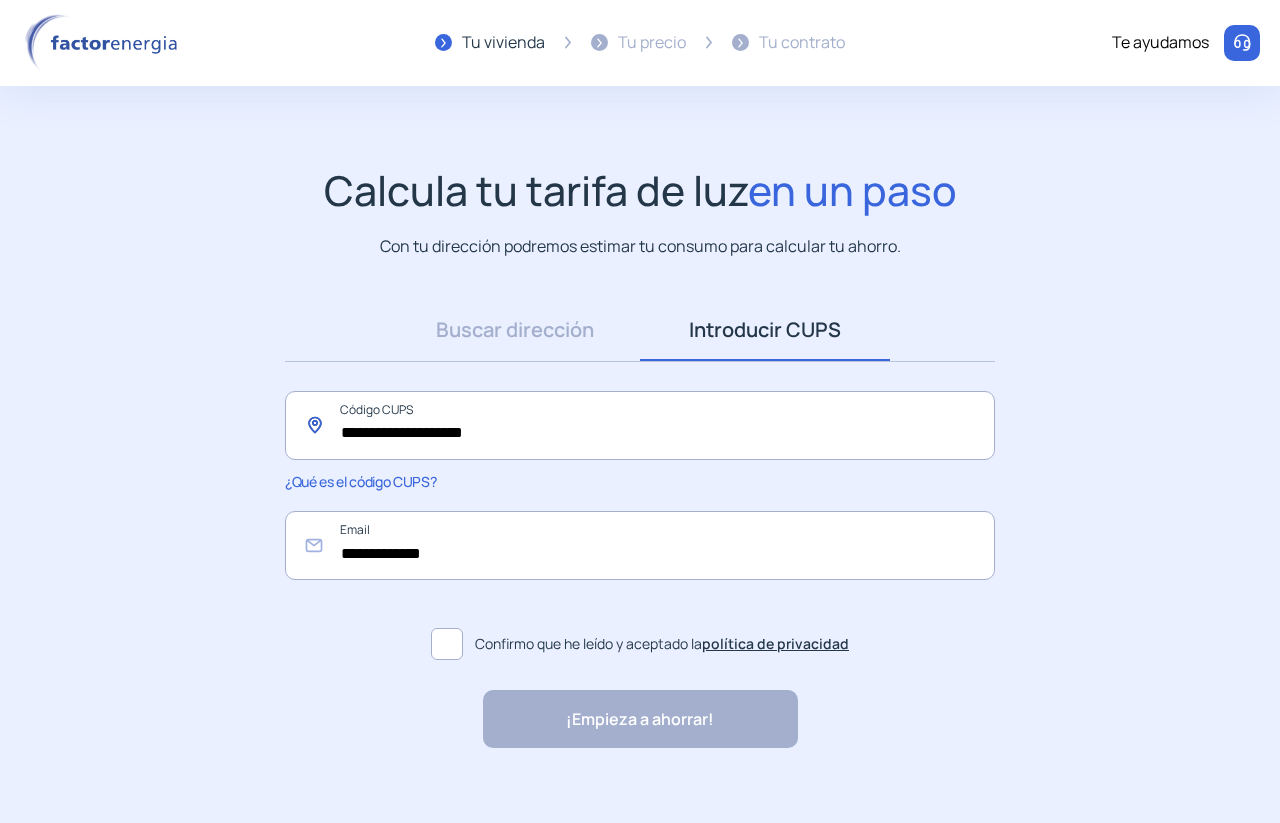 type on "**********" 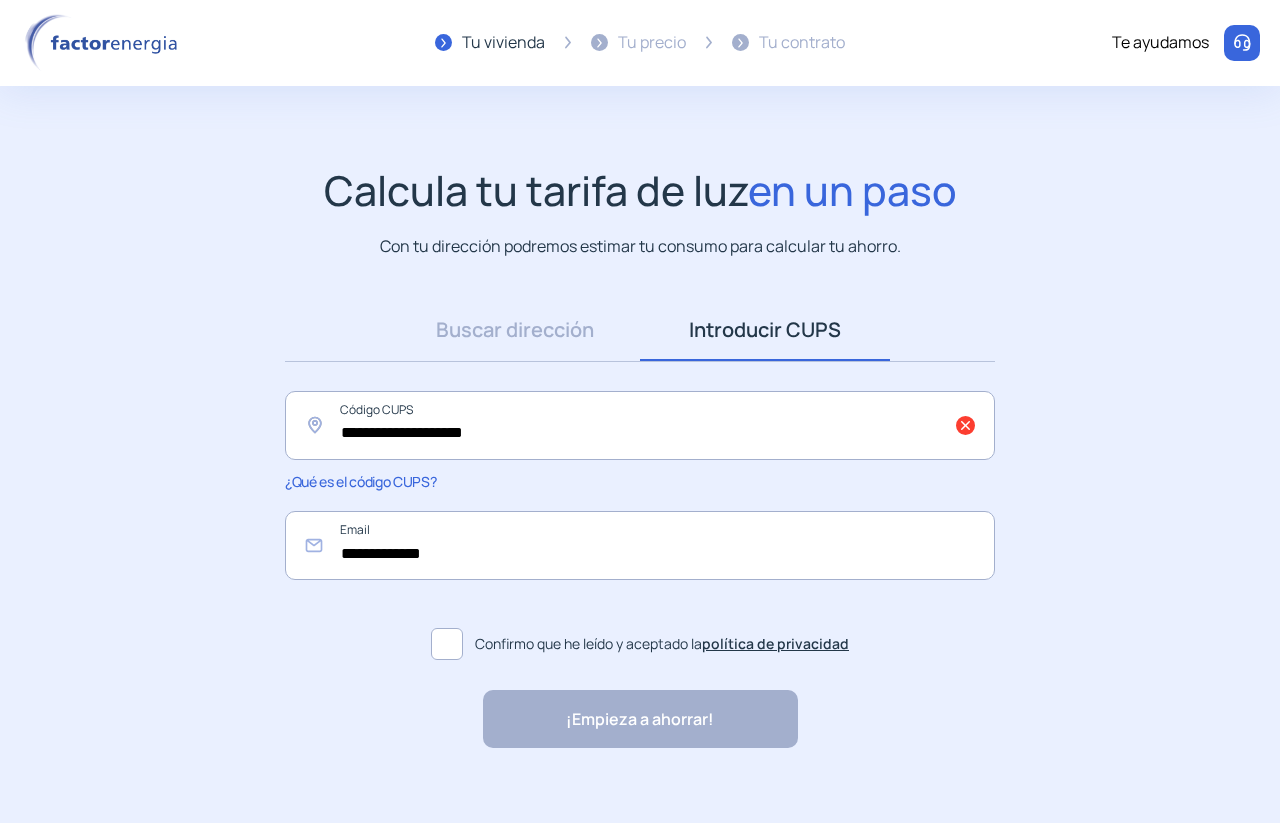 click on "Confirmo que he leído y aceptado la  política de privacidad" 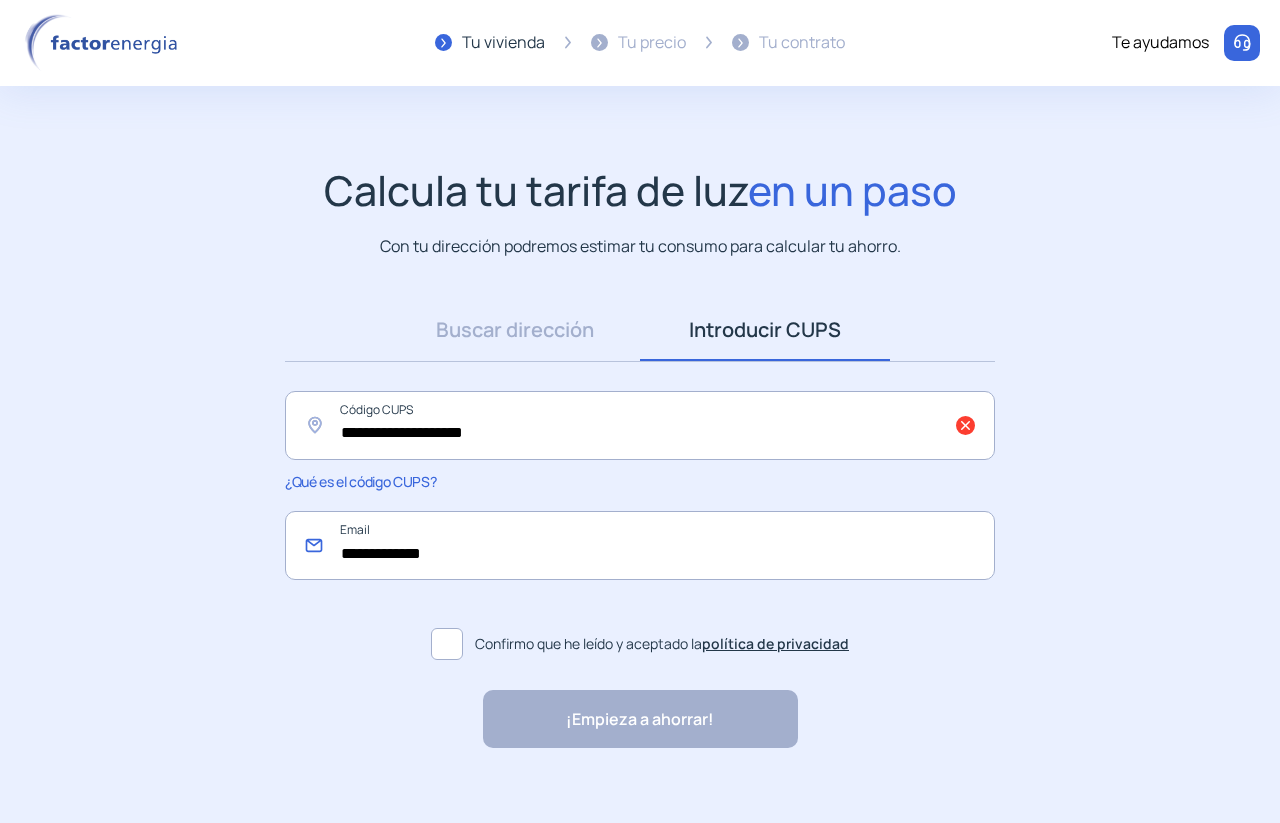 click on "**********" 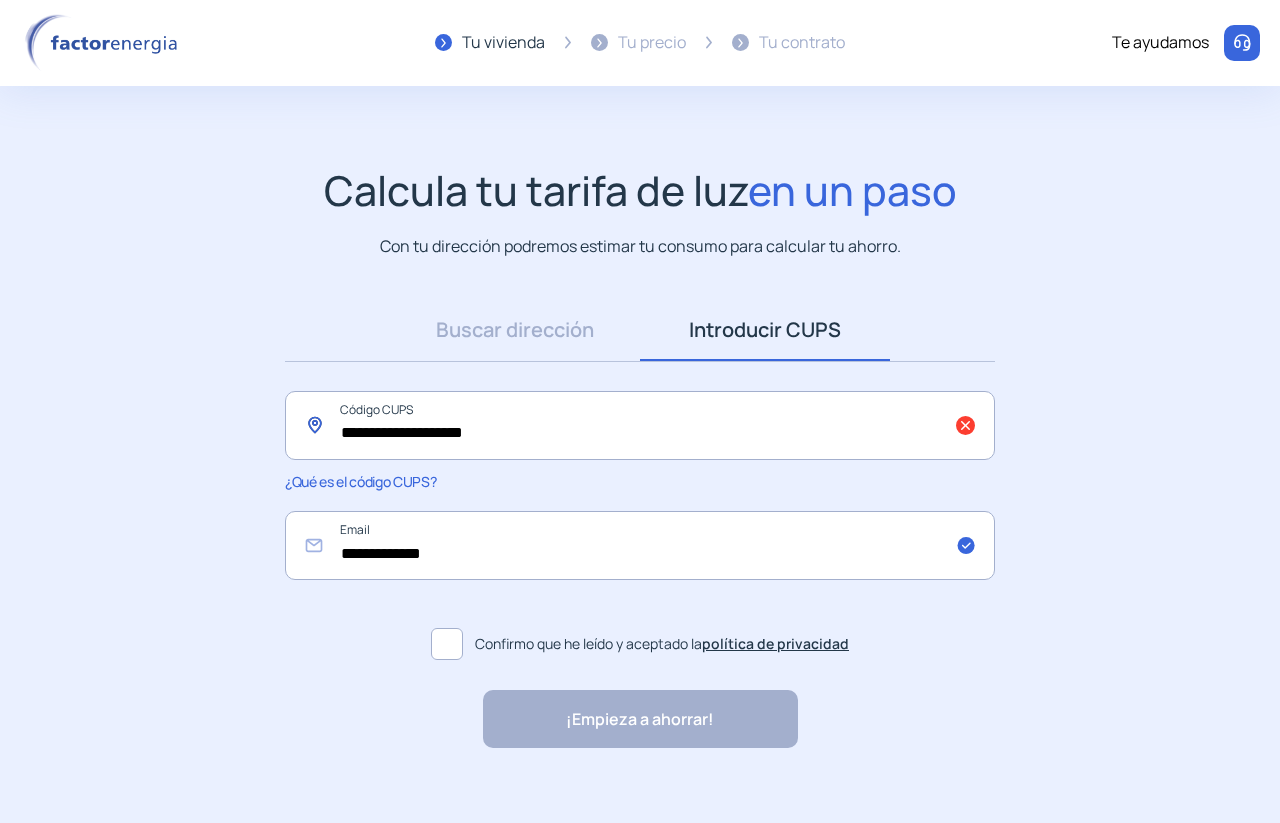 click on "**********" 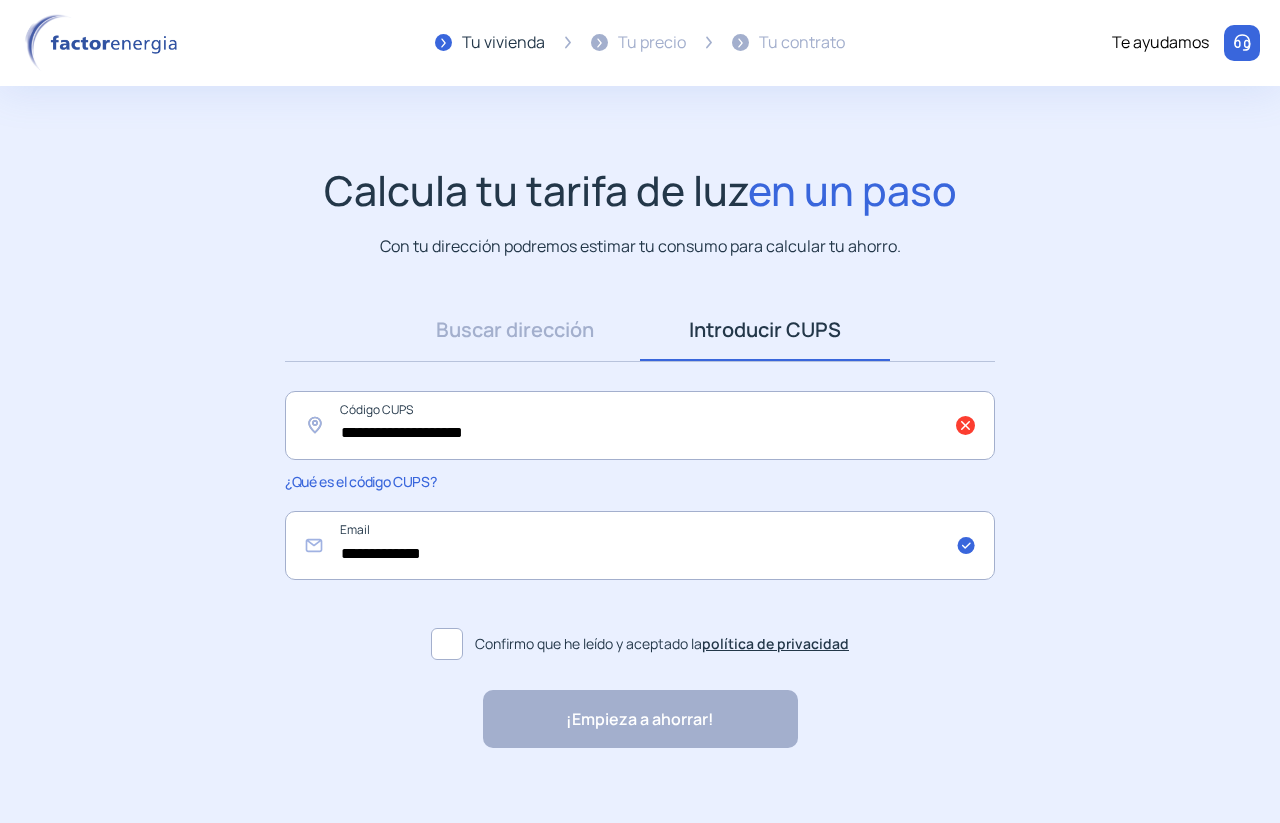 click on "¡Empieza a ahorrar! "Excelente servicio y atención al cliente" "Respeto por el cliente y variedad de tarifas" "Todo genial y muy rápido" "Rapidez y buen trato al cliente"" 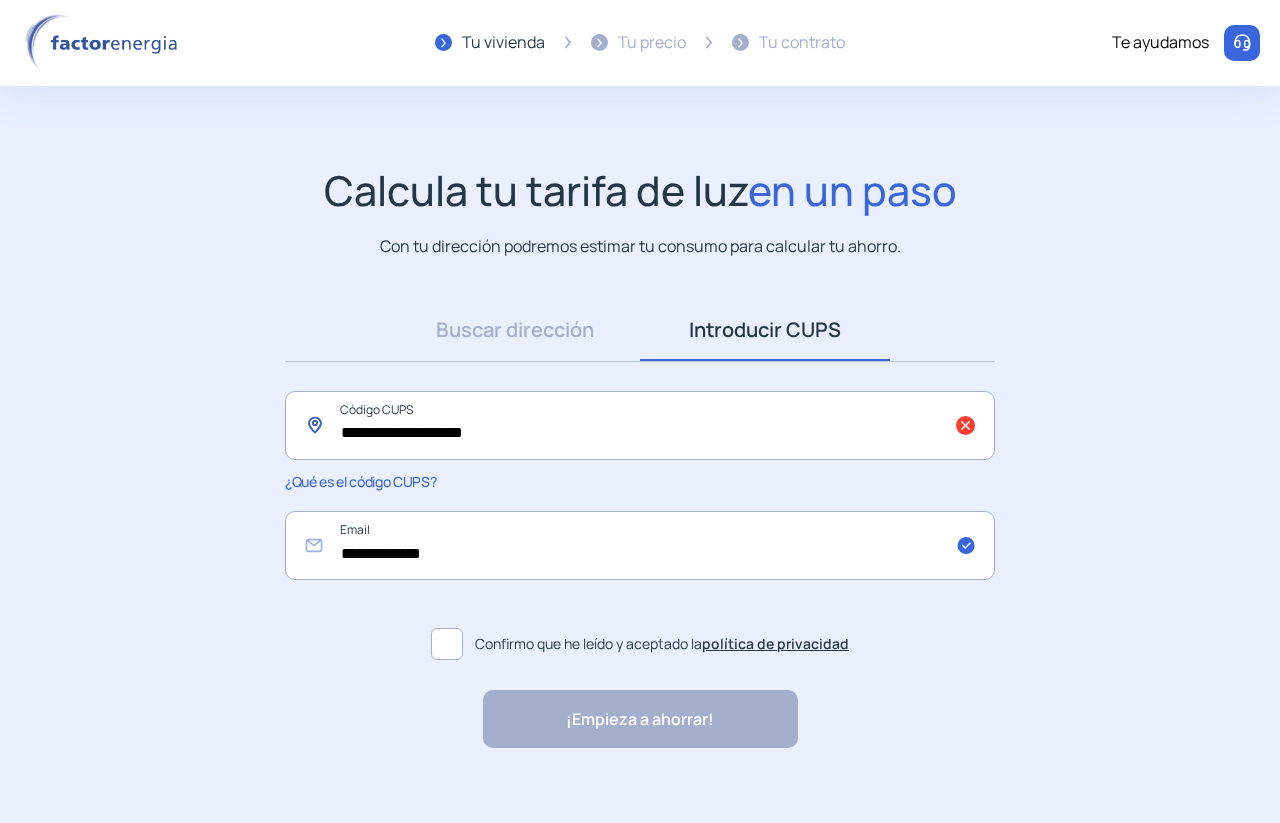 drag, startPoint x: 627, startPoint y: 431, endPoint x: 0, endPoint y: 500, distance: 630.7852 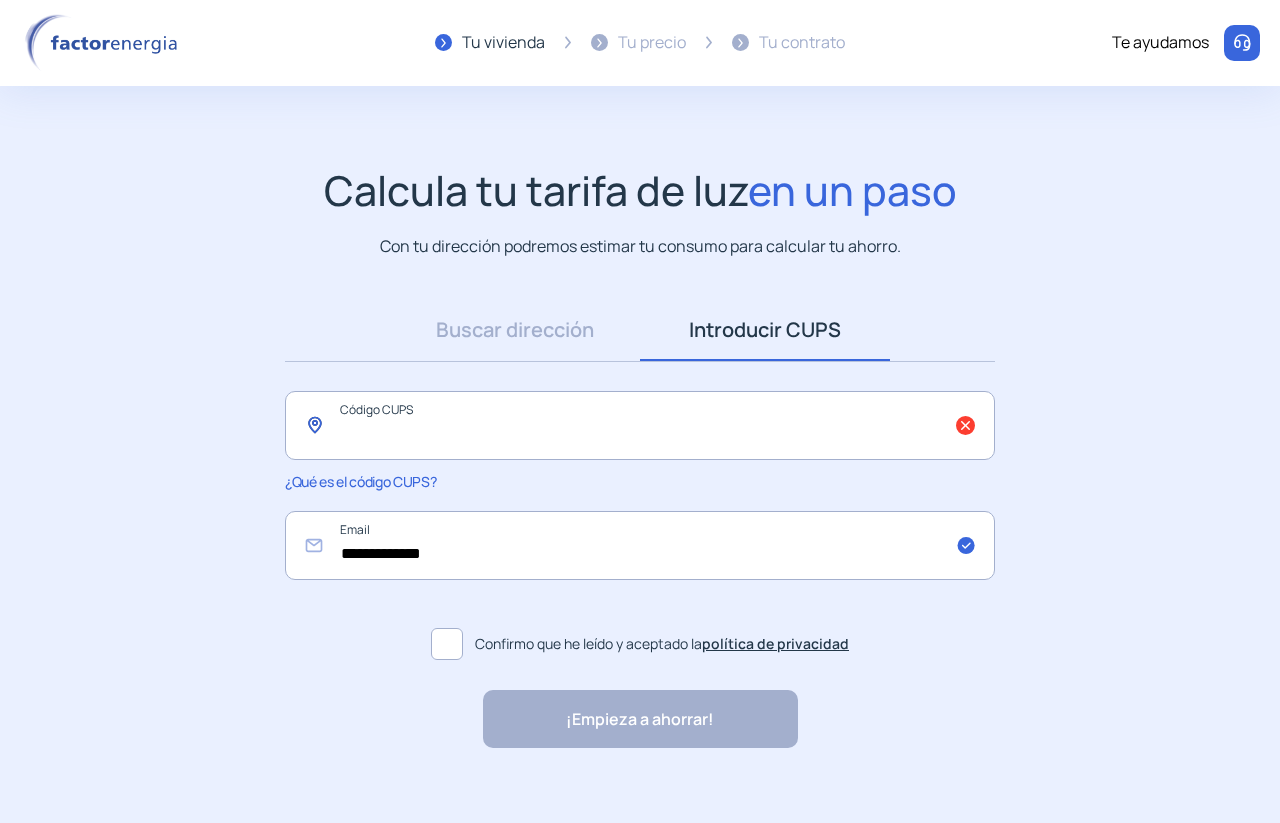 paste on "**********" 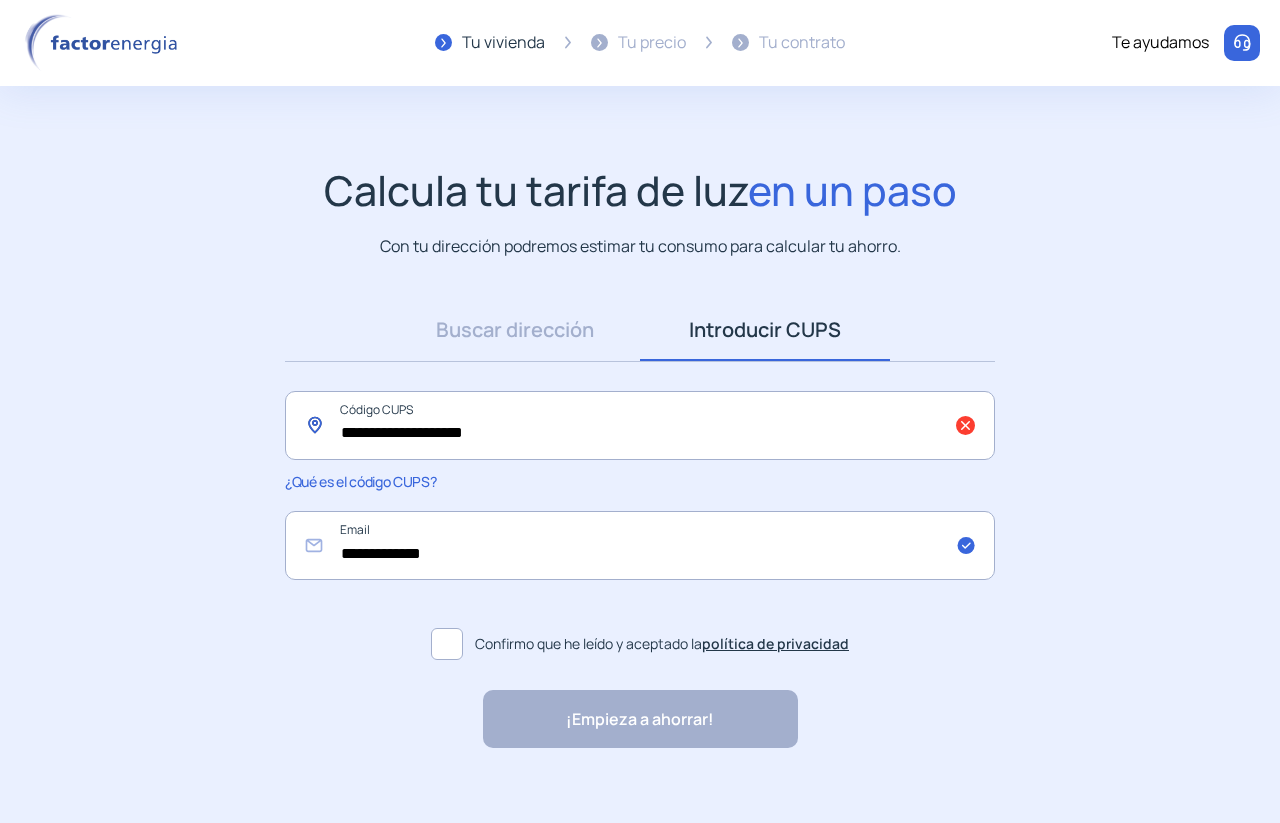 click on "**********" 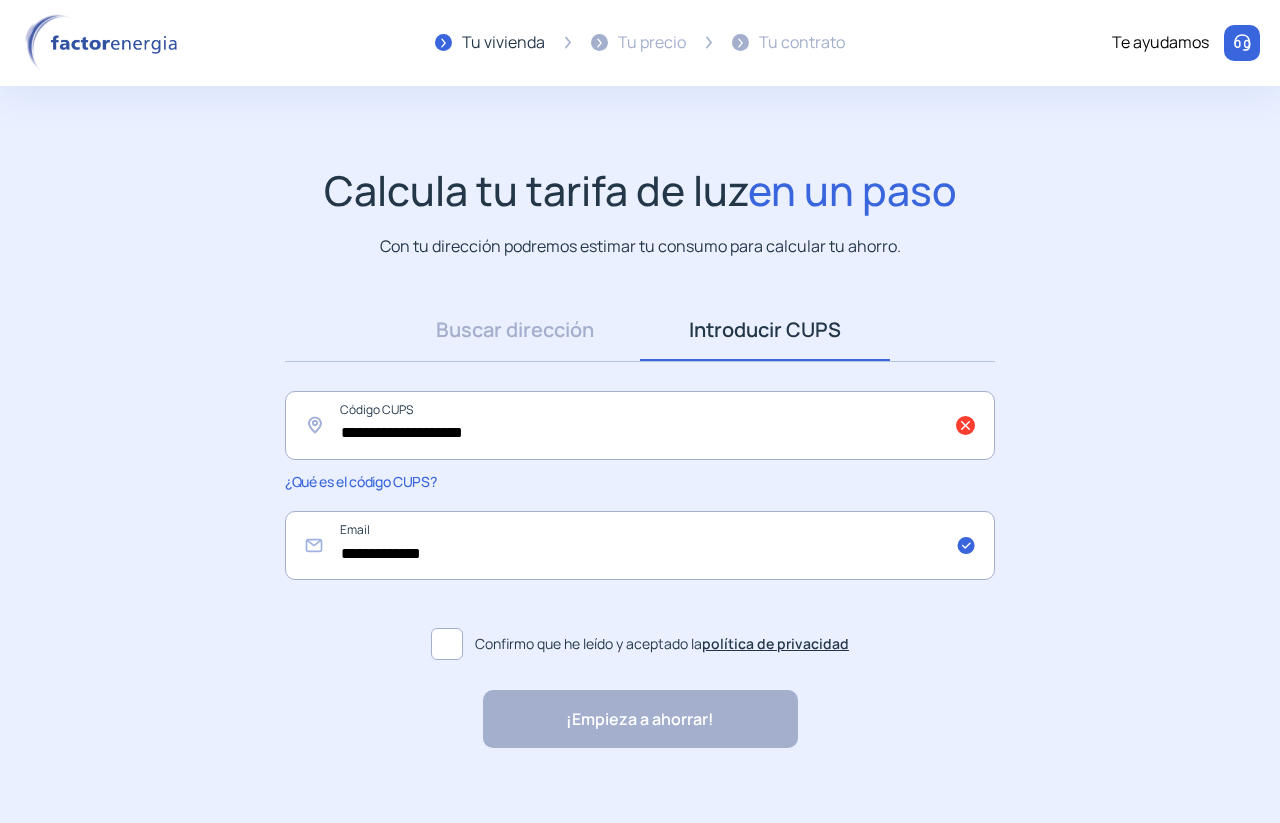 click on "**********" 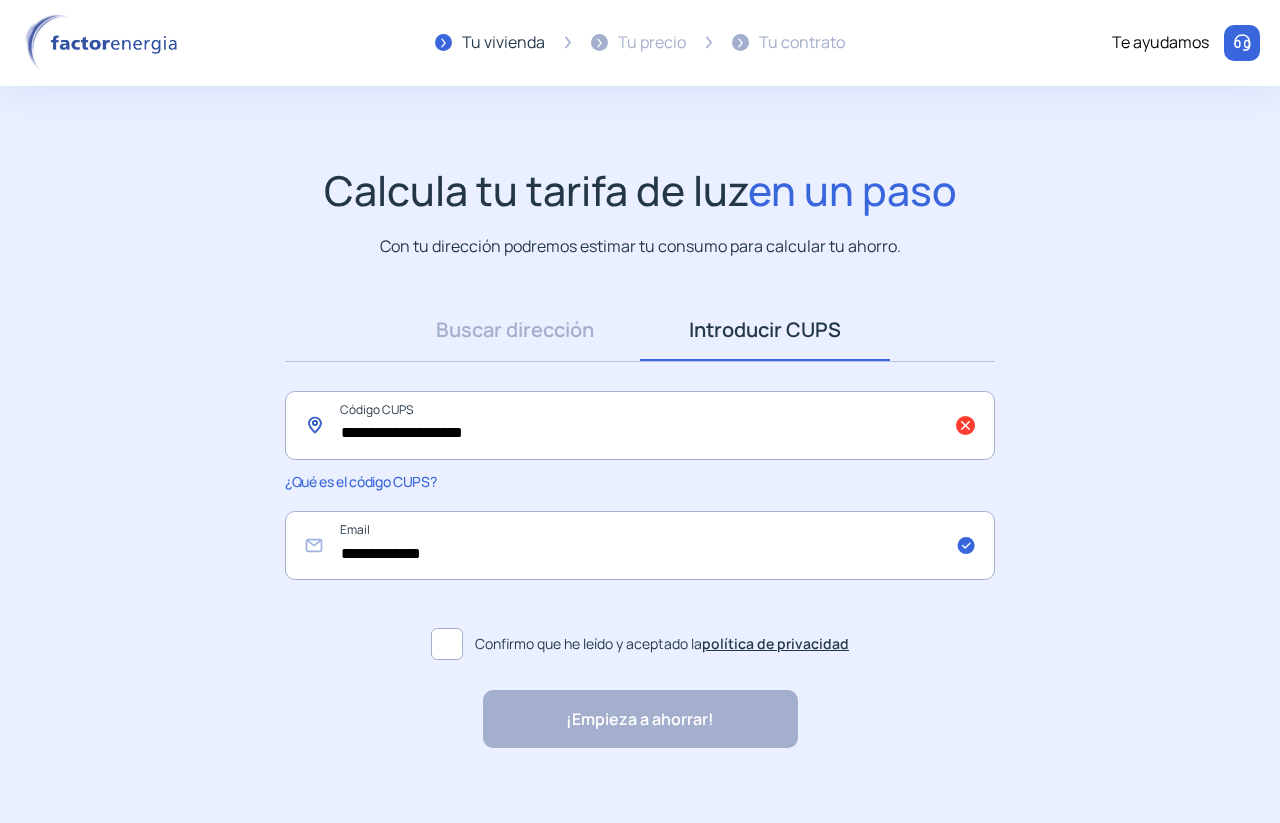 click on "**********" 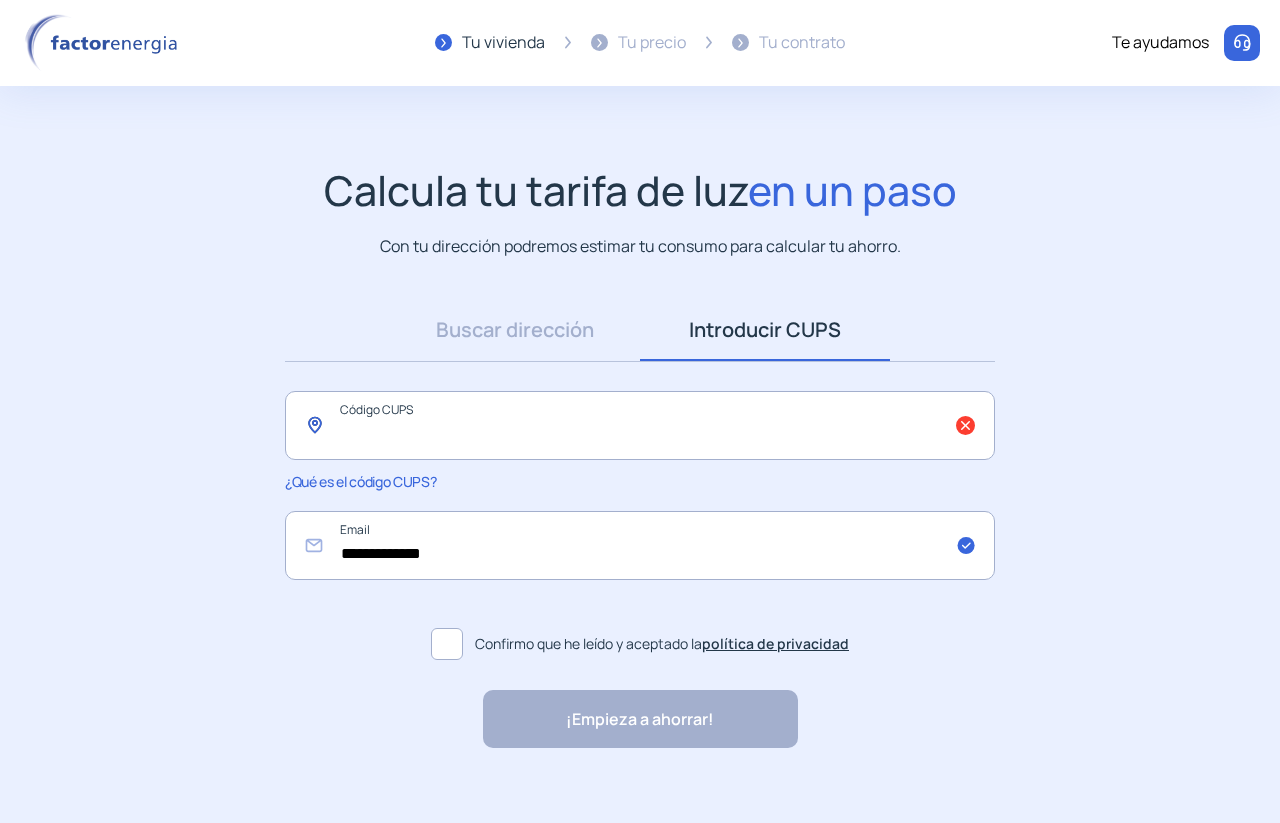 type 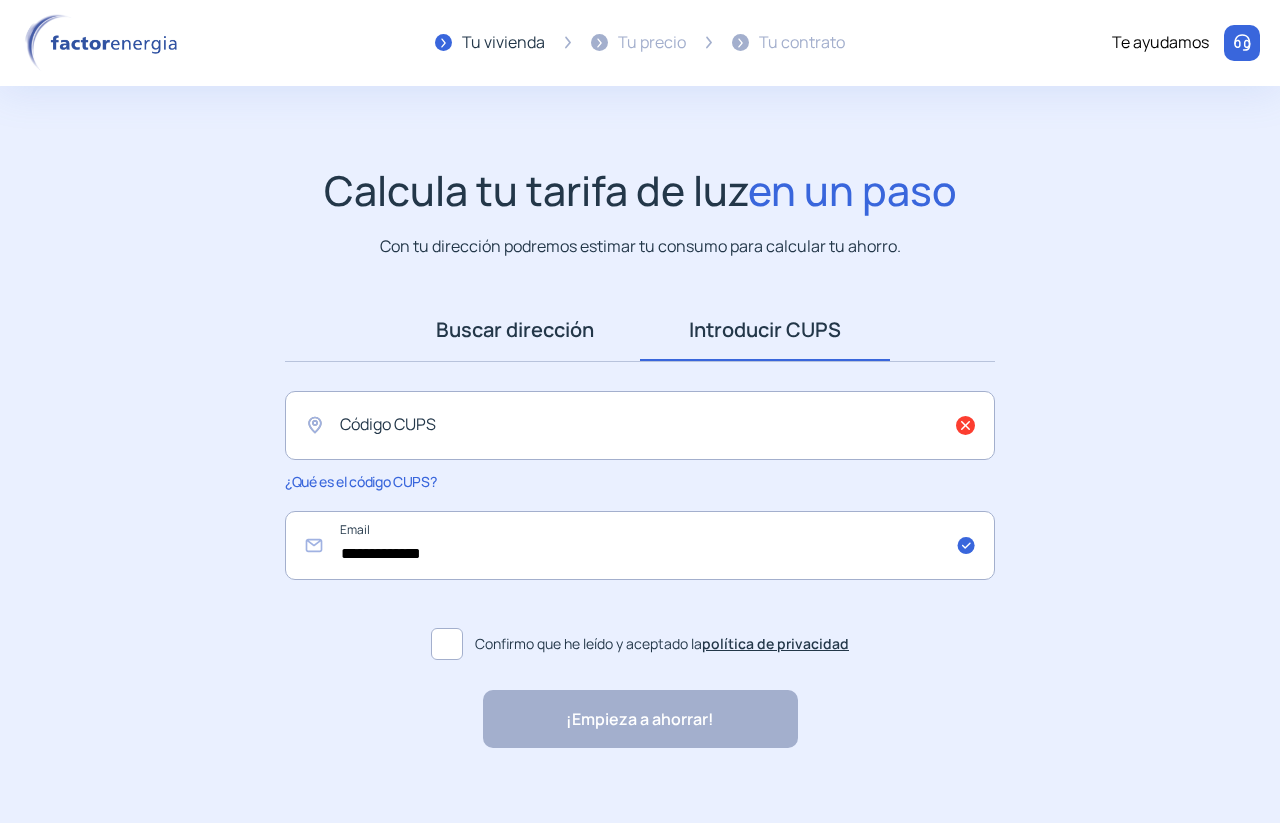 click on "Buscar dirección" at bounding box center [515, 330] 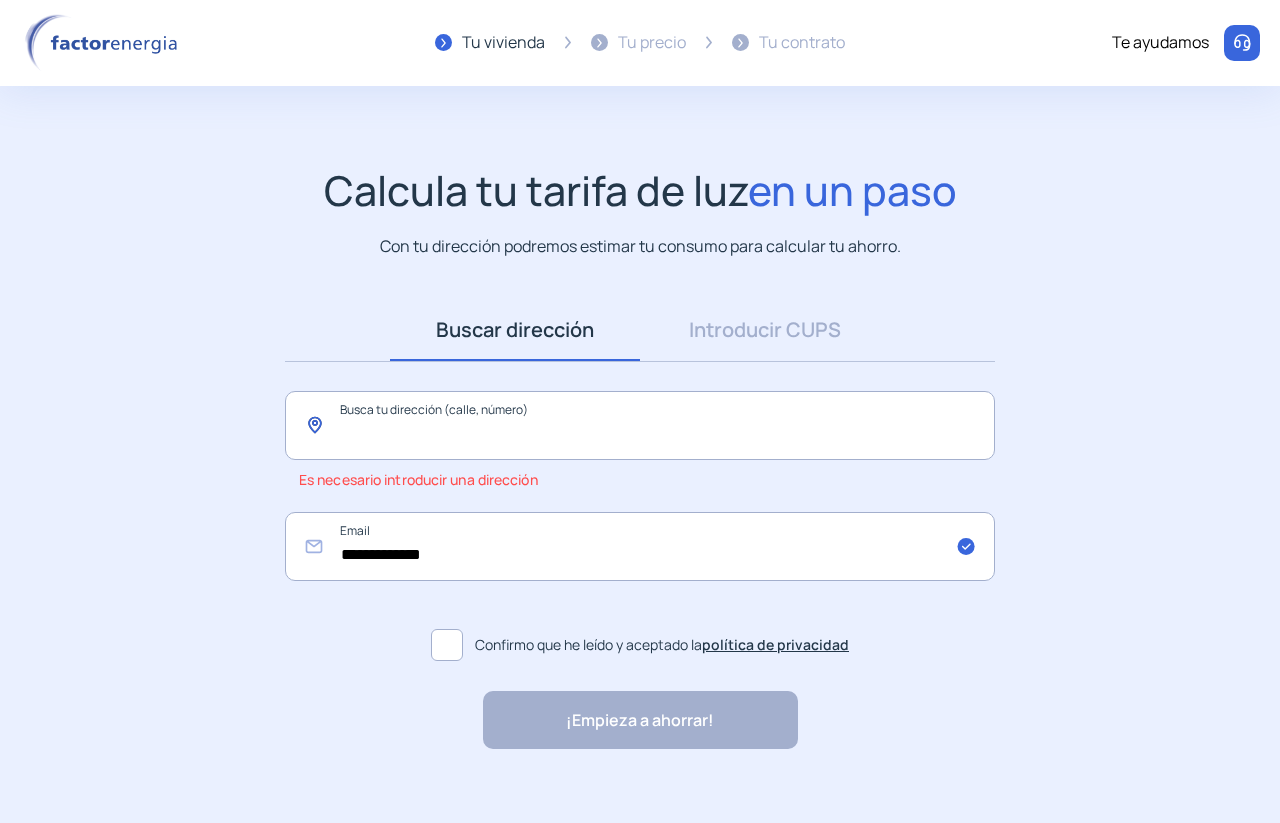 click 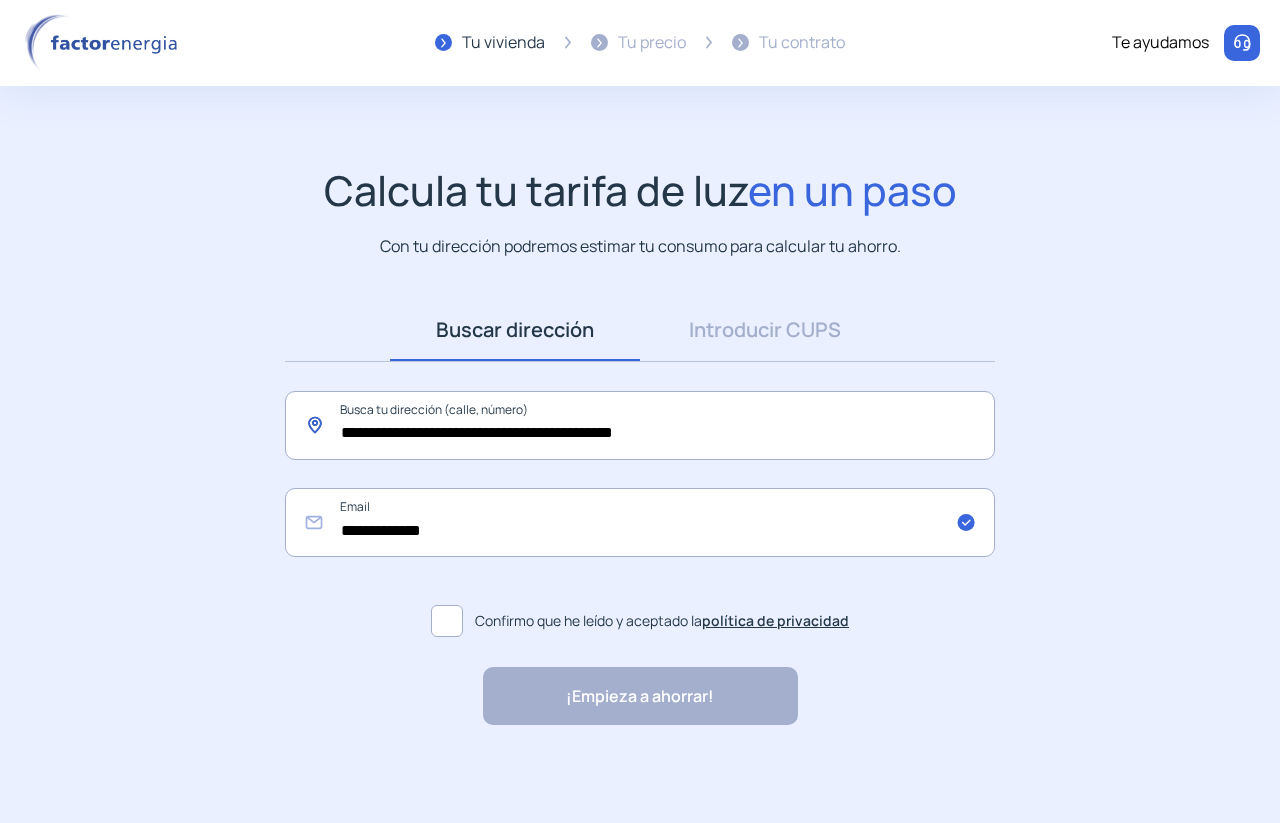 drag, startPoint x: 731, startPoint y: 433, endPoint x: 564, endPoint y: 441, distance: 167.19151 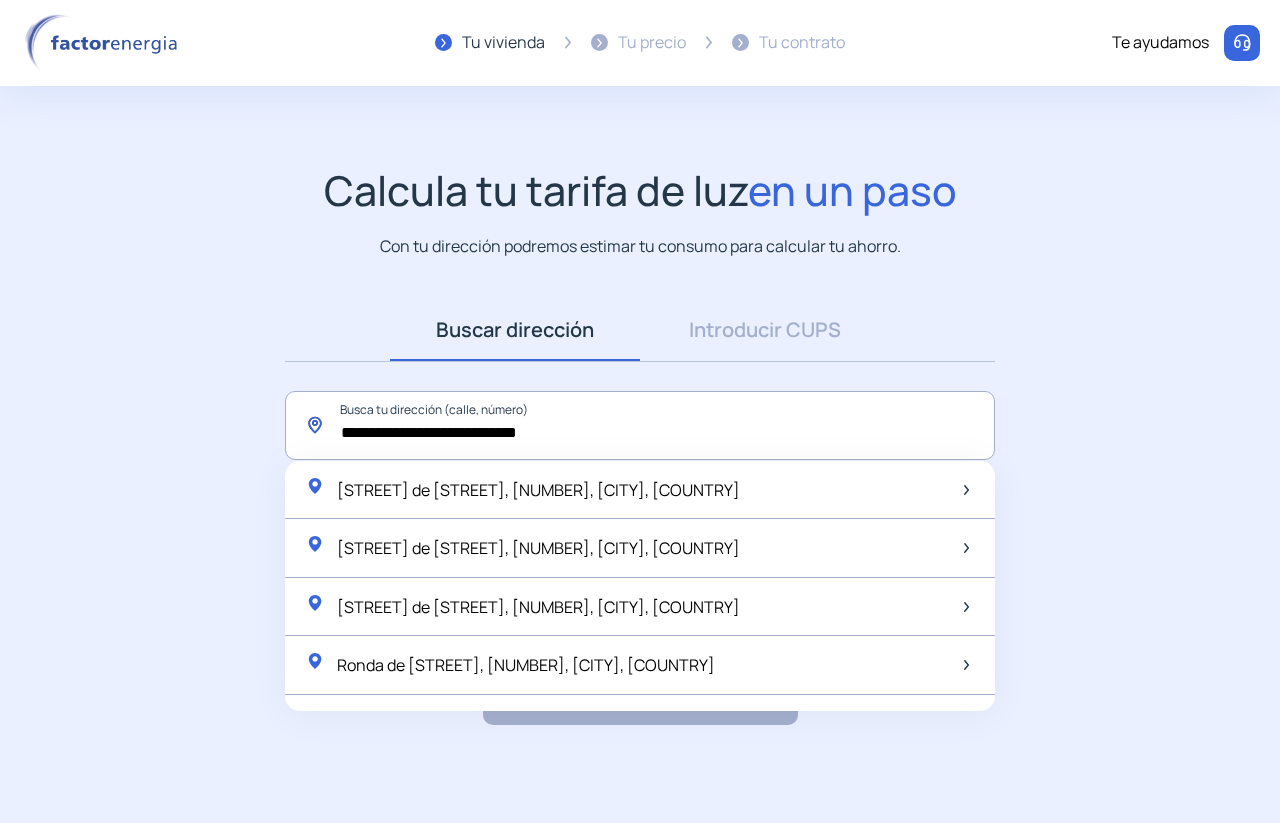 paste on "*****" 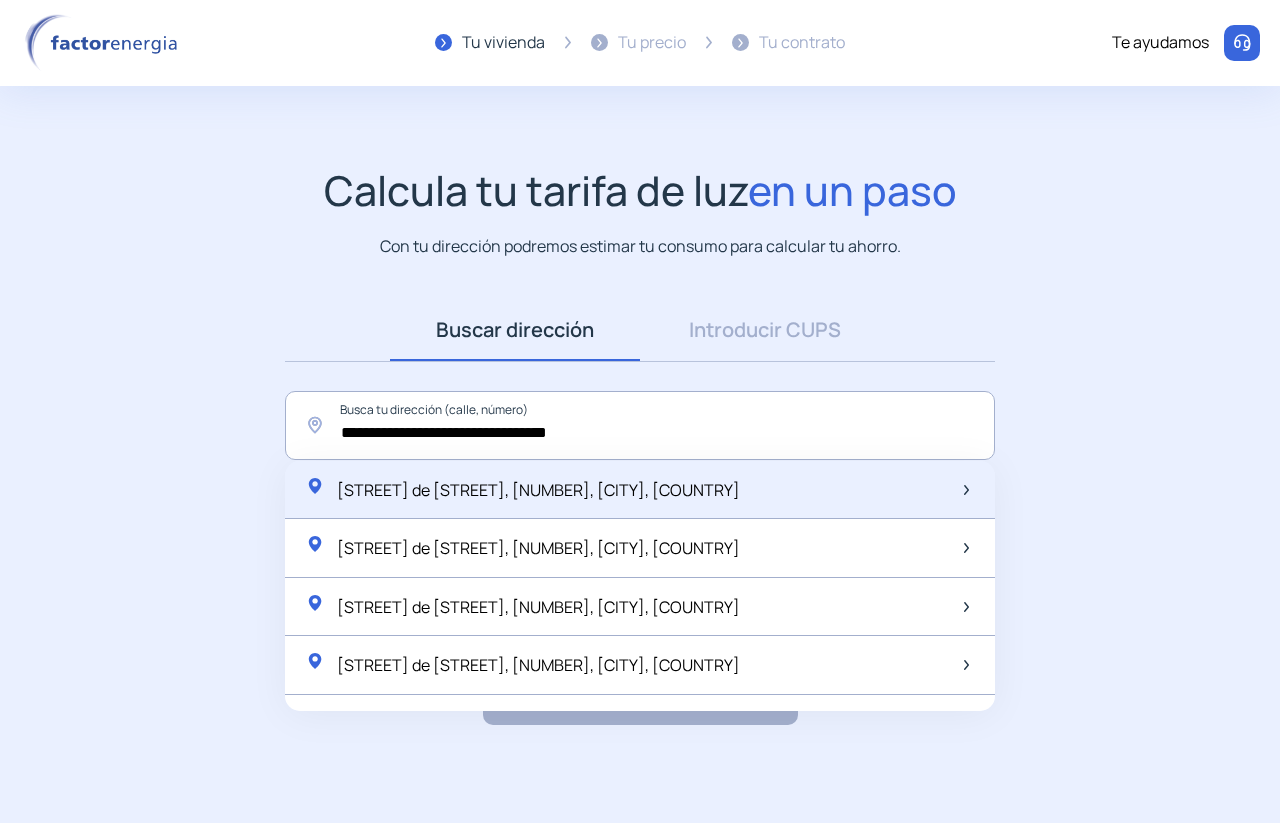 click on "Raval de Sant Pere, 15, Guissona, España" 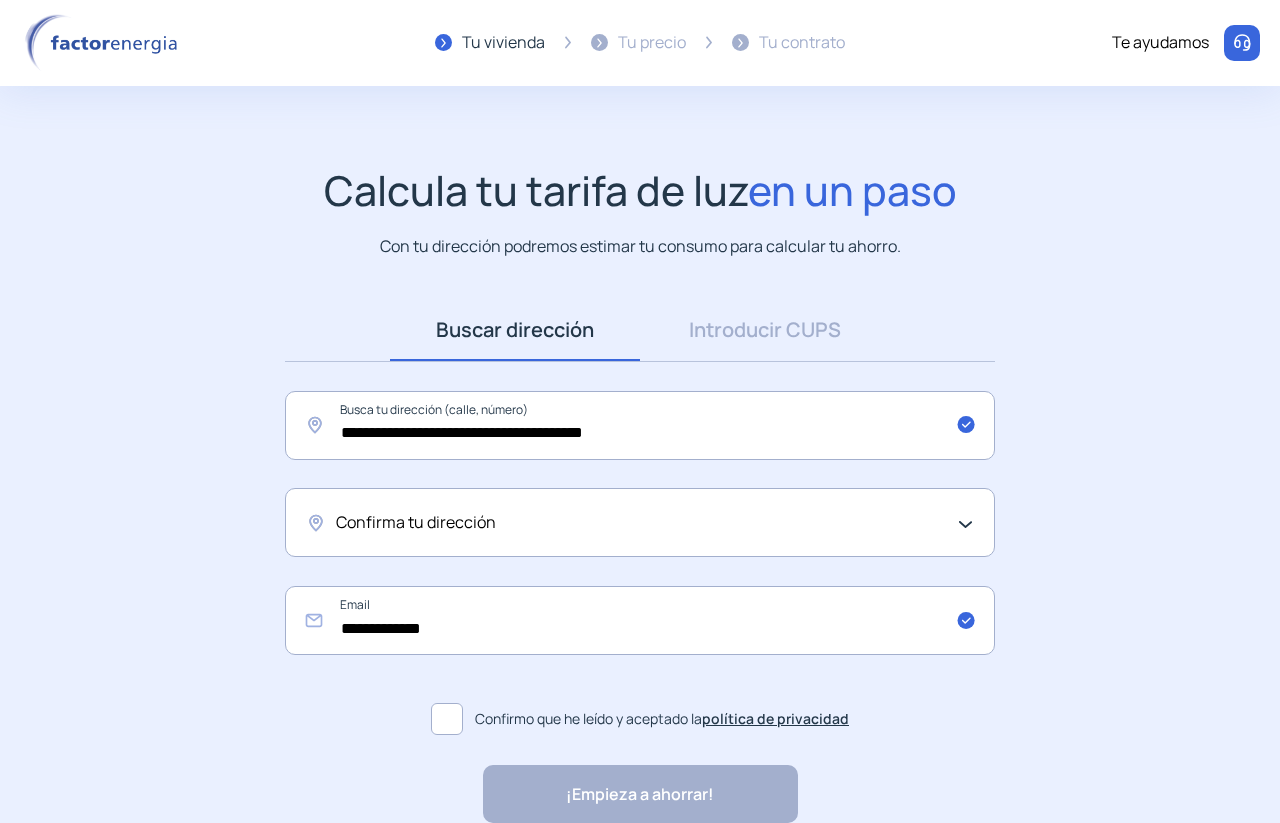 click on "Confirma tu dirección" 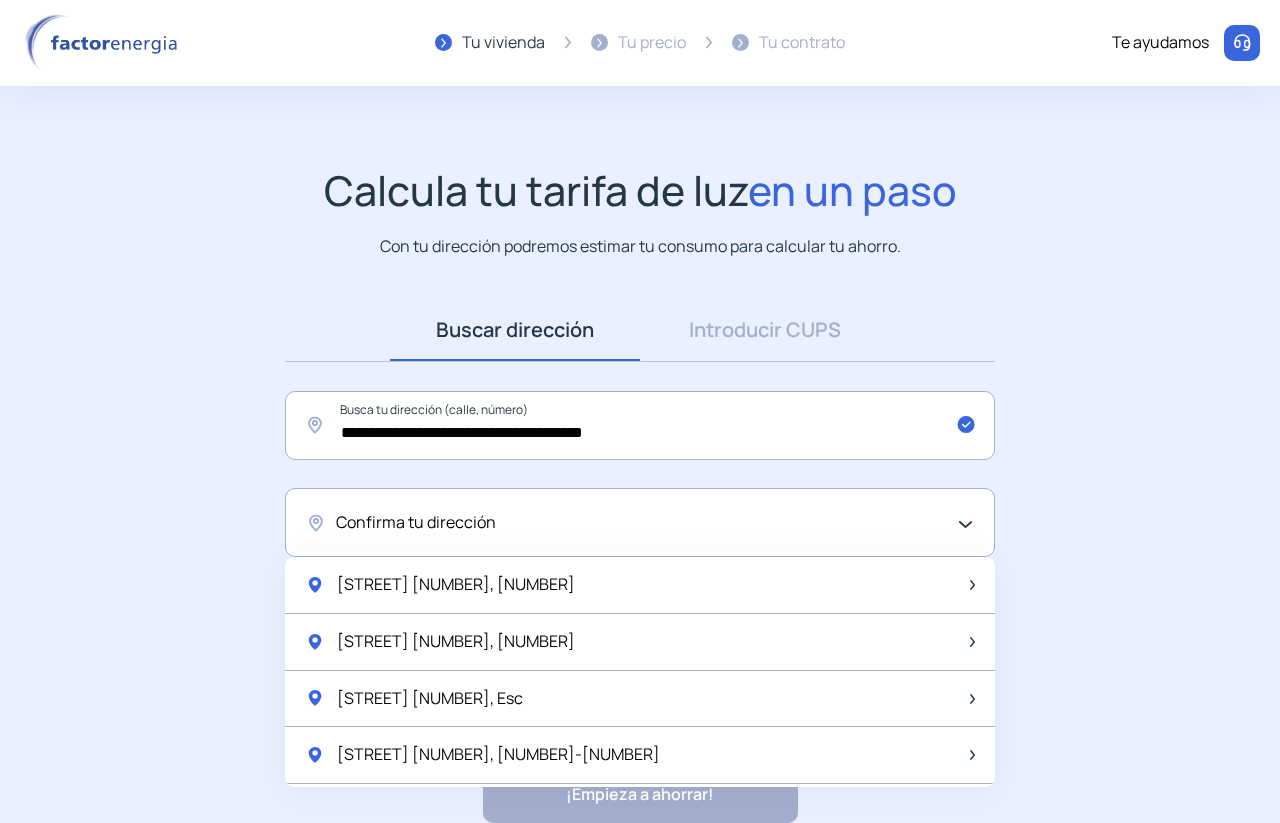 scroll, scrollTop: 100, scrollLeft: 0, axis: vertical 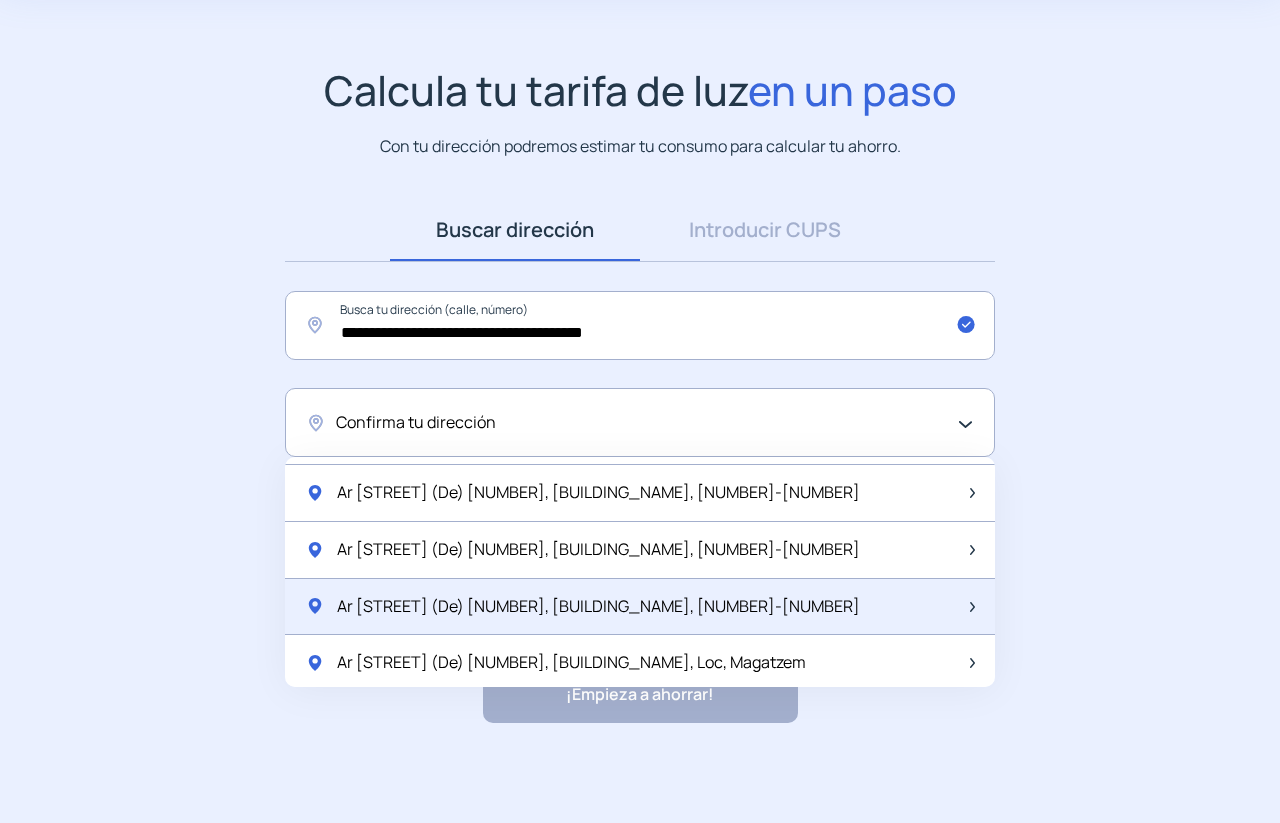 click on "Ar Sant Pere (De) 15, Casa Riera, 2-2" 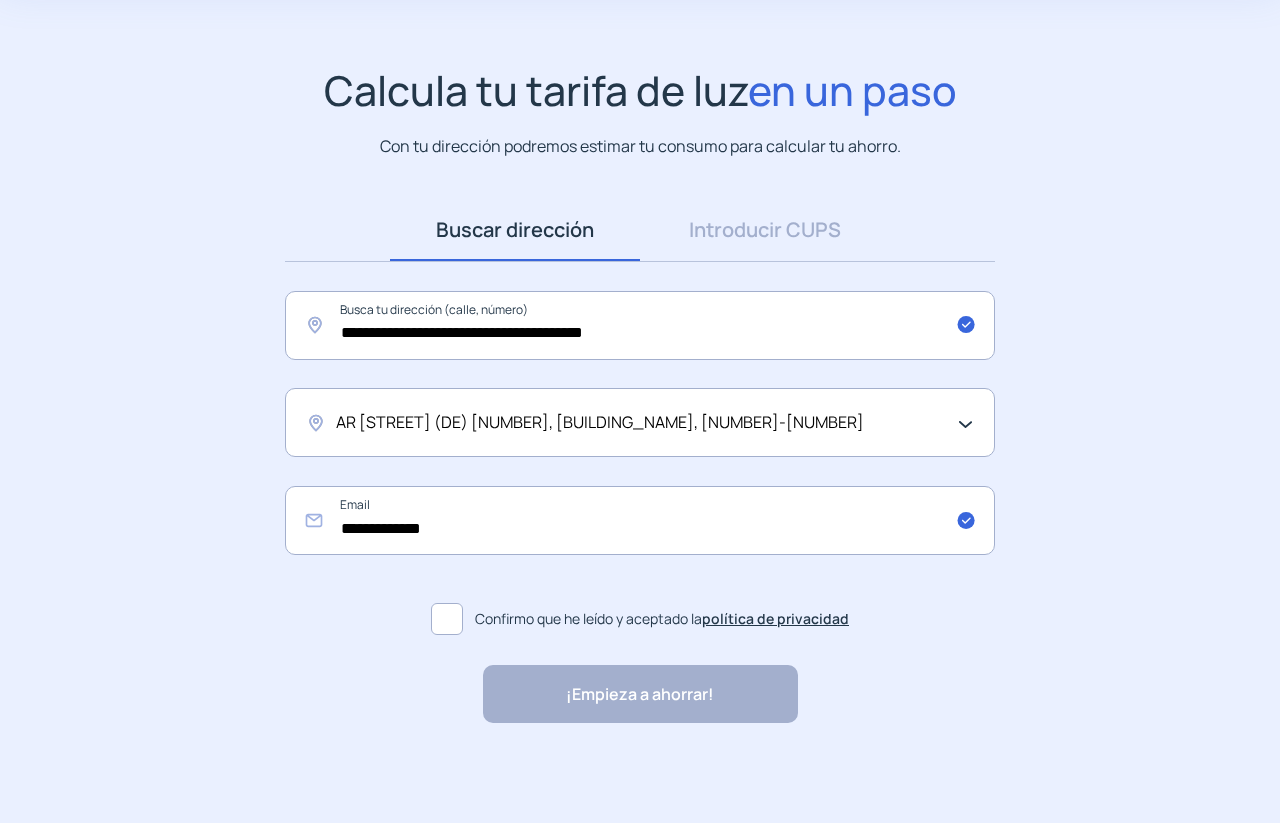 click on "Confirmo que he leído y aceptado la  política de privacidad" 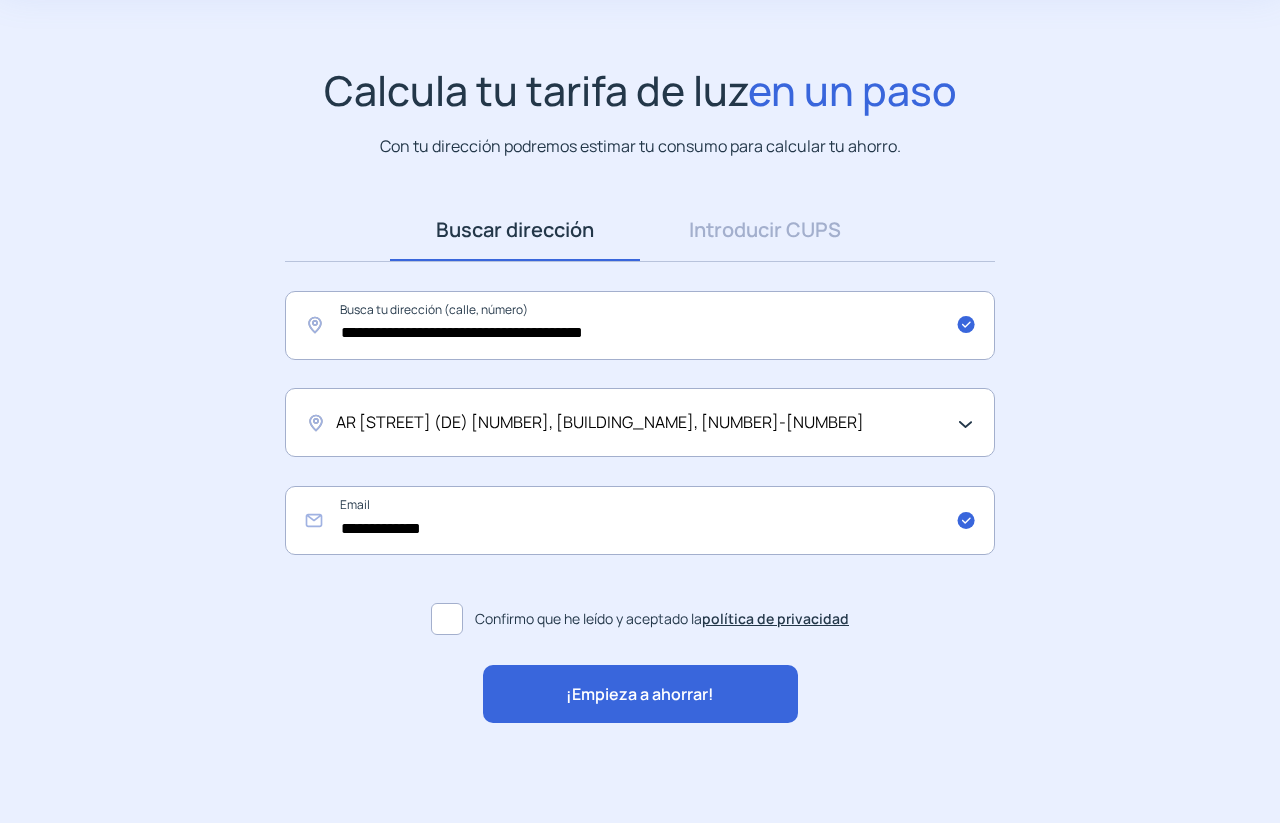 click on "¡Empieza a ahorrar!" 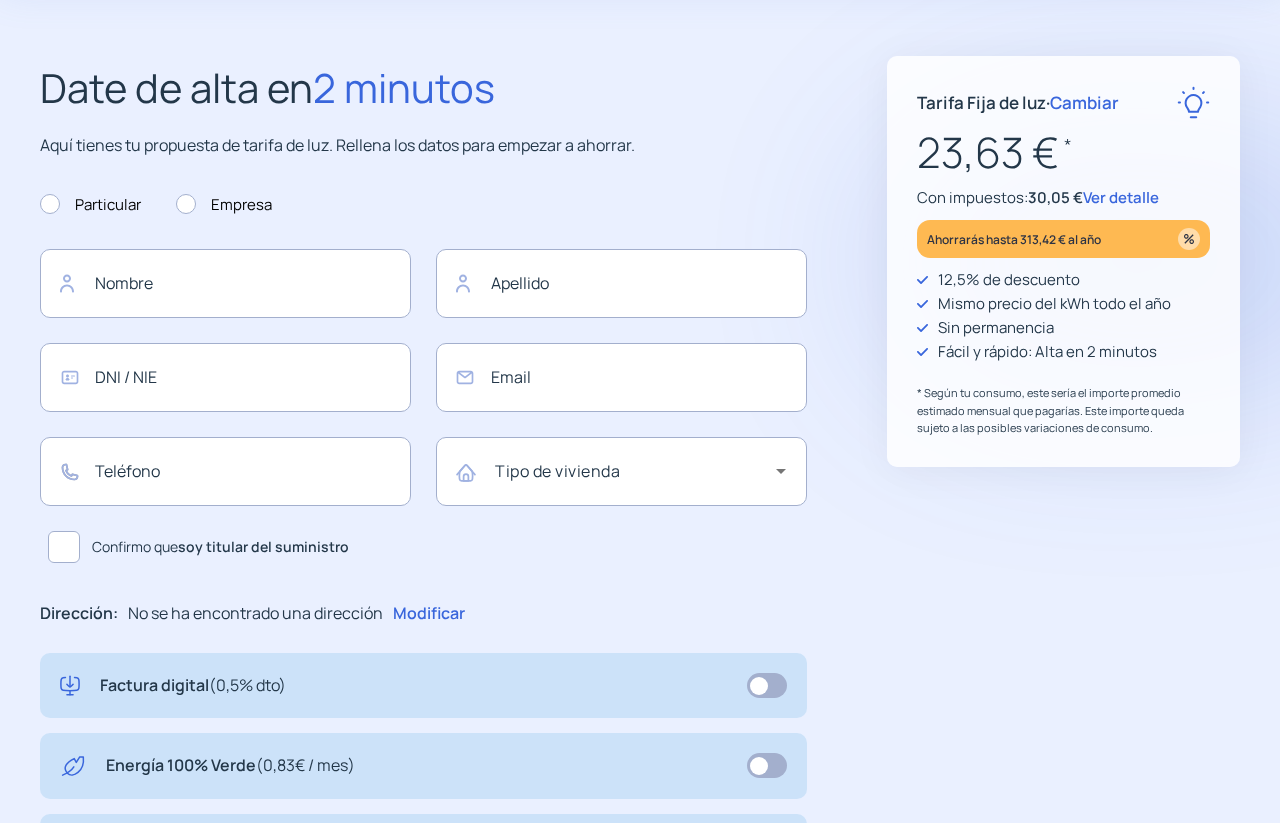 type on "**********" 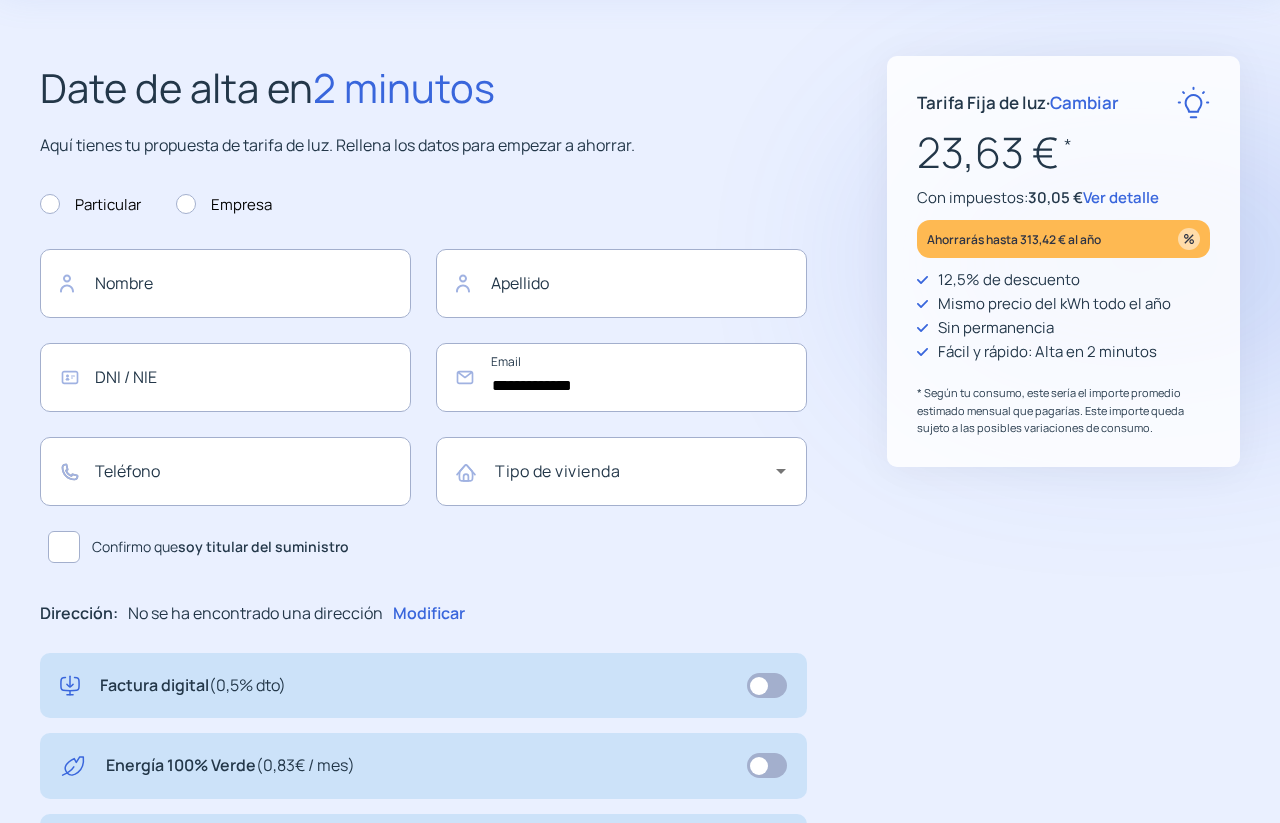 scroll, scrollTop: 0, scrollLeft: 0, axis: both 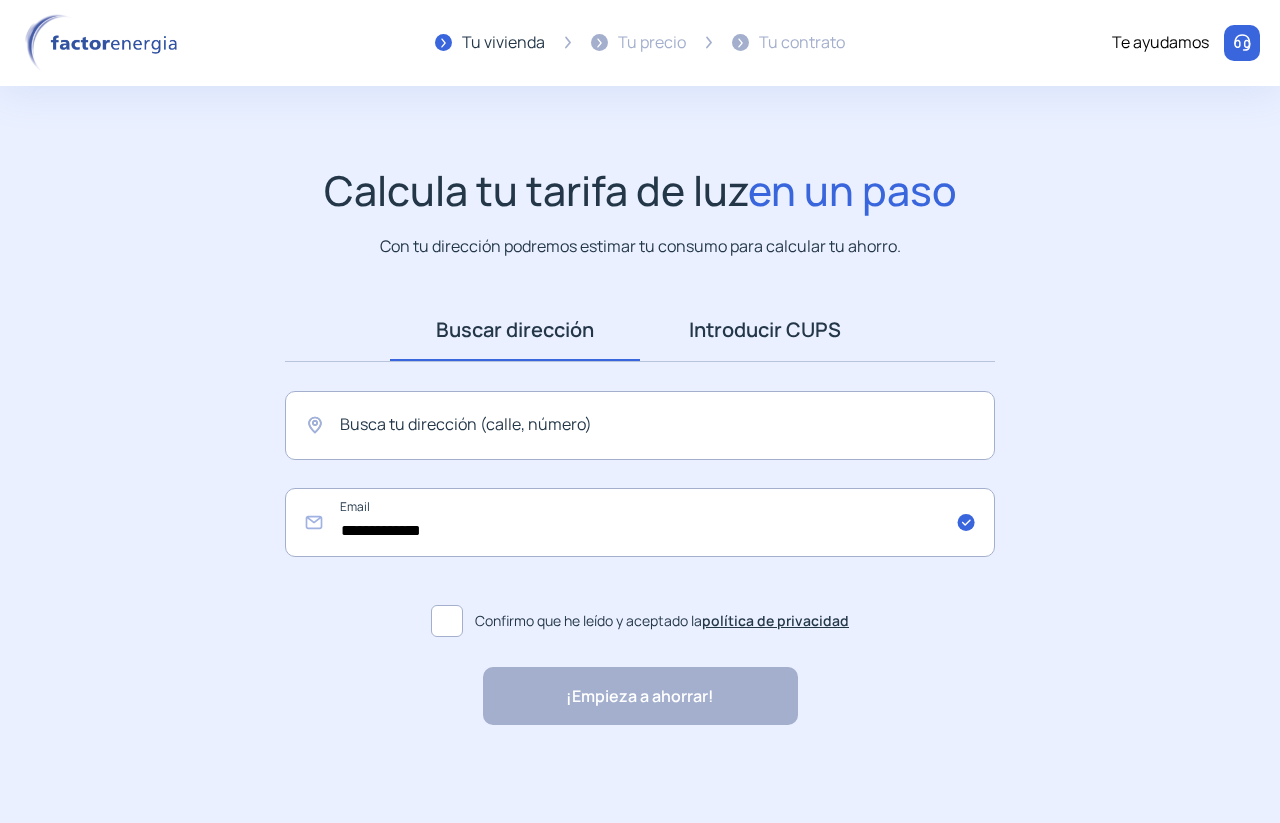 click on "Introducir CUPS" at bounding box center [765, 330] 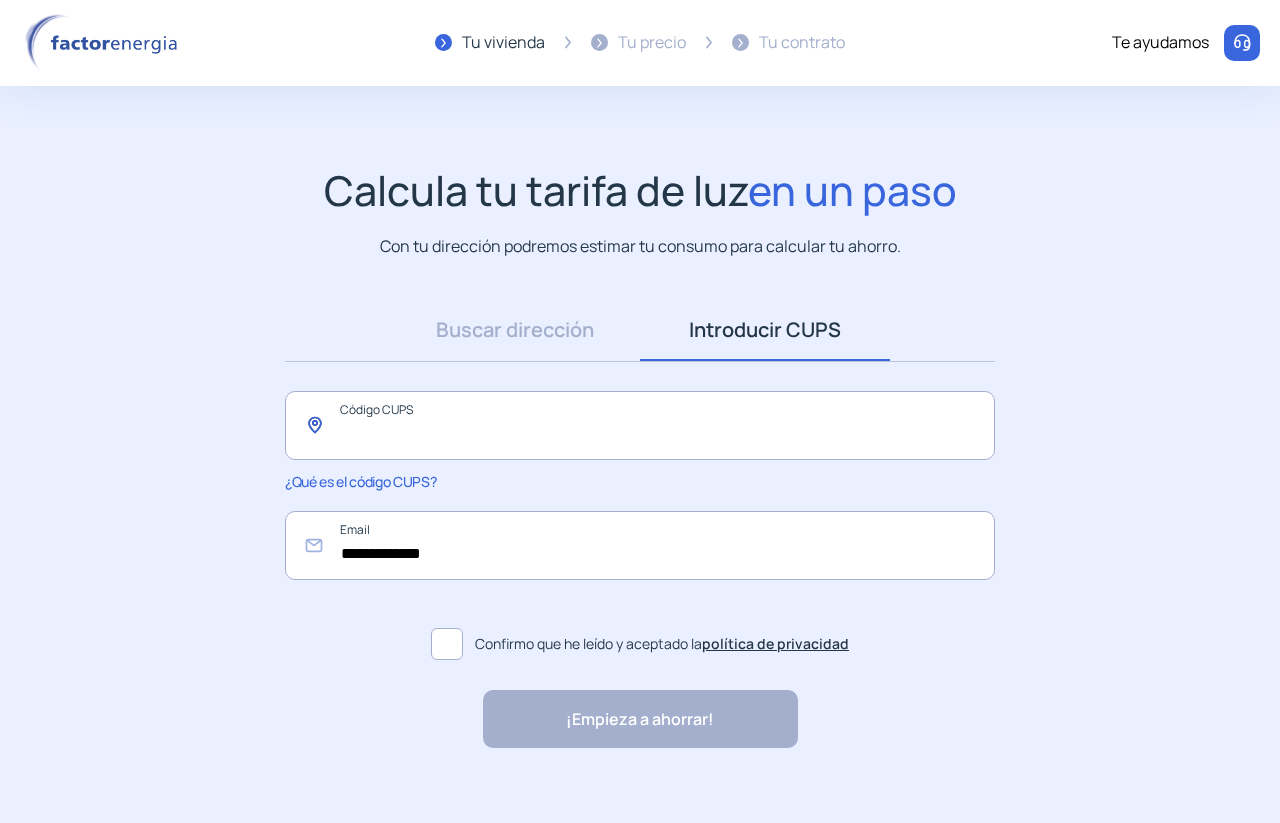 click 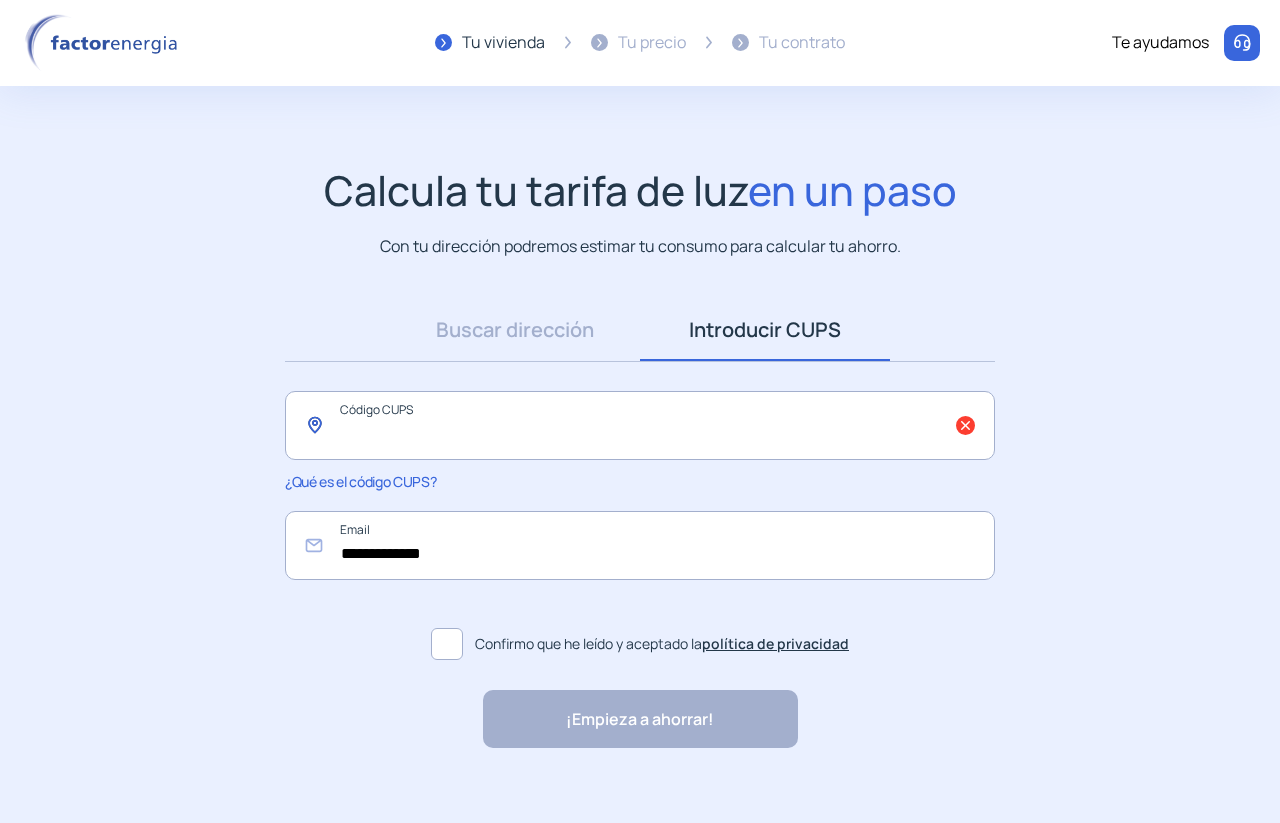 paste on "**********" 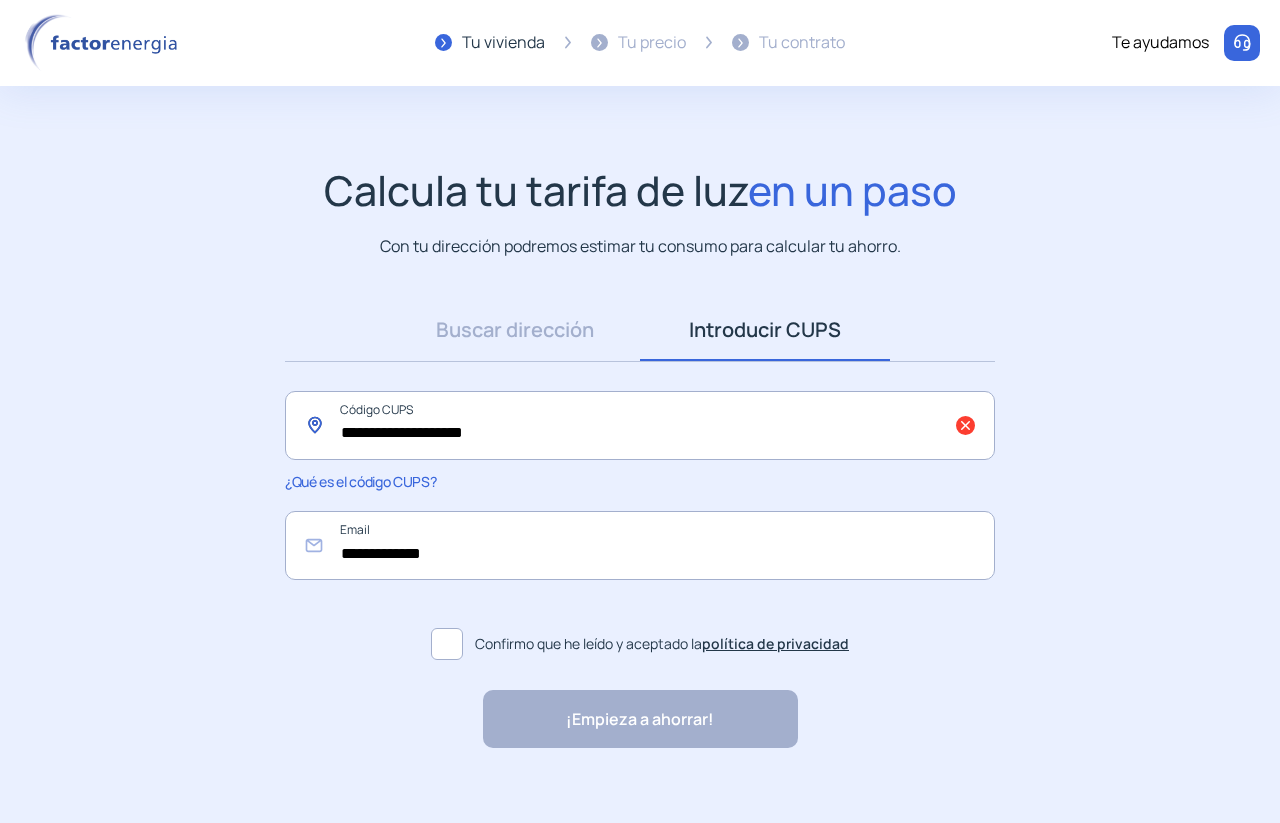 type on "**********" 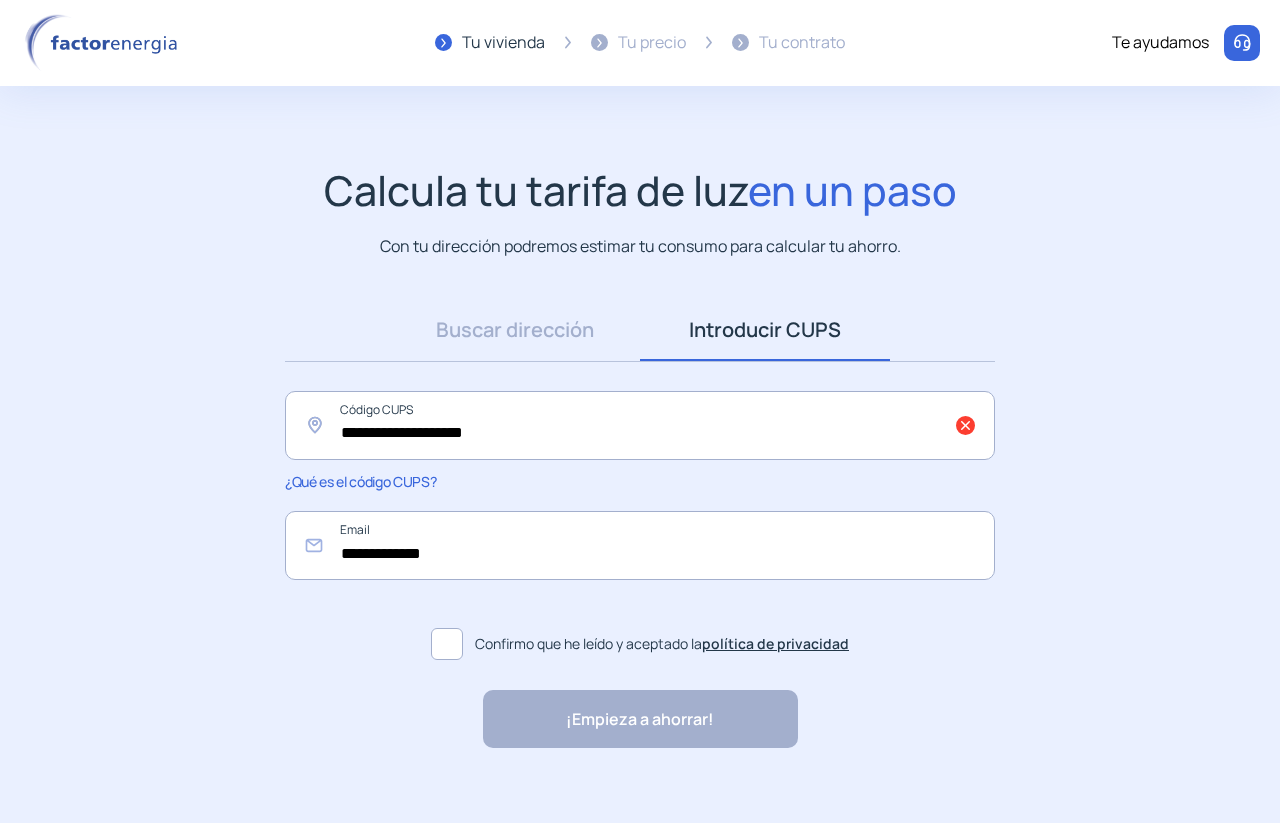 click 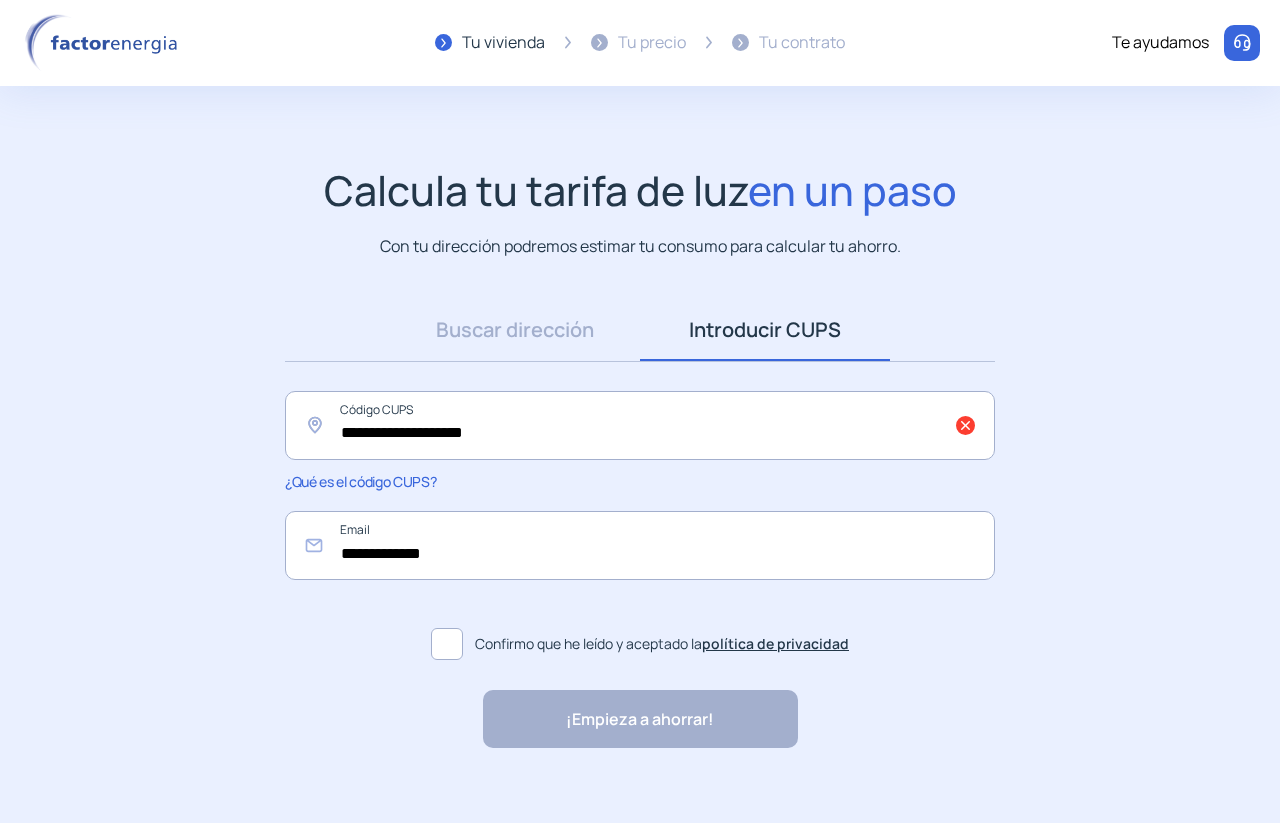 click on "**********" 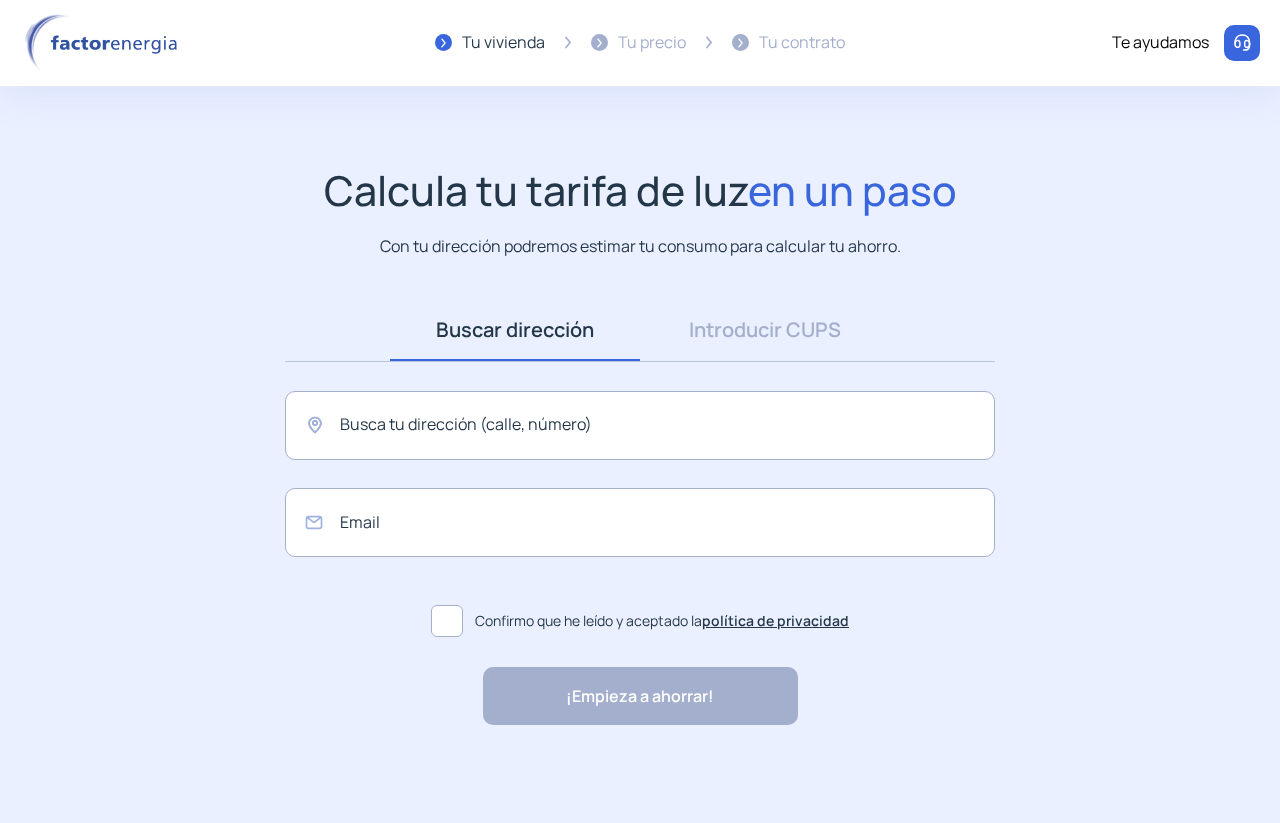 scroll, scrollTop: 0, scrollLeft: 0, axis: both 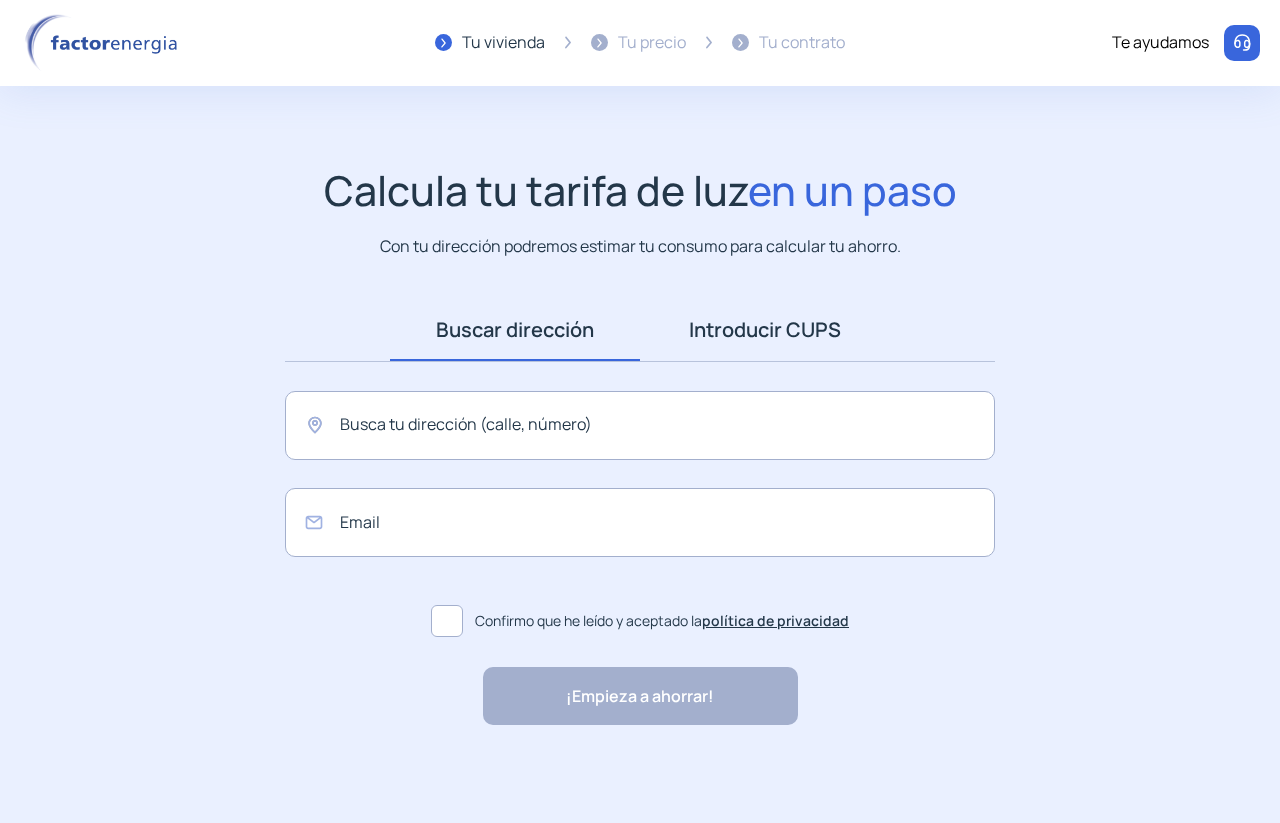 click on "Introducir CUPS" at bounding box center [765, 330] 